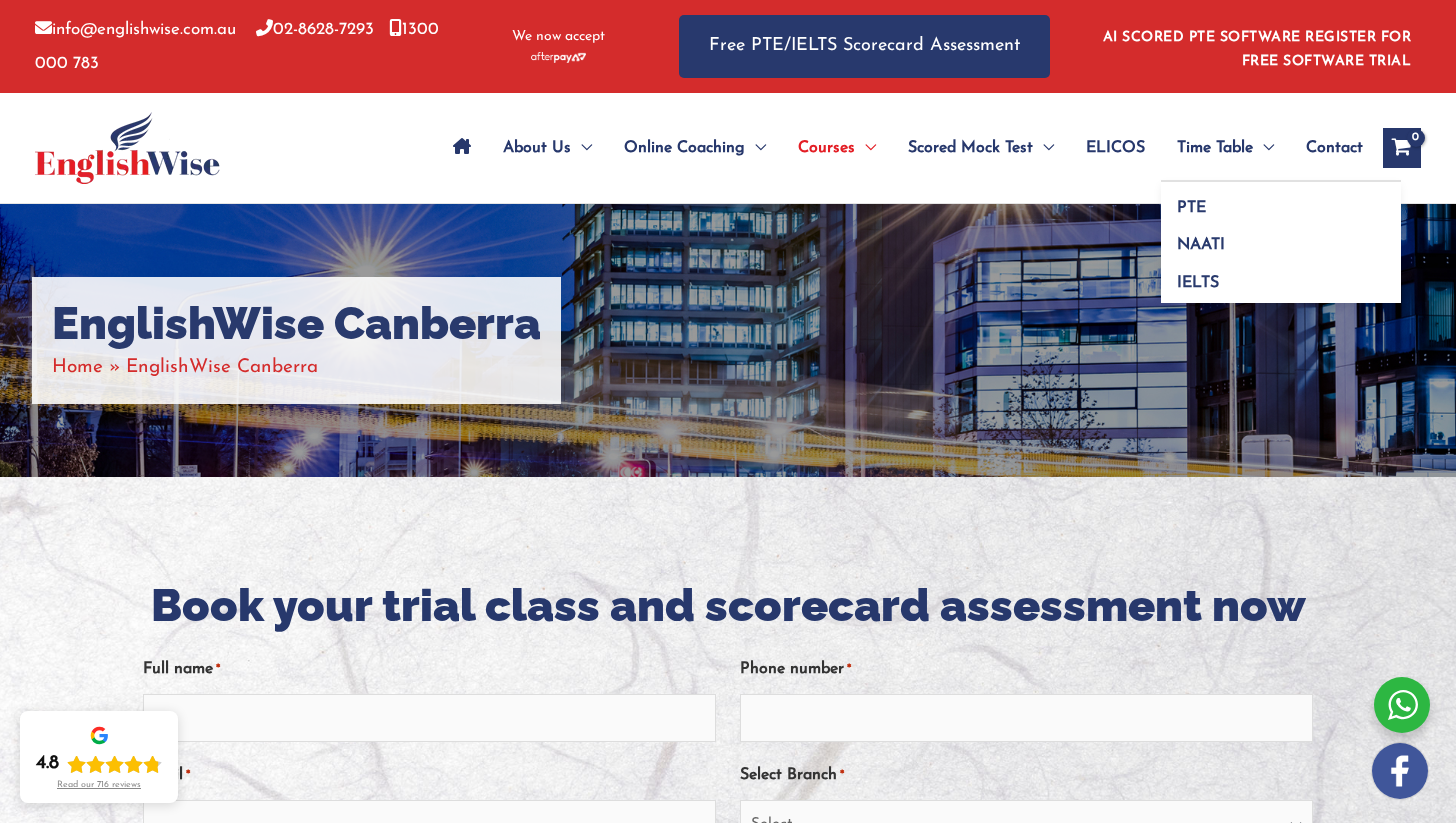 scroll, scrollTop: 0, scrollLeft: 0, axis: both 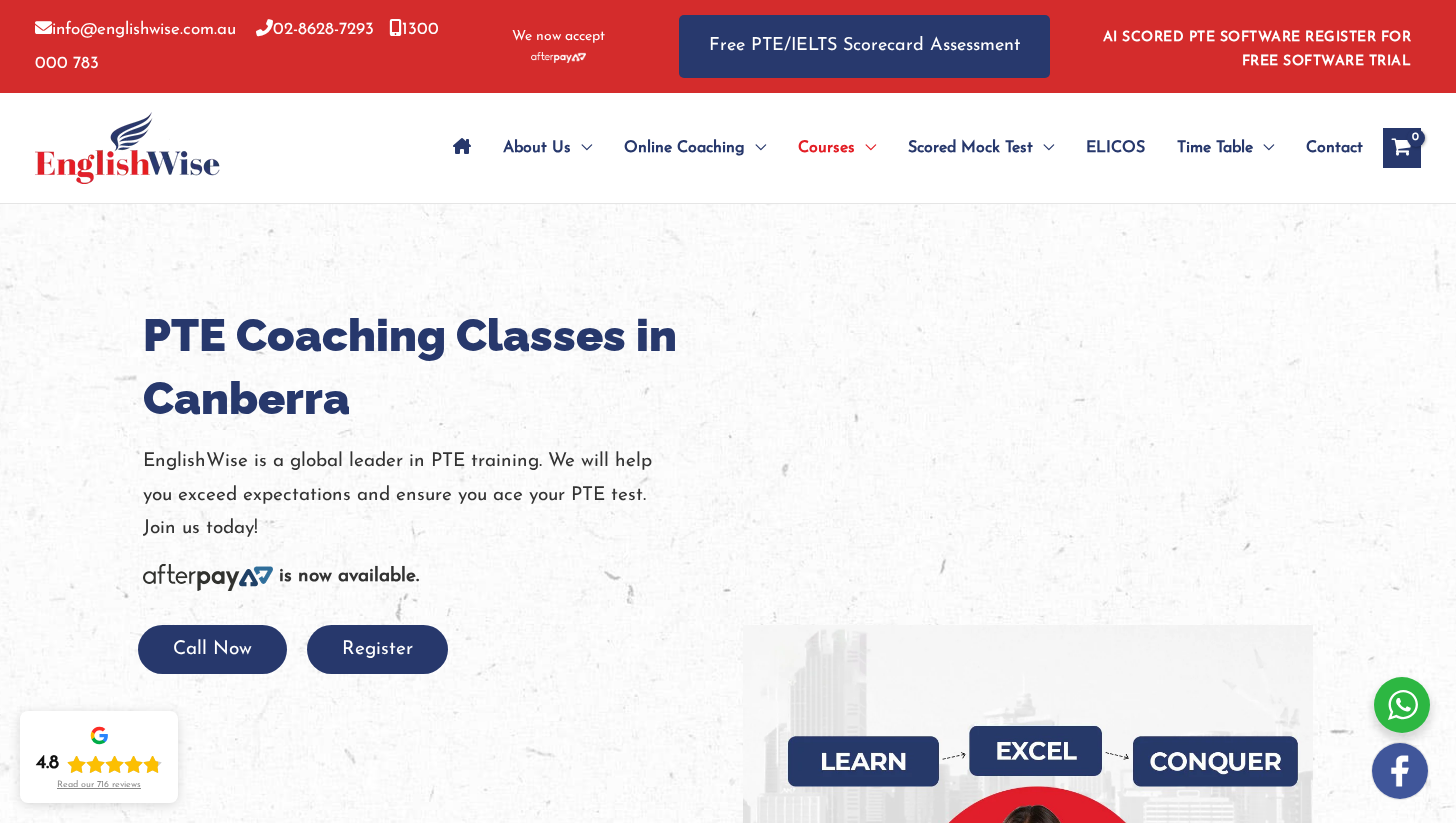 click at bounding box center (127, 148) 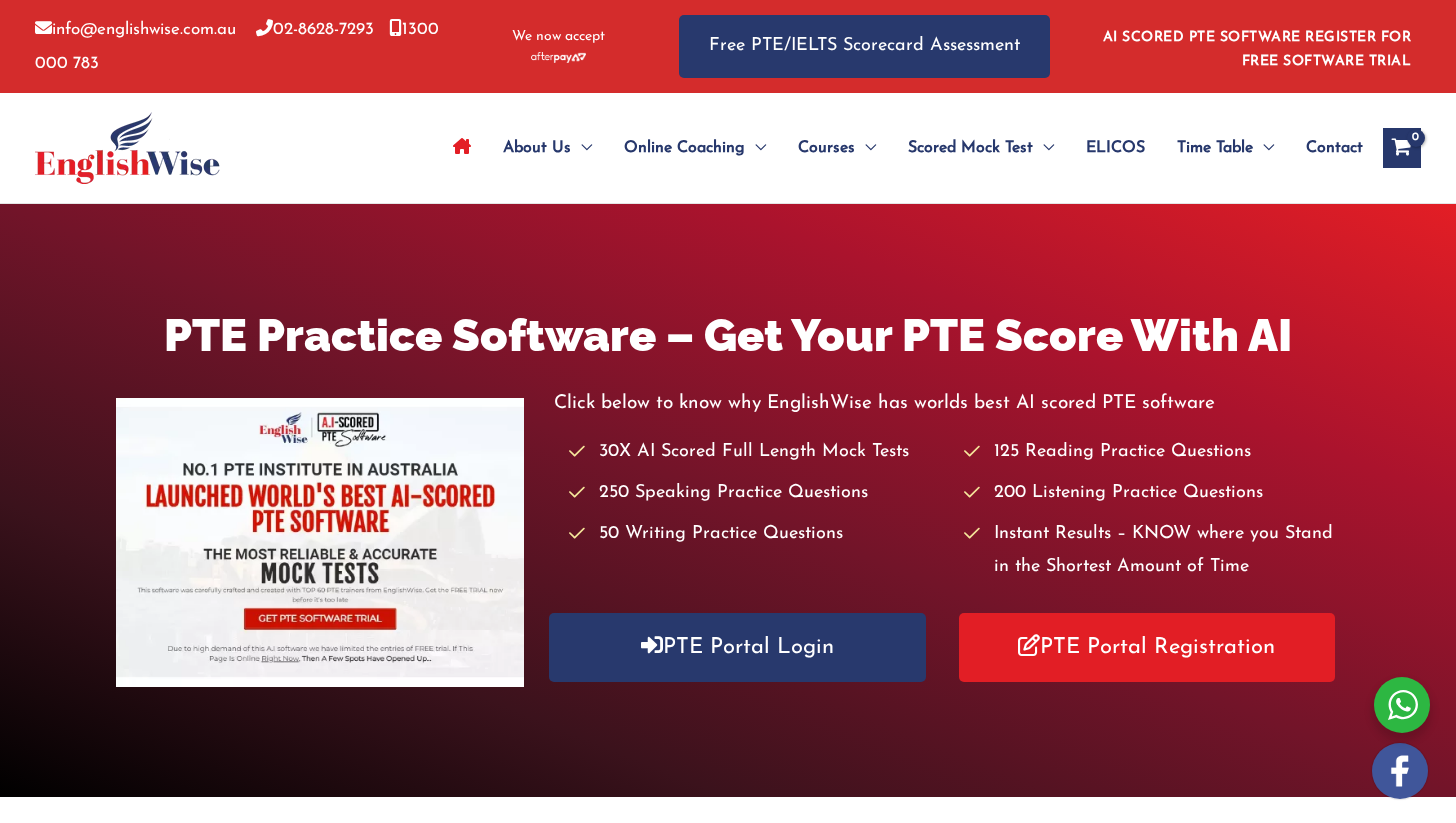 scroll, scrollTop: 0, scrollLeft: 0, axis: both 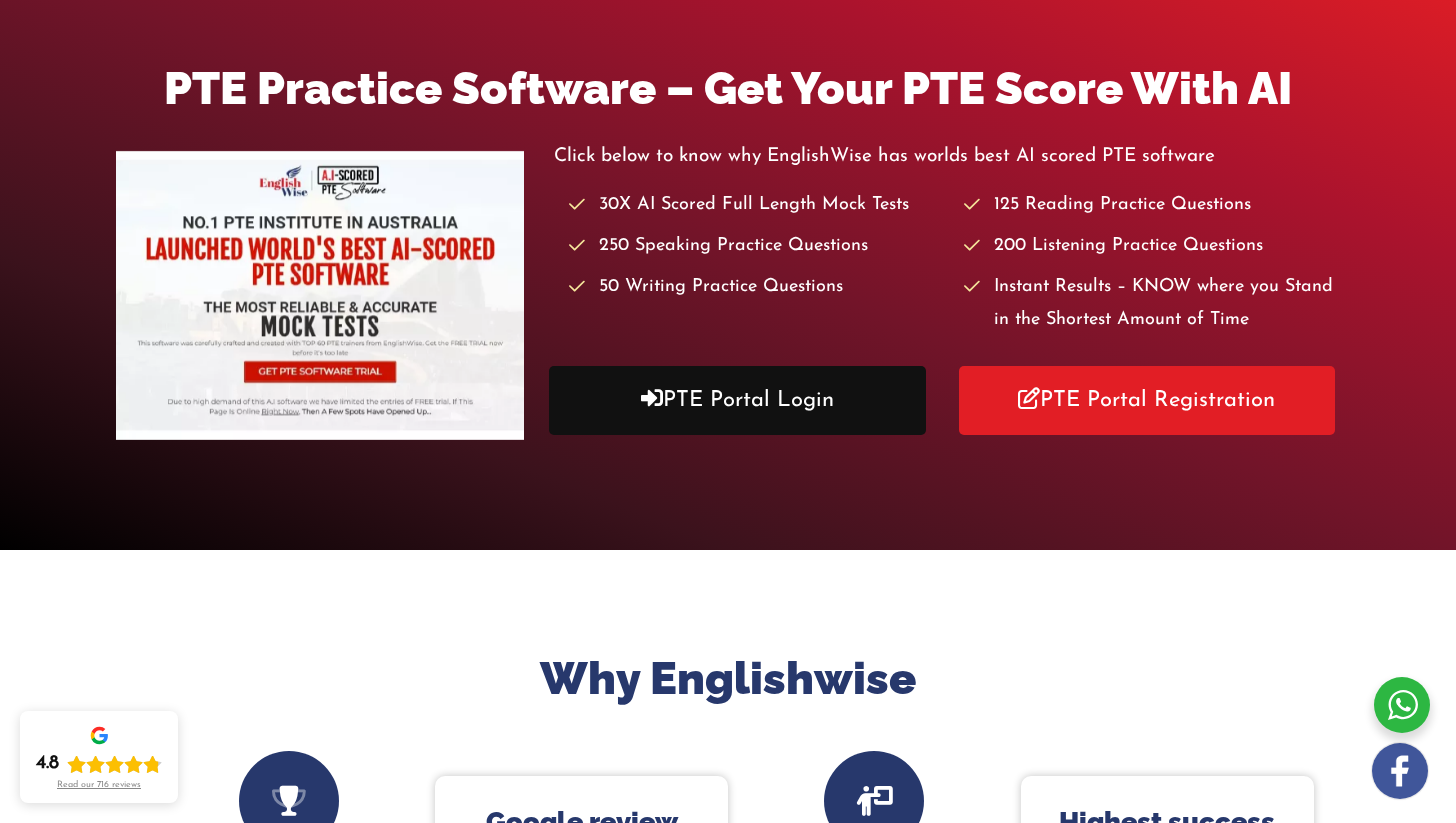click on "PTE Portal Login" at bounding box center [737, 400] 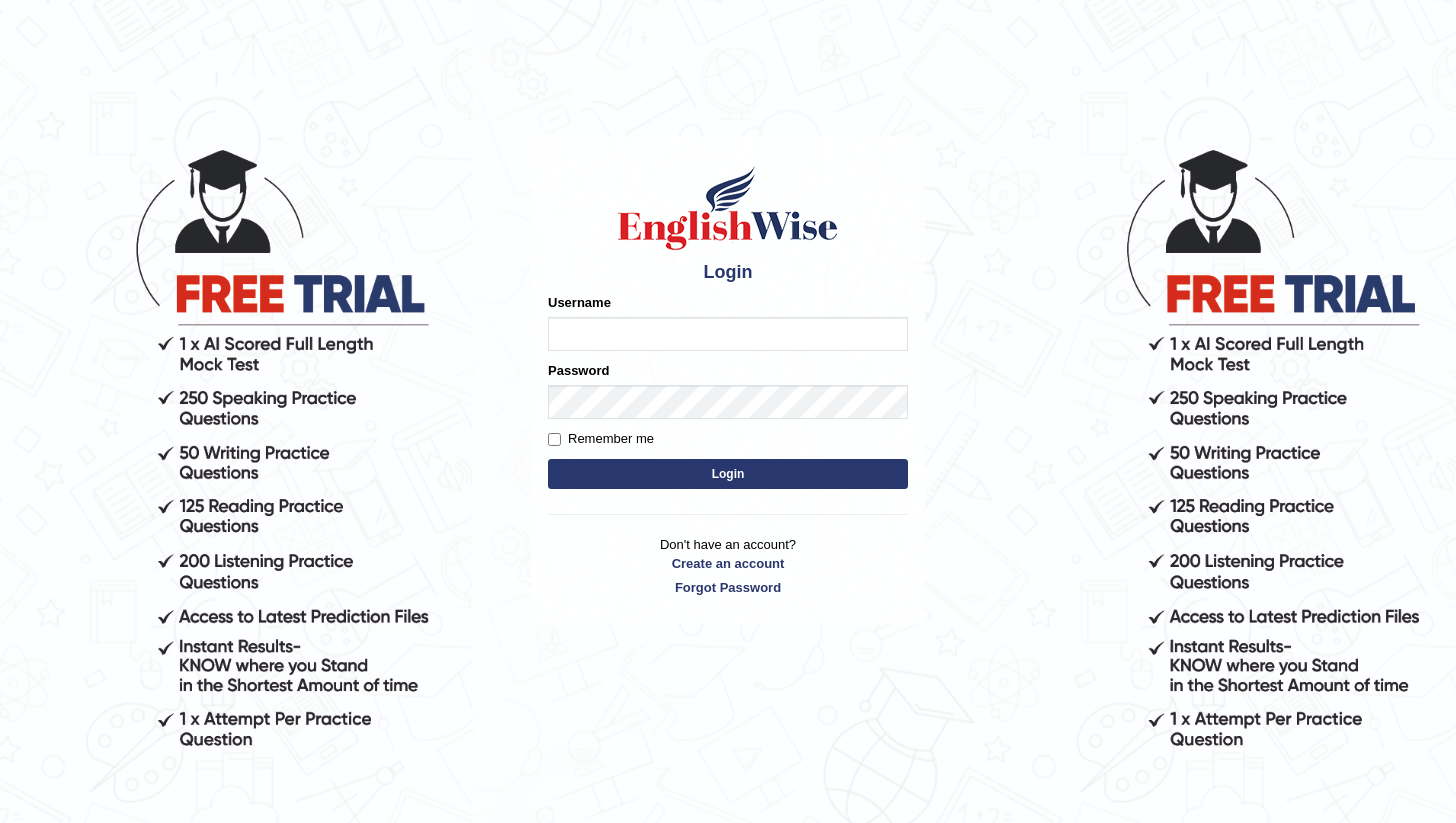 scroll, scrollTop: 0, scrollLeft: 0, axis: both 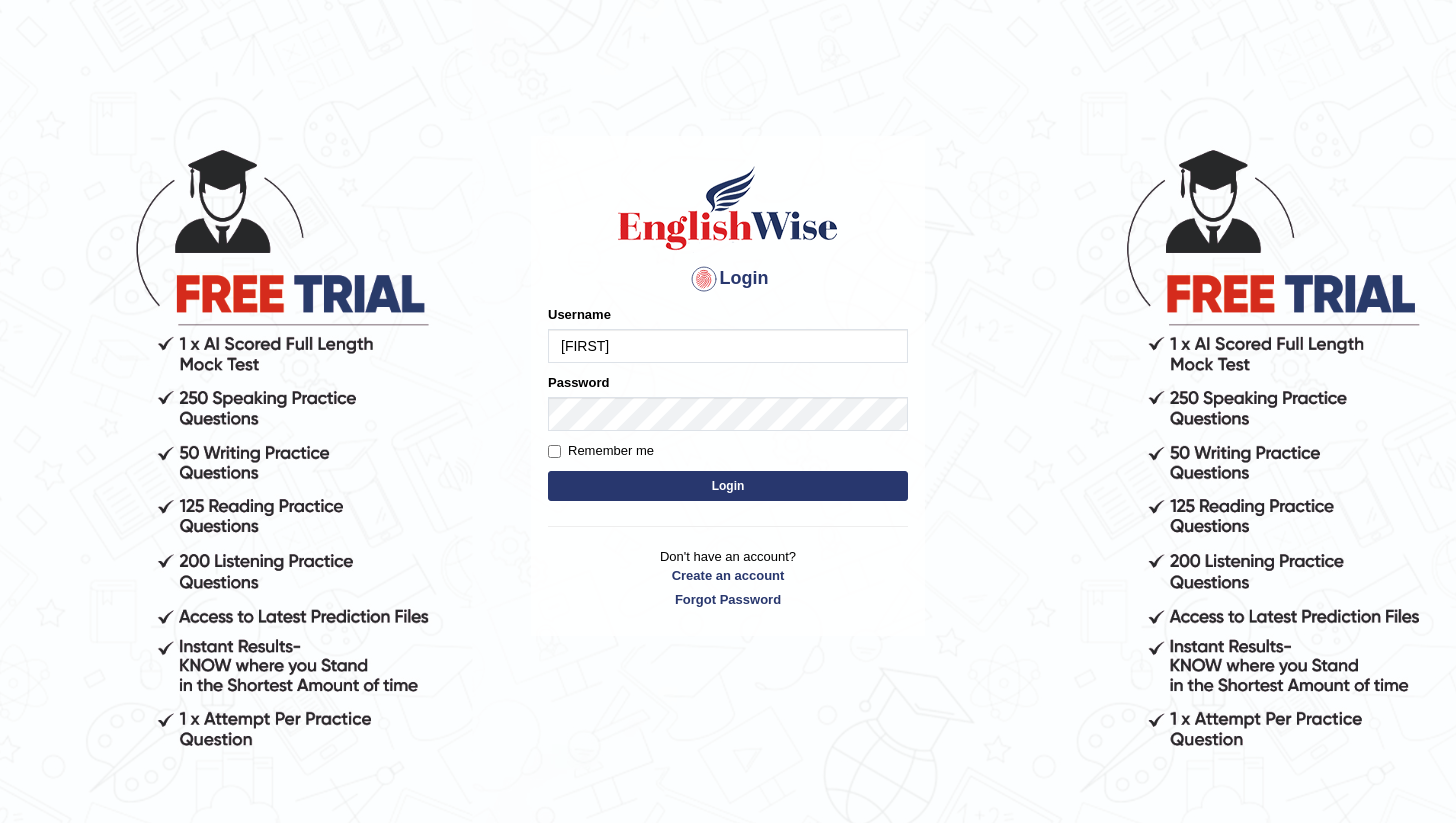 click on "Remember me" at bounding box center (601, 451) 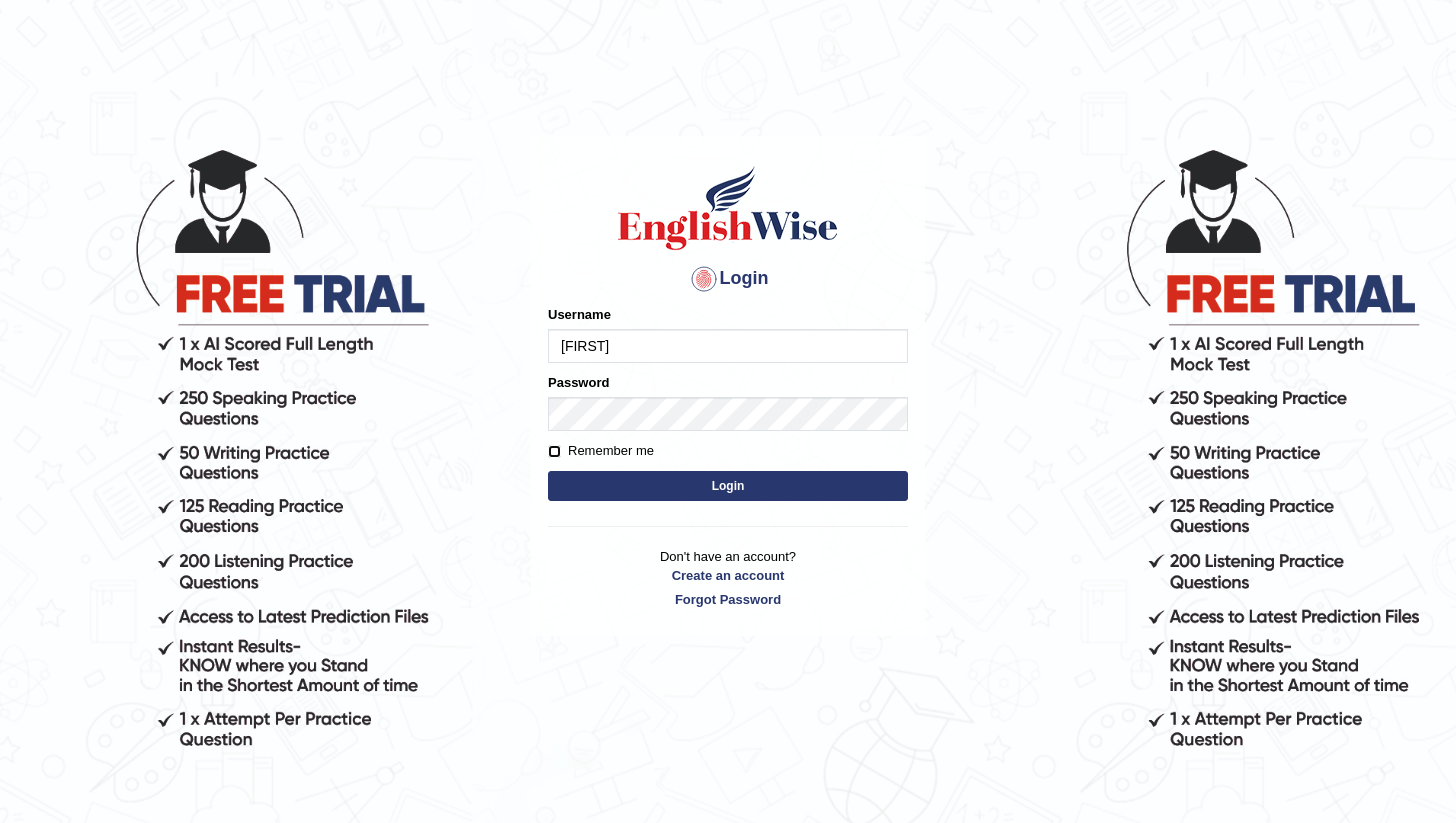 checkbox on "true" 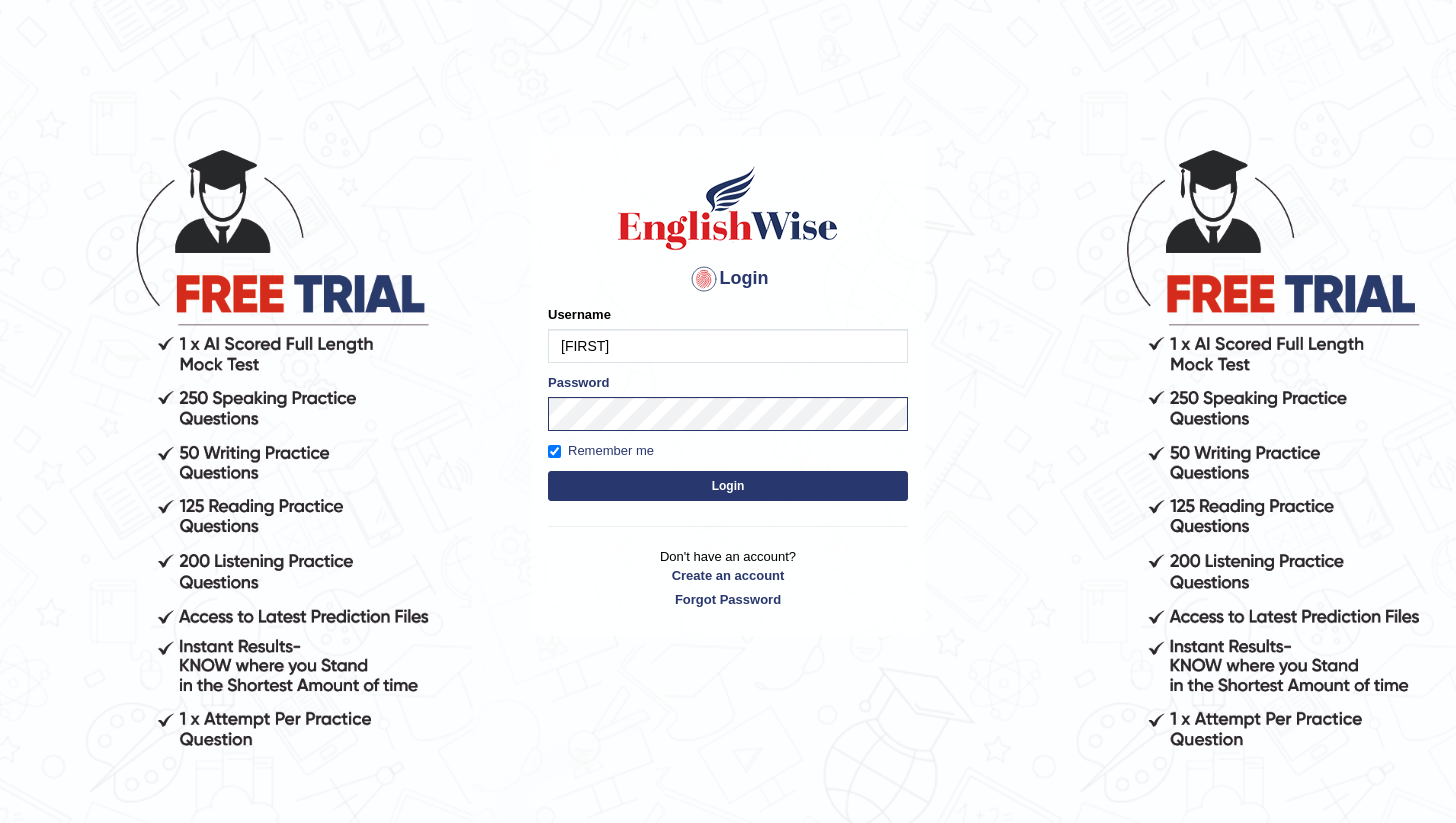 click on "Login" at bounding box center (728, 486) 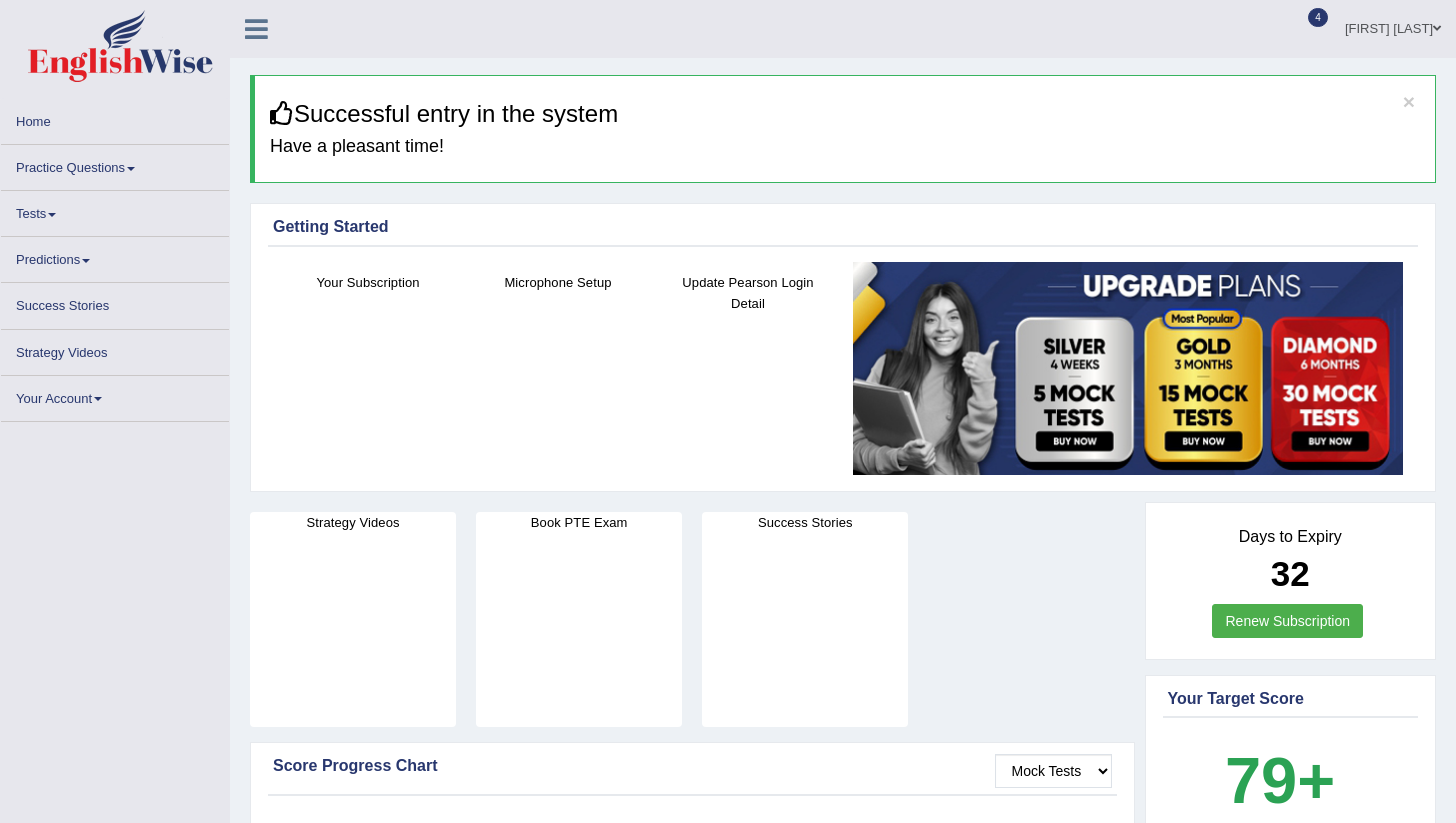scroll, scrollTop: 0, scrollLeft: 0, axis: both 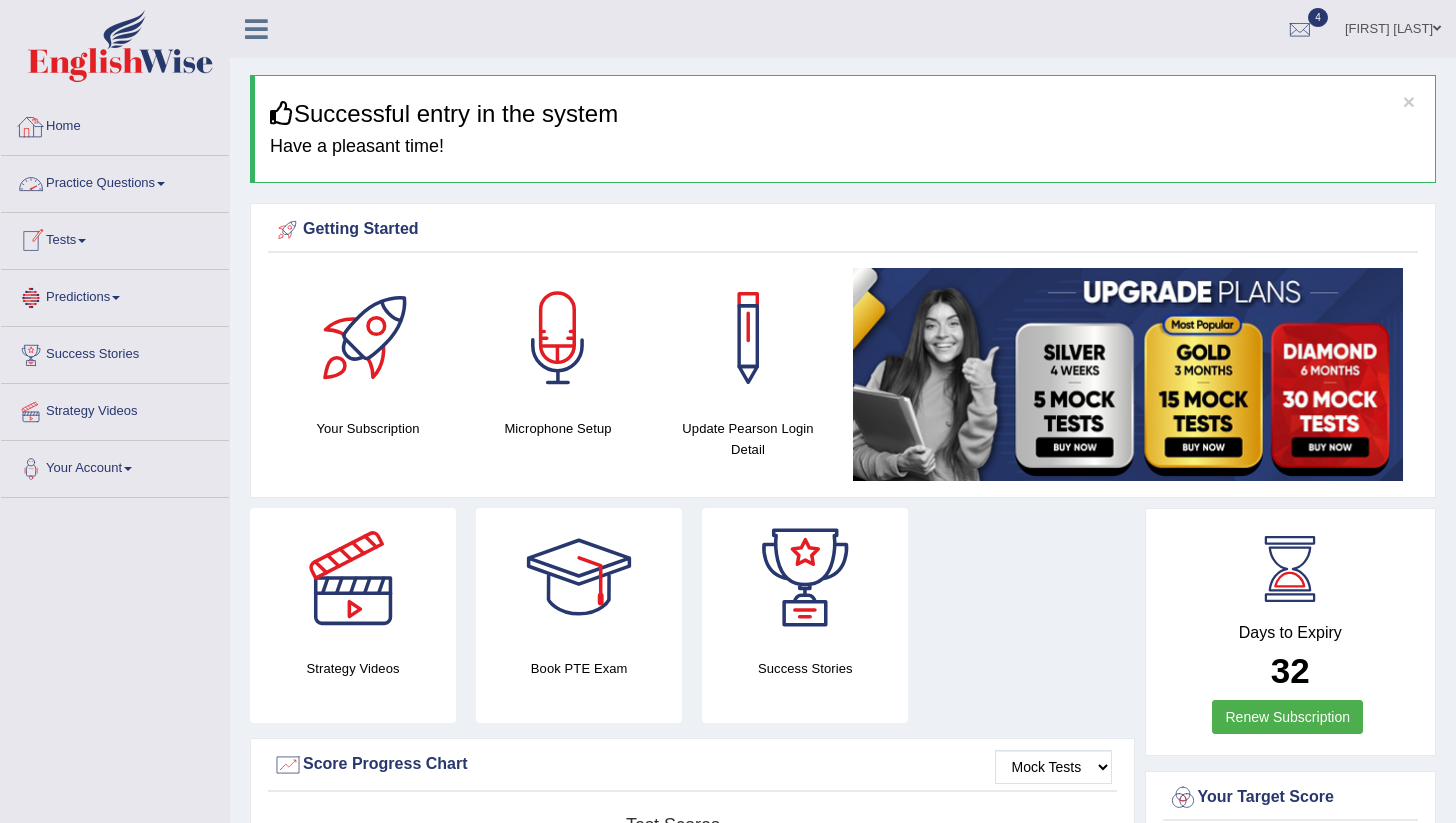 click on "Practice Questions" at bounding box center (115, 181) 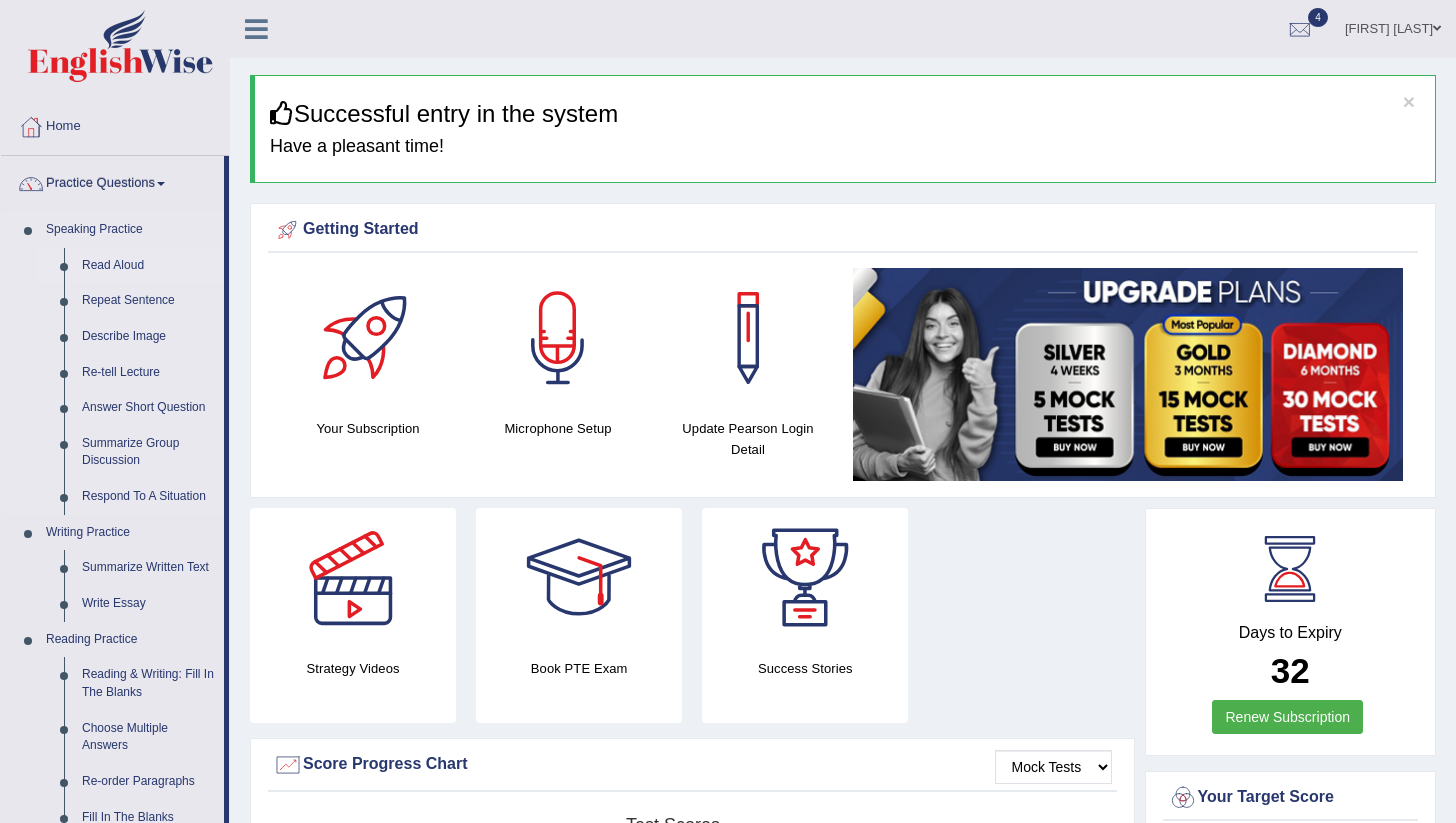 click on "Read Aloud" at bounding box center [148, 266] 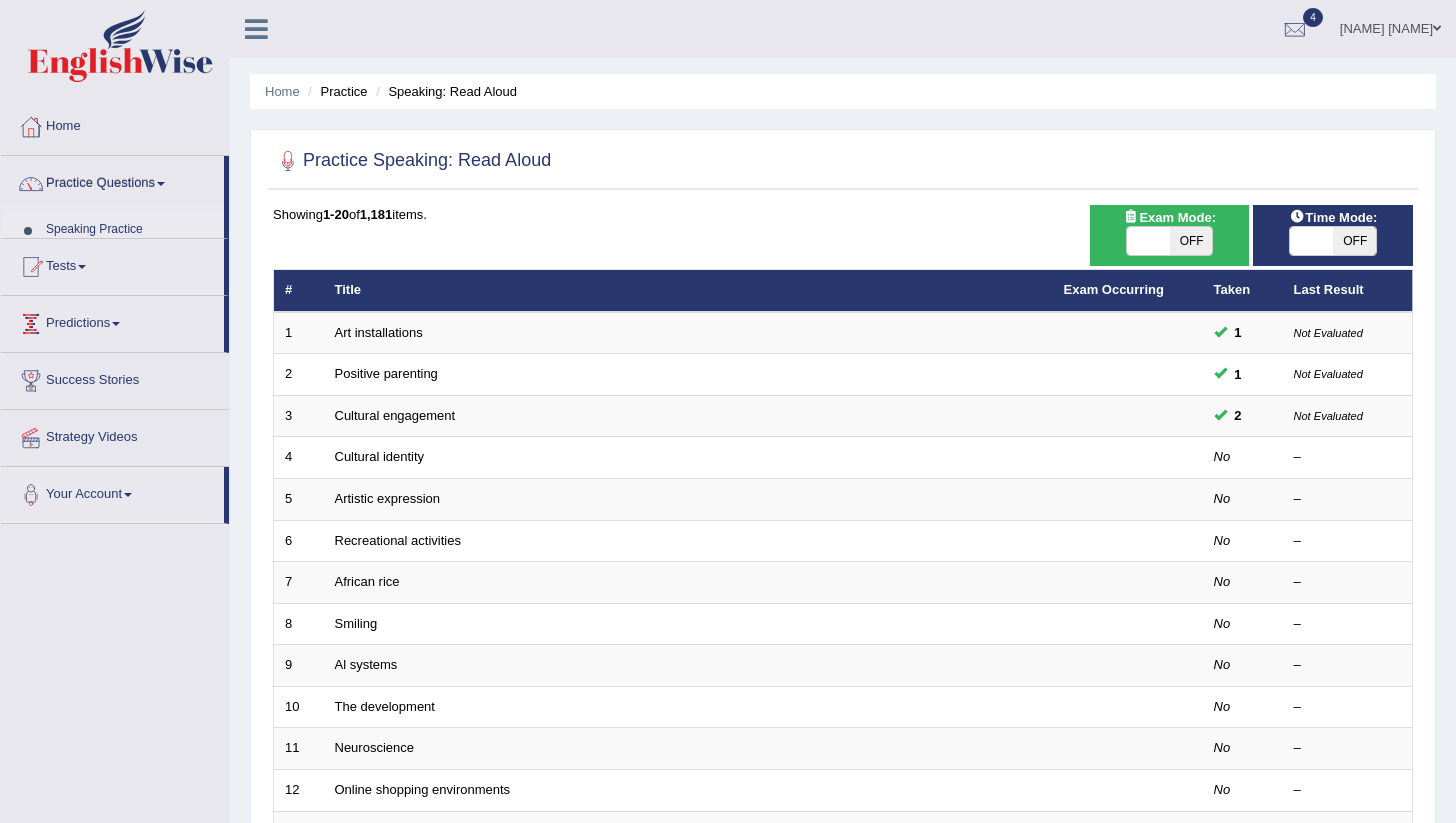 scroll, scrollTop: 0, scrollLeft: 0, axis: both 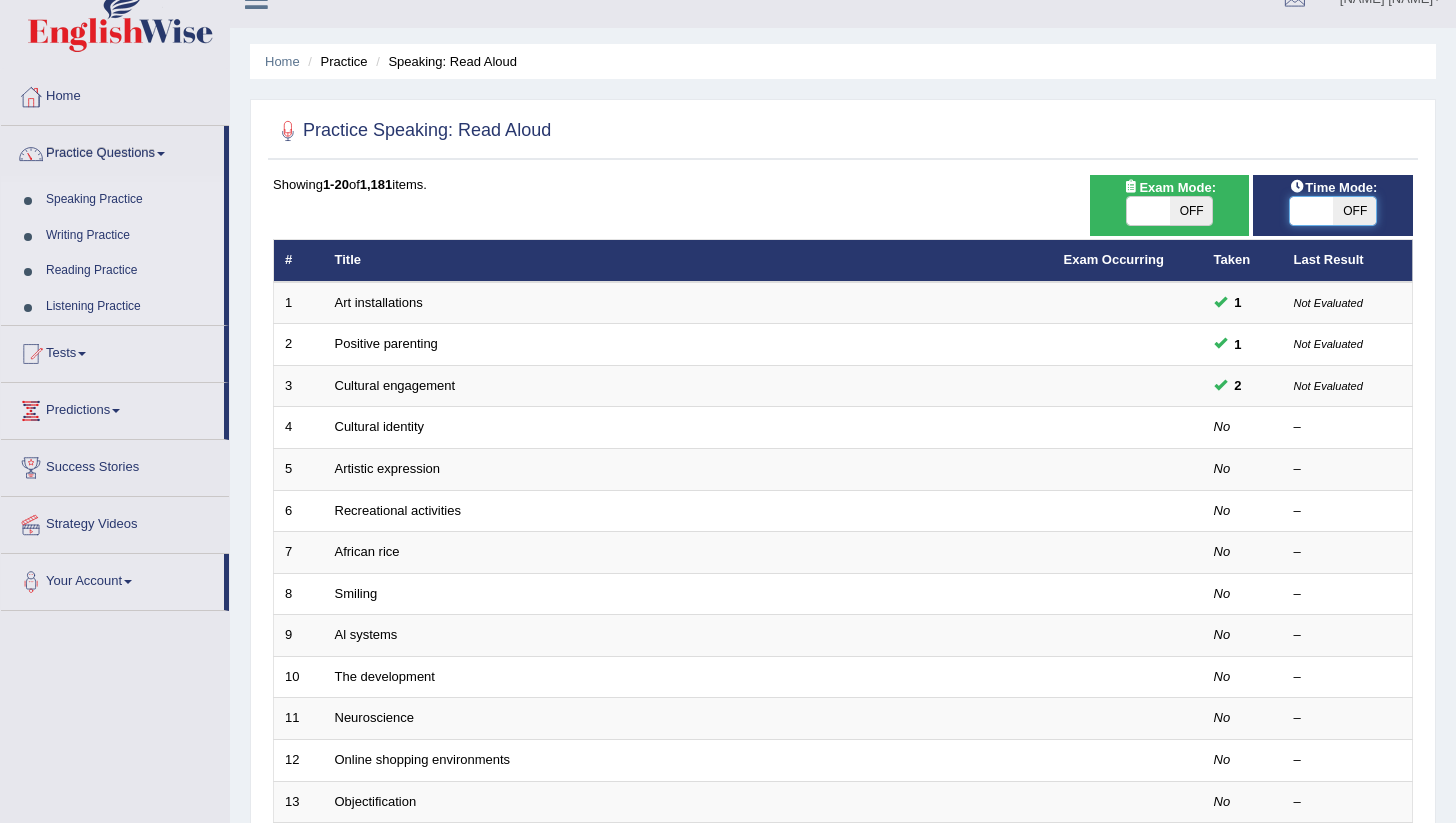 click at bounding box center (1311, 211) 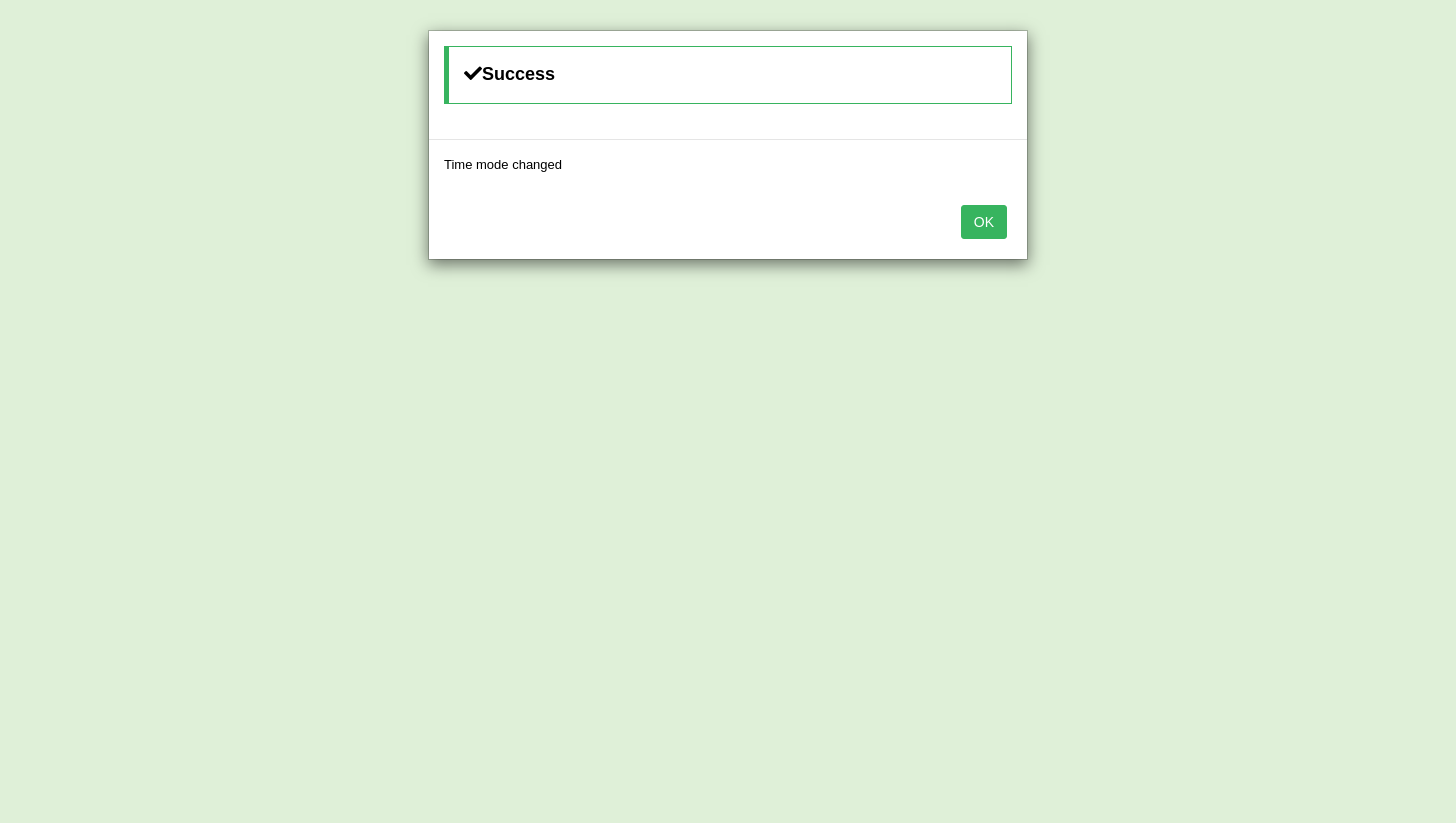 click on "OK" at bounding box center [984, 222] 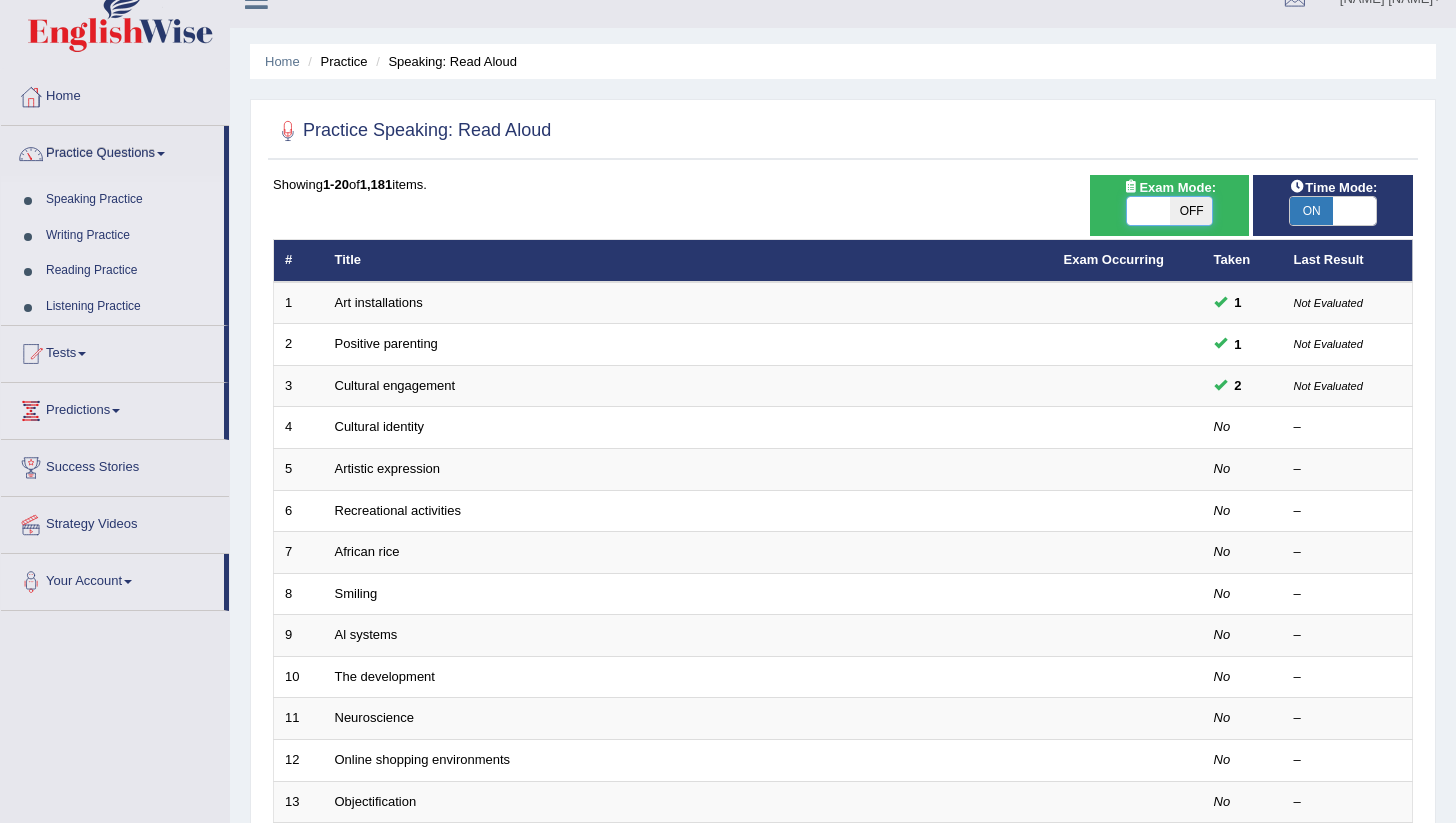 click at bounding box center (1148, 211) 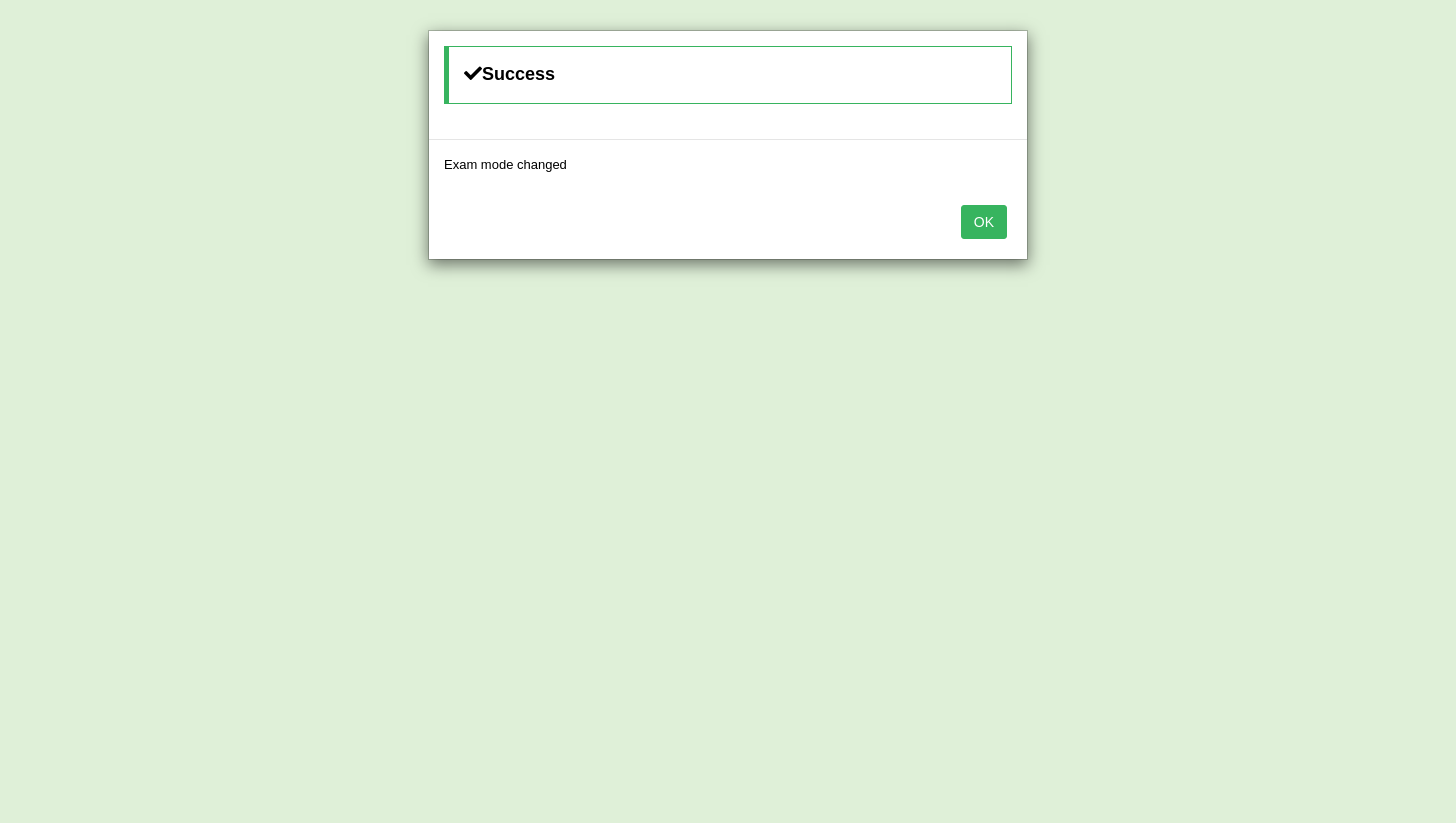 click on "OK" at bounding box center [984, 222] 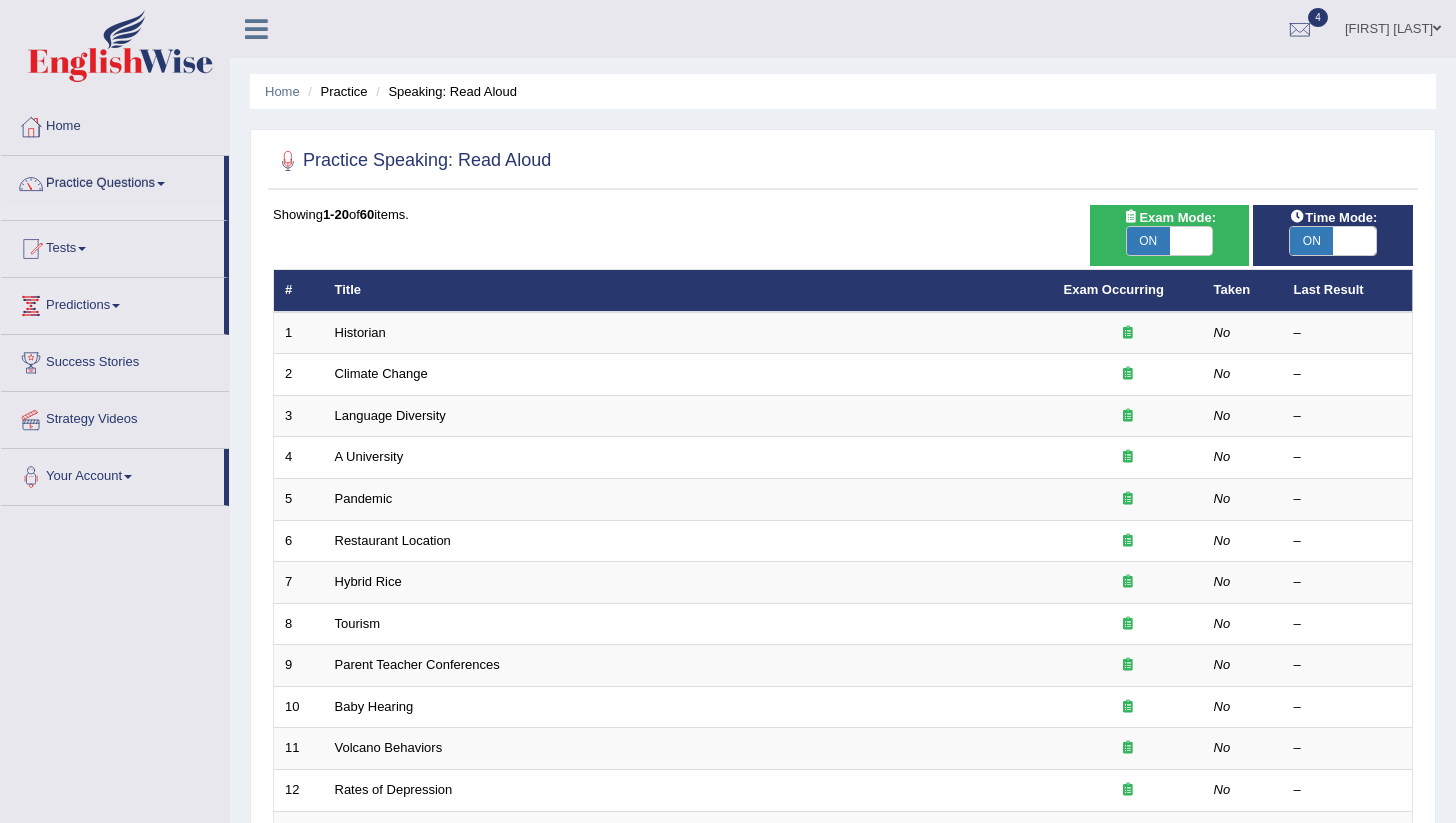 scroll, scrollTop: 30, scrollLeft: 0, axis: vertical 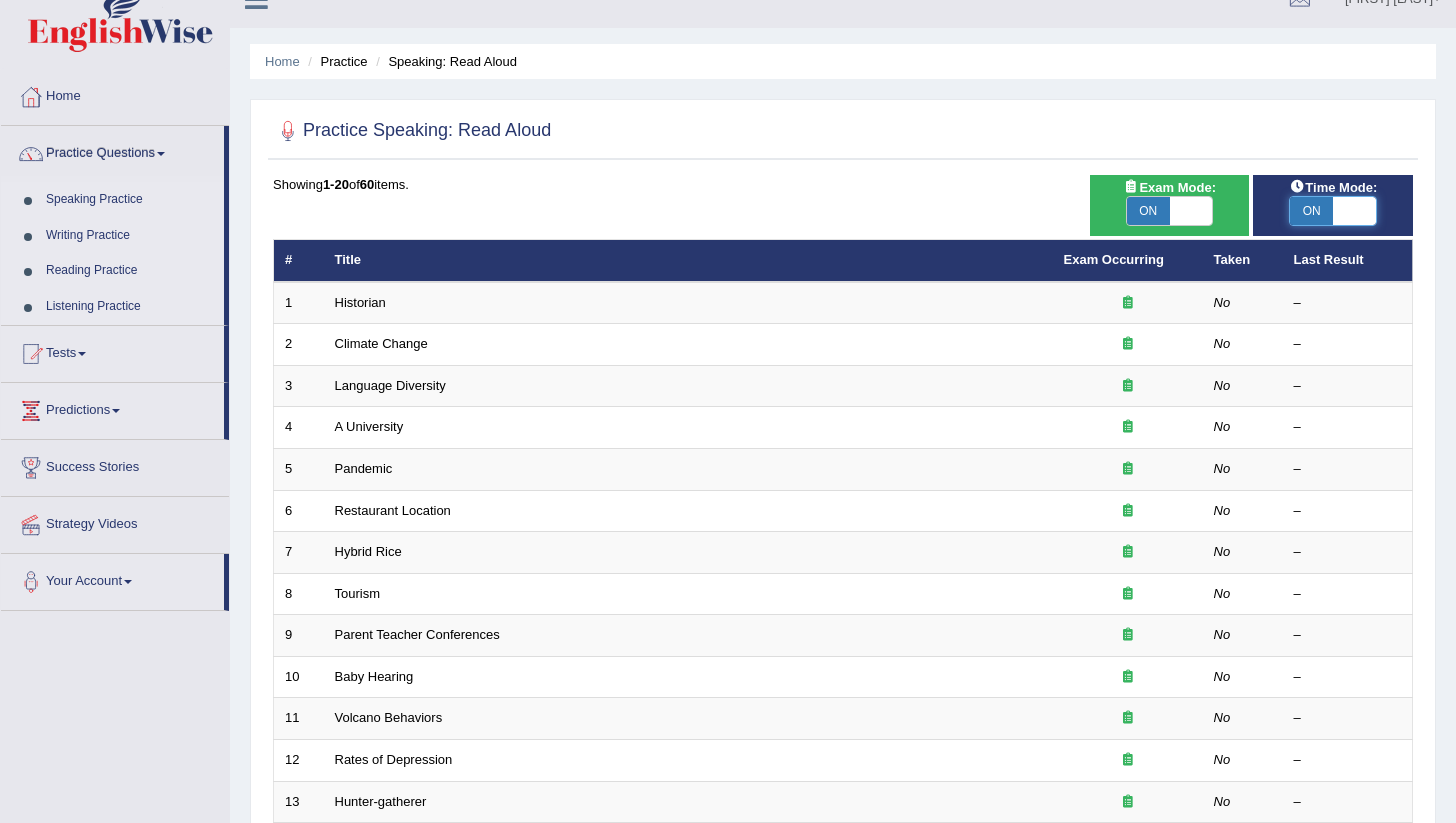 click at bounding box center [1354, 211] 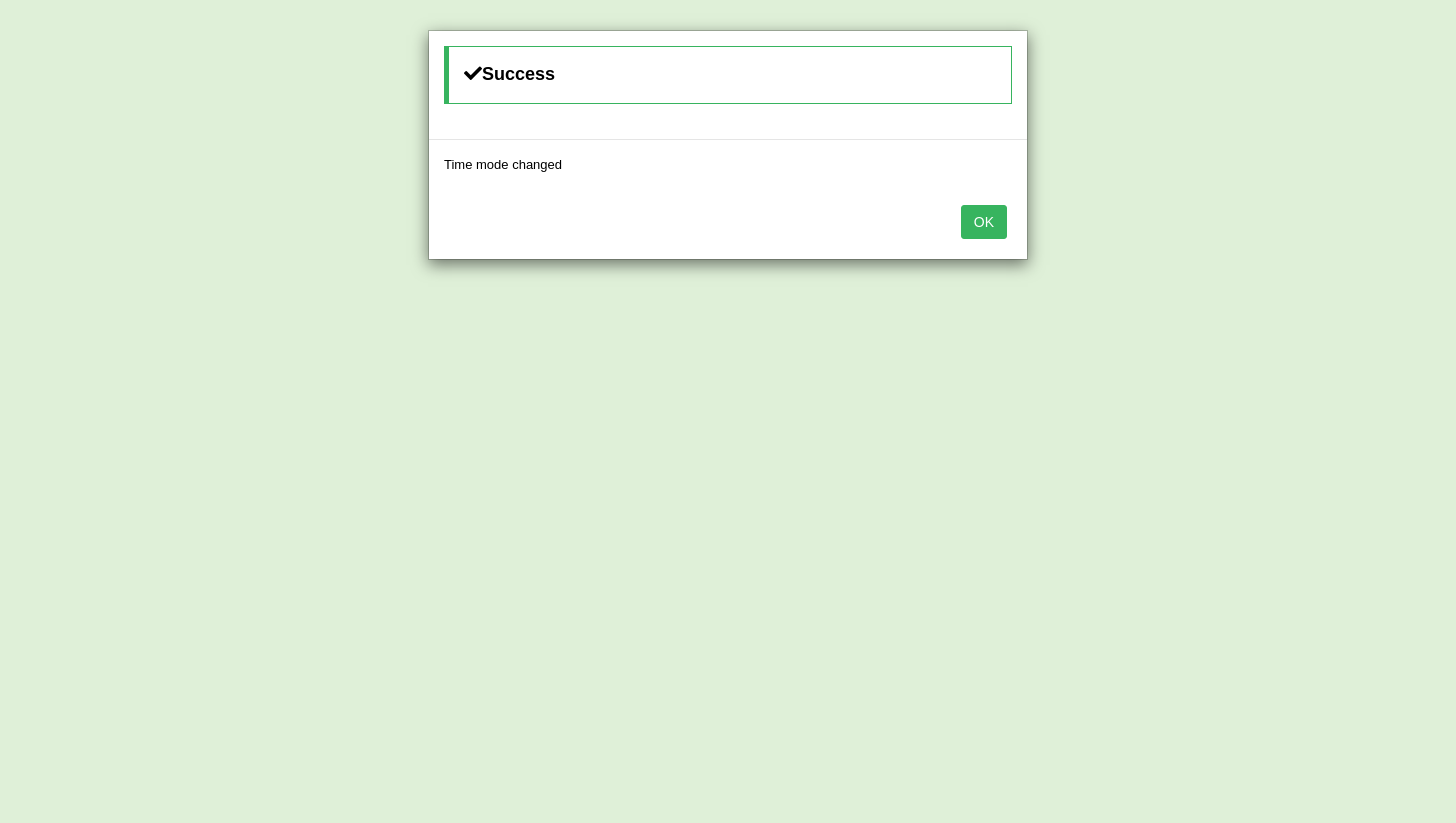 click on "OK" at bounding box center [984, 222] 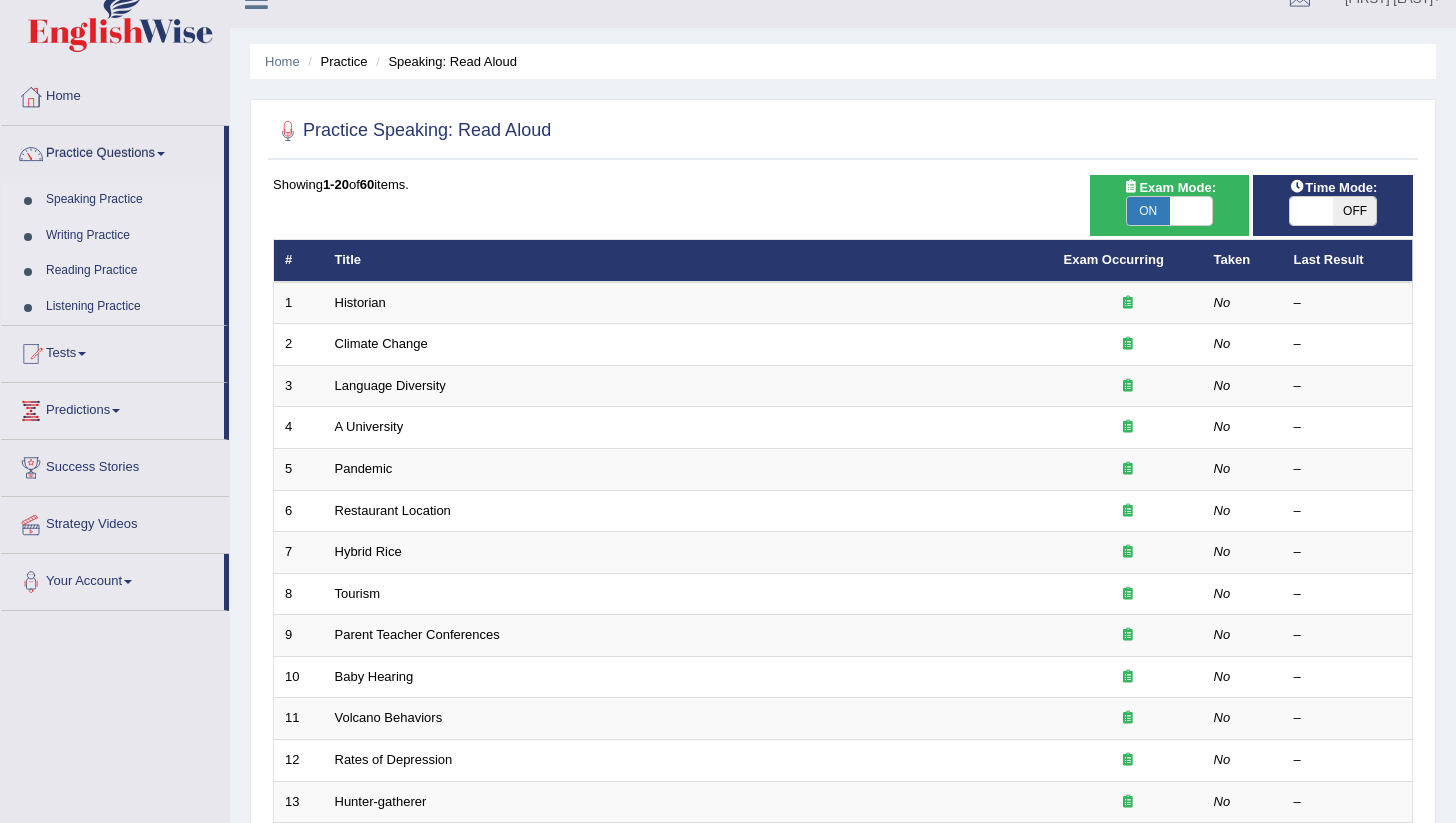 click at bounding box center (1191, 211) 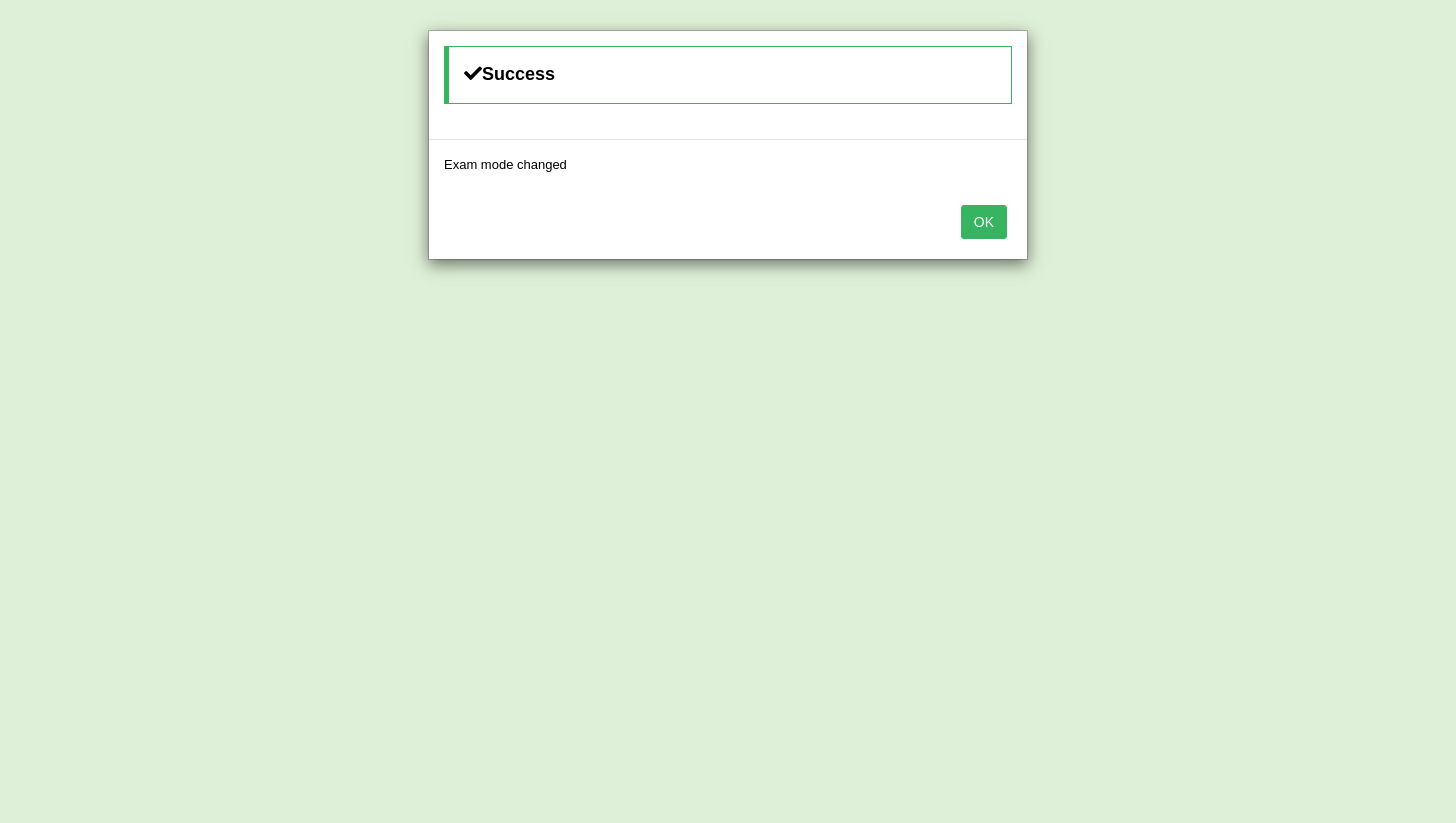click on "OK" at bounding box center (984, 222) 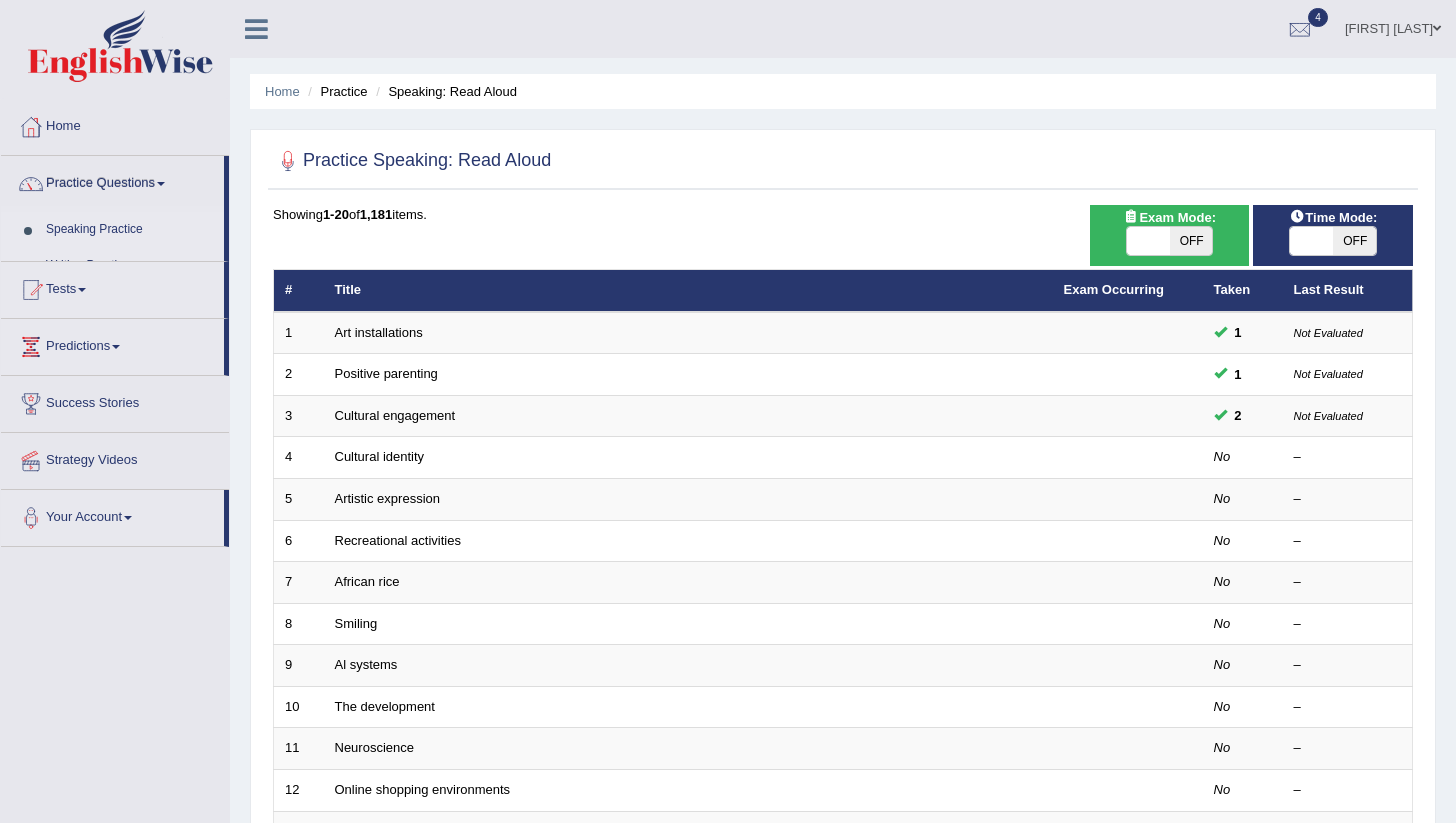 scroll, scrollTop: 30, scrollLeft: 0, axis: vertical 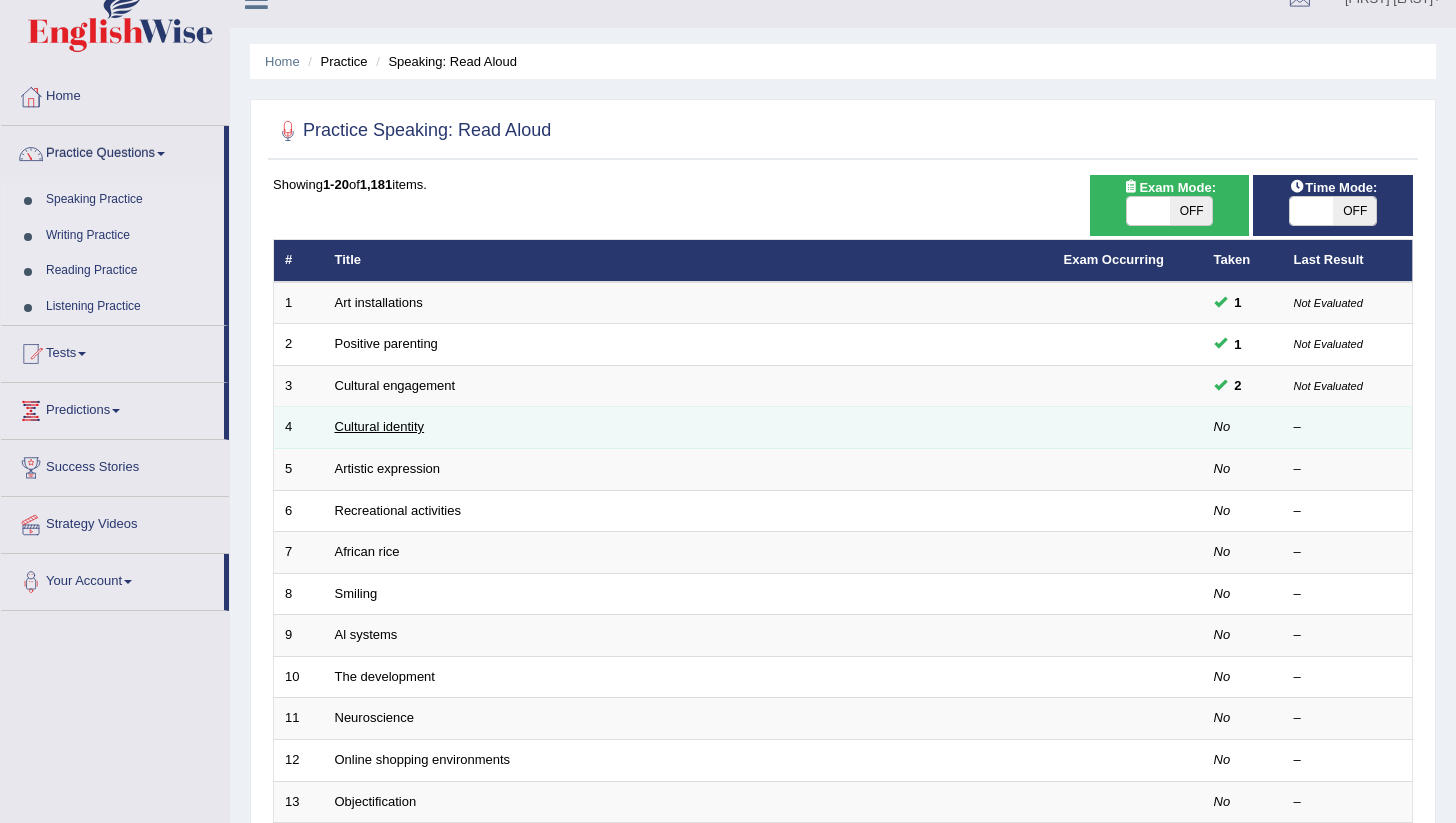 click on "Cultural identity" at bounding box center [380, 426] 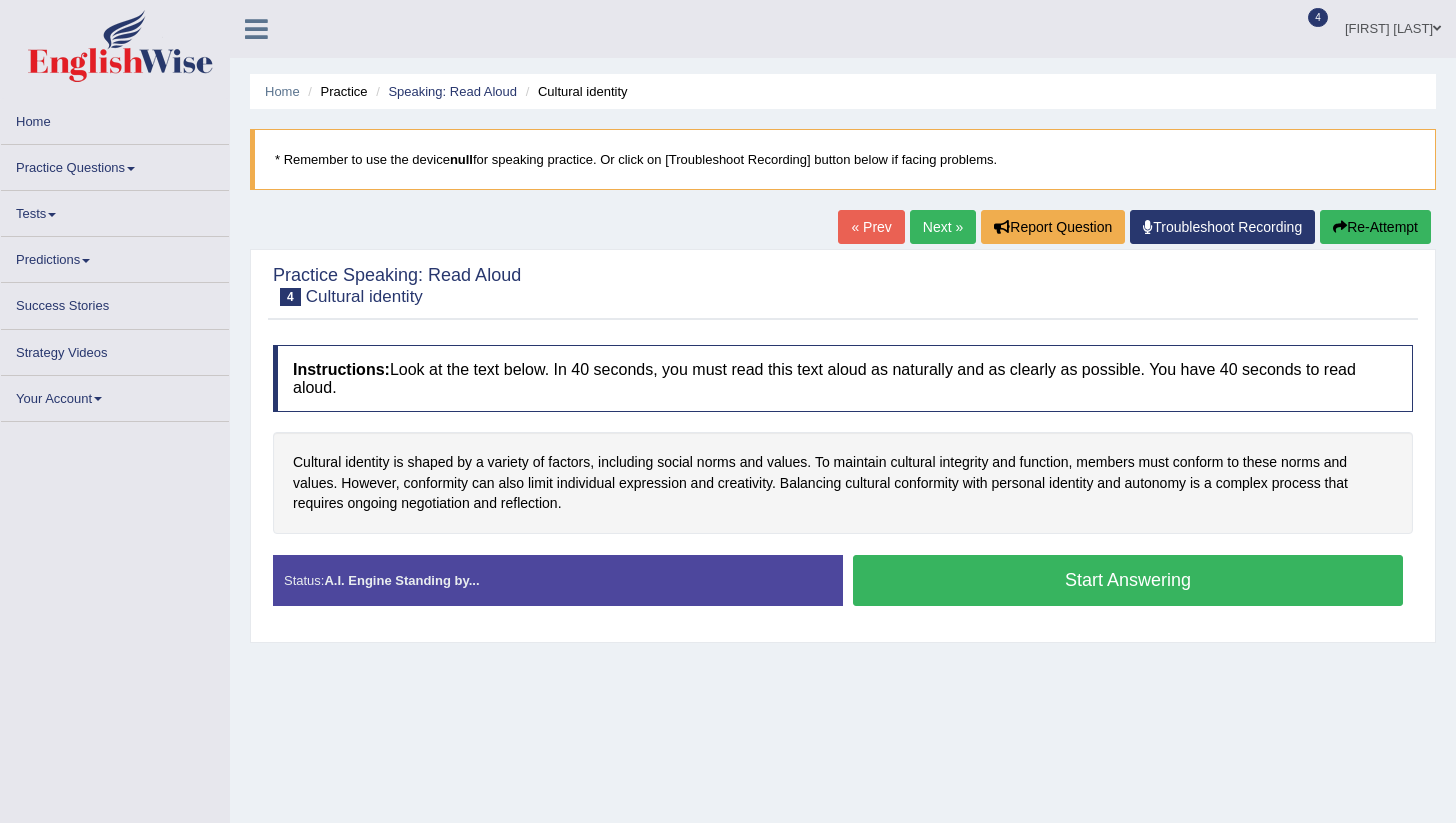 scroll, scrollTop: 0, scrollLeft: 0, axis: both 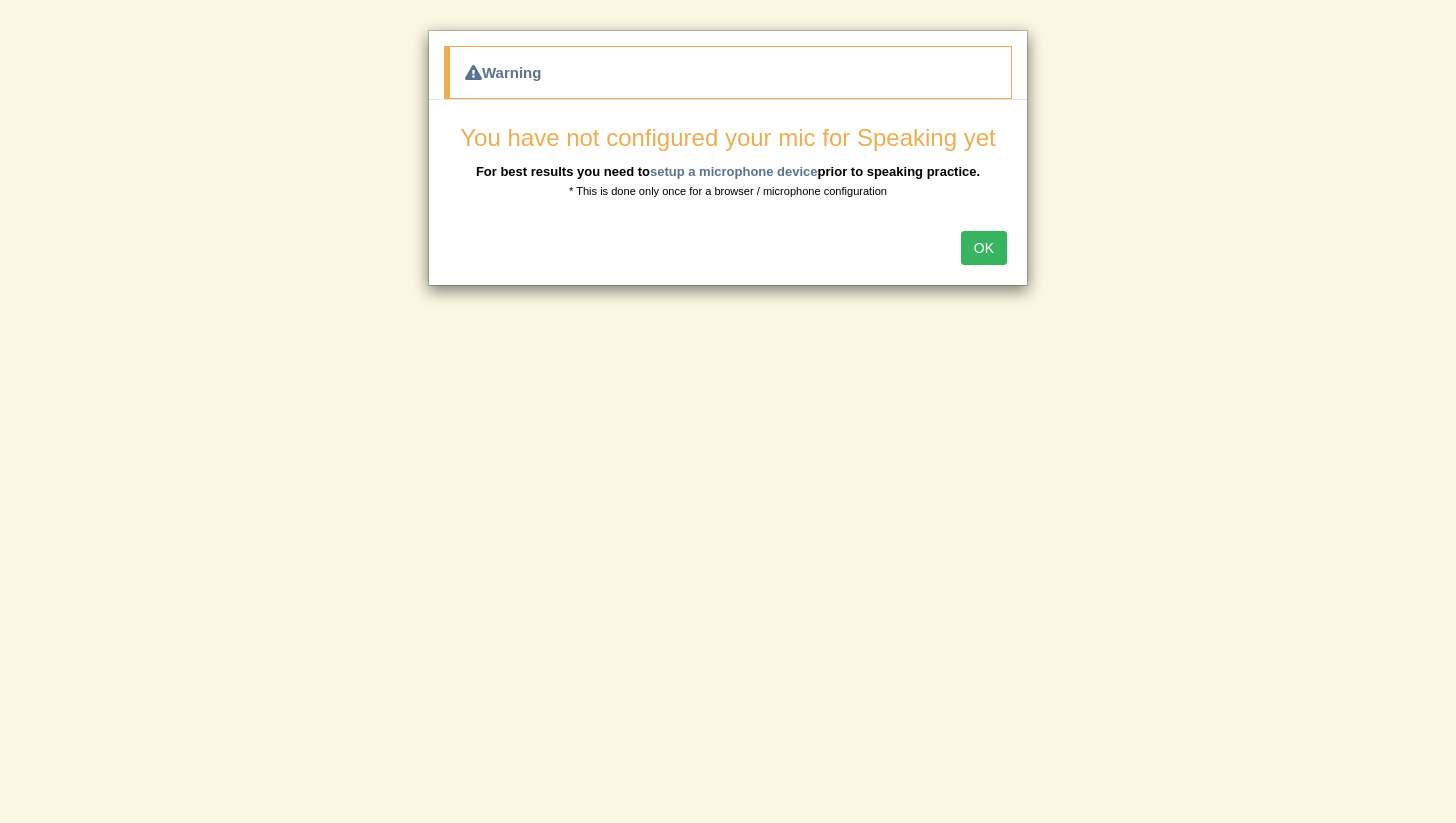 click on "OK" at bounding box center [984, 248] 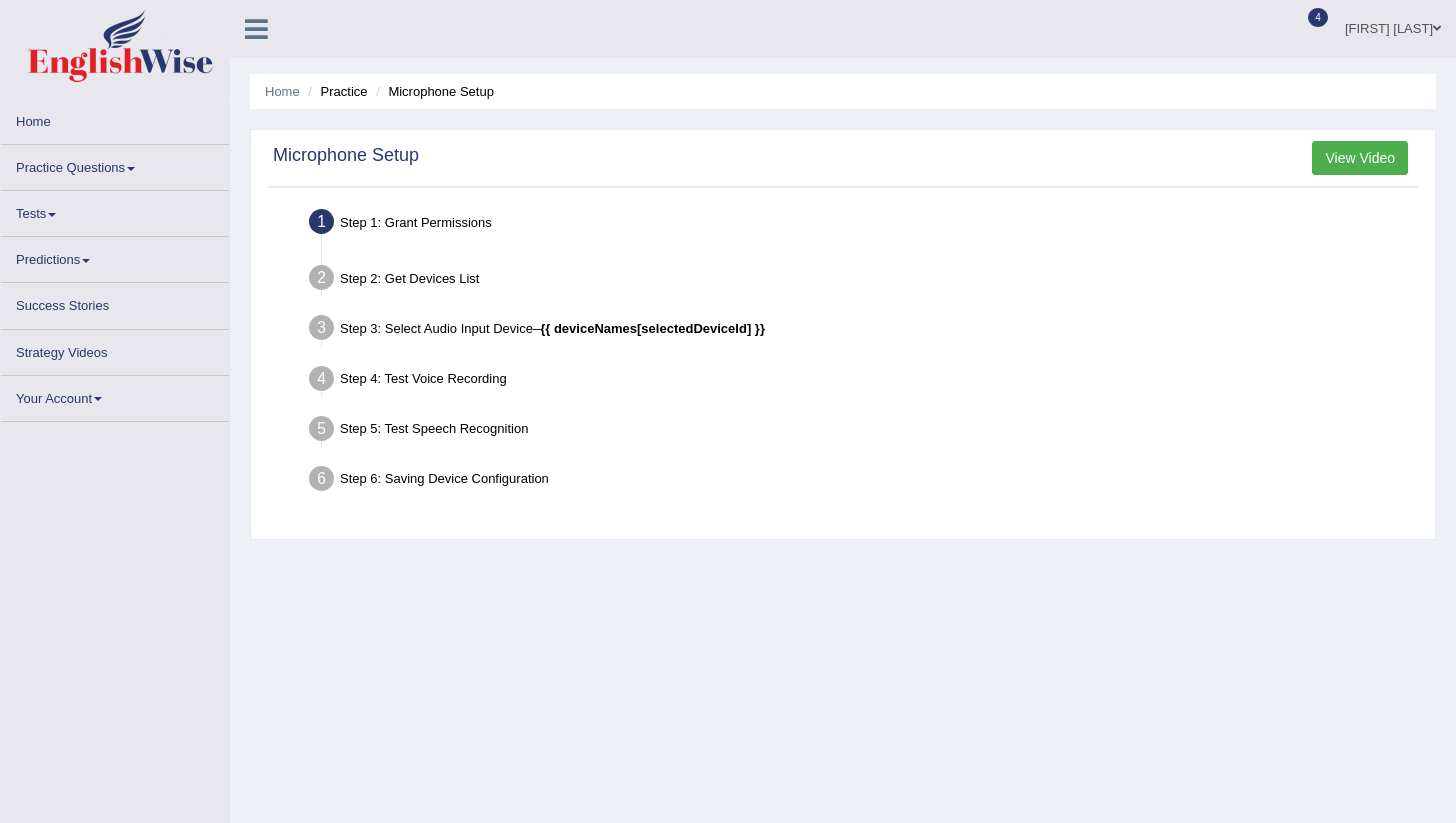 scroll, scrollTop: 0, scrollLeft: 0, axis: both 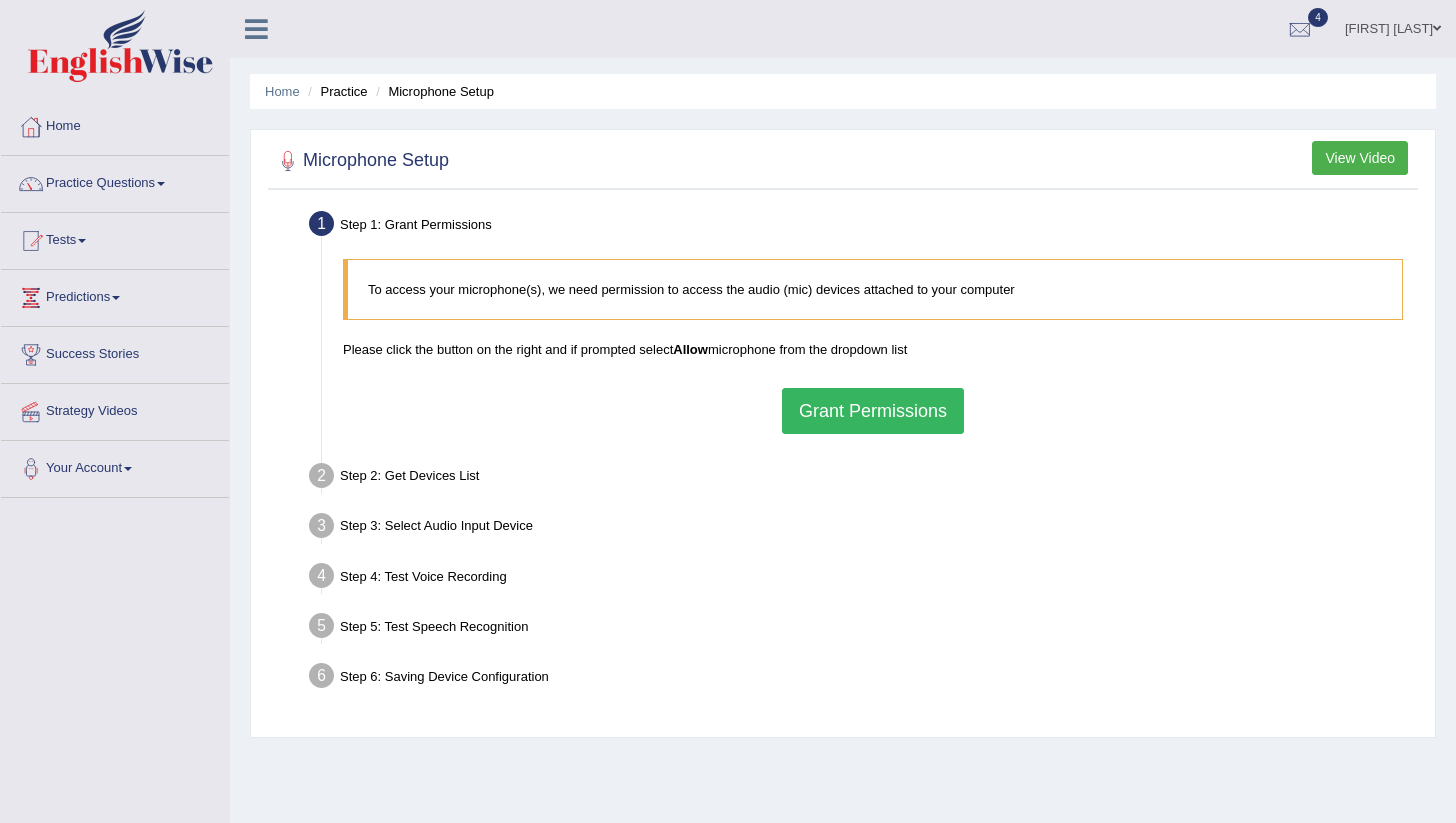 click on "Grant Permissions" at bounding box center (873, 411) 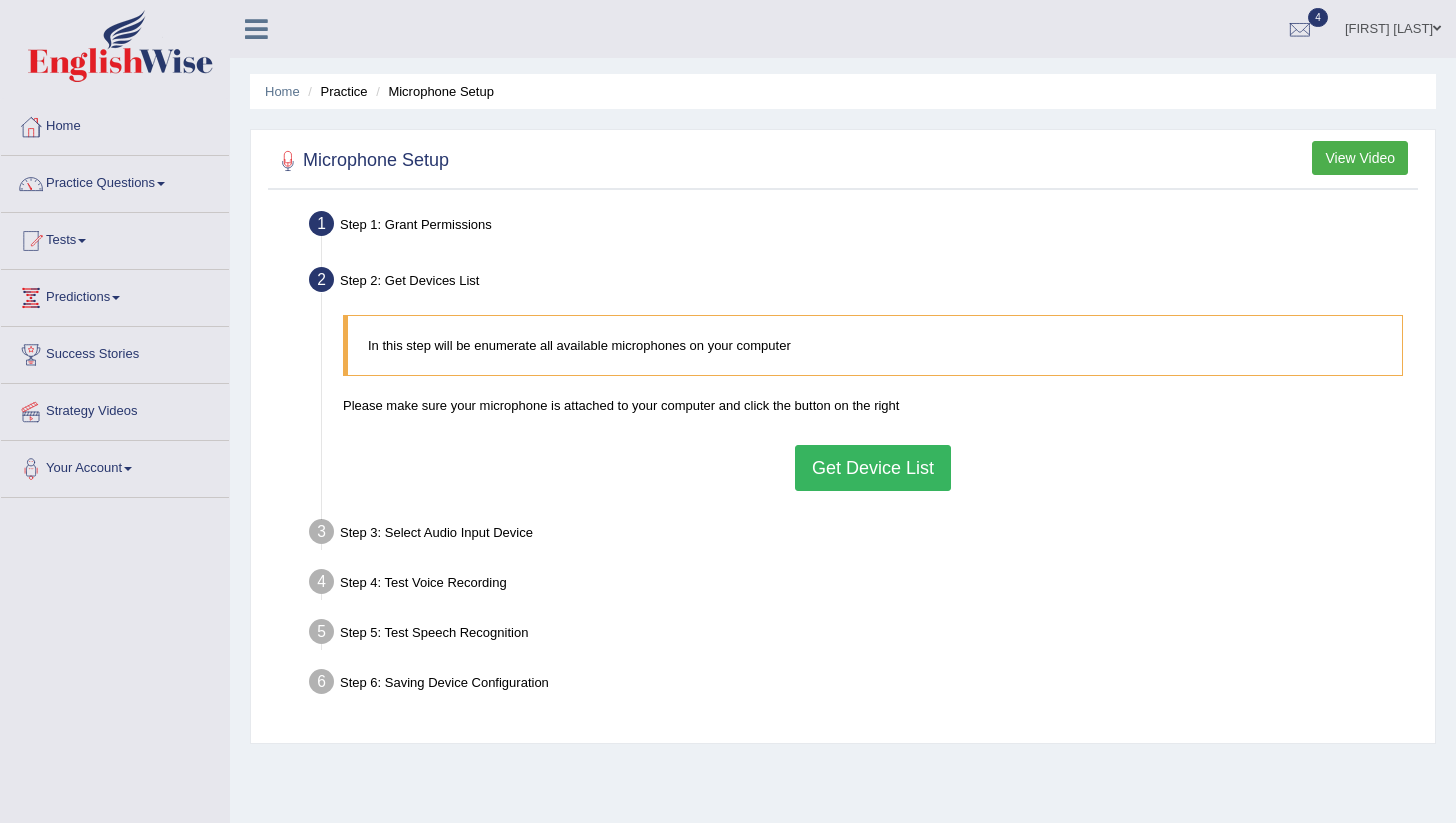 click on "Get Device List" at bounding box center (873, 468) 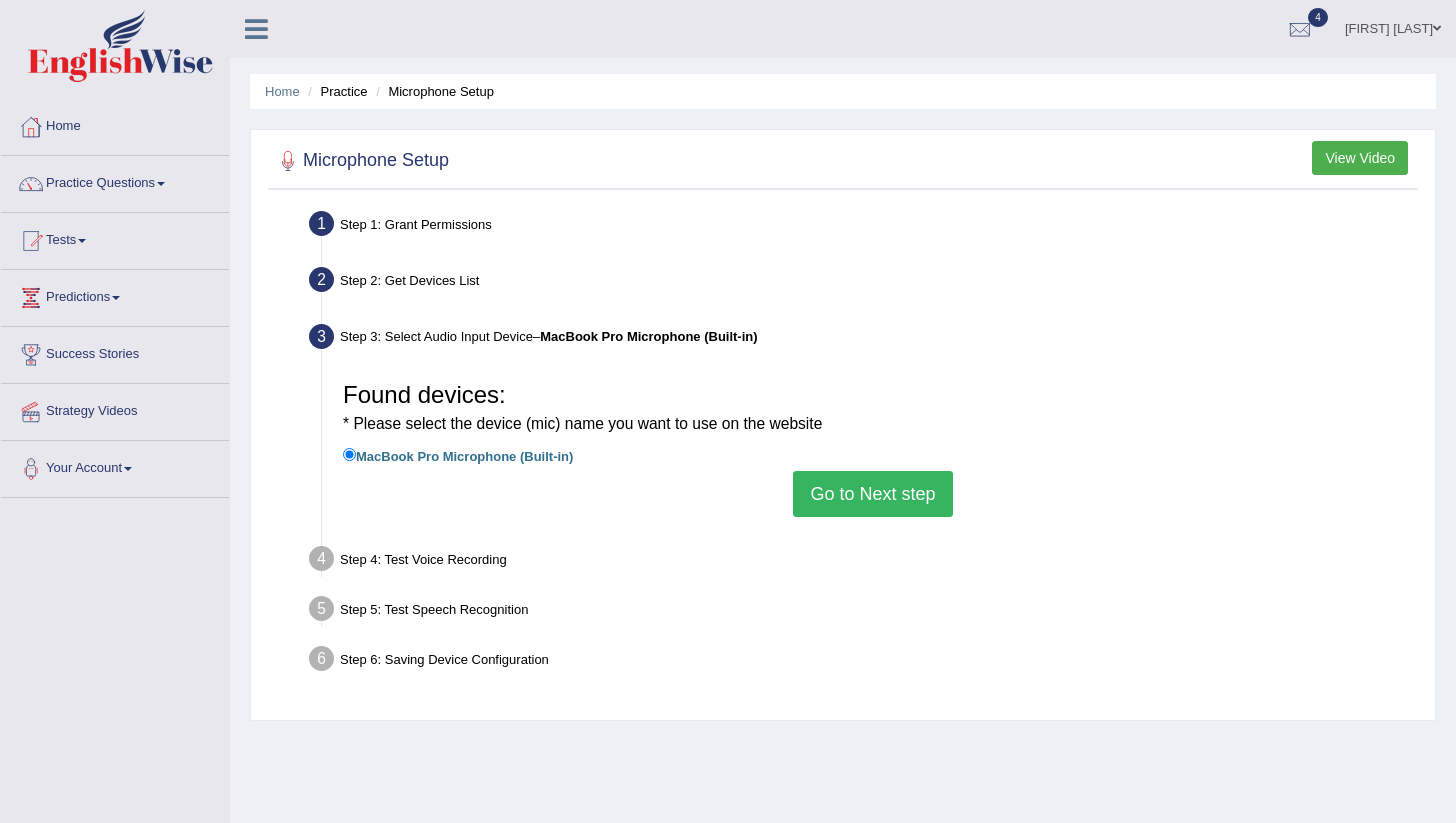 click on "Go to Next step" at bounding box center [872, 494] 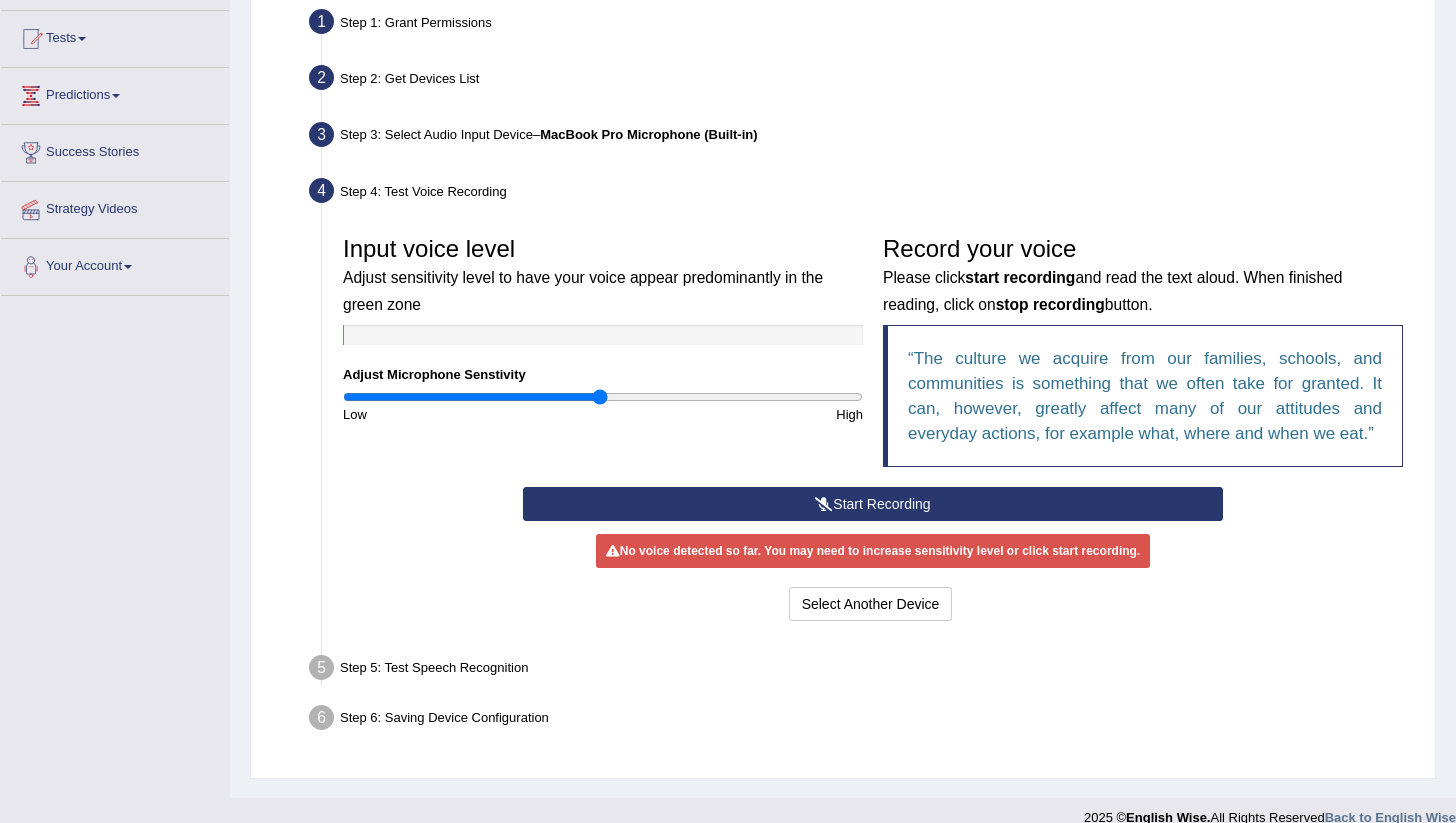 scroll, scrollTop: 204, scrollLeft: 0, axis: vertical 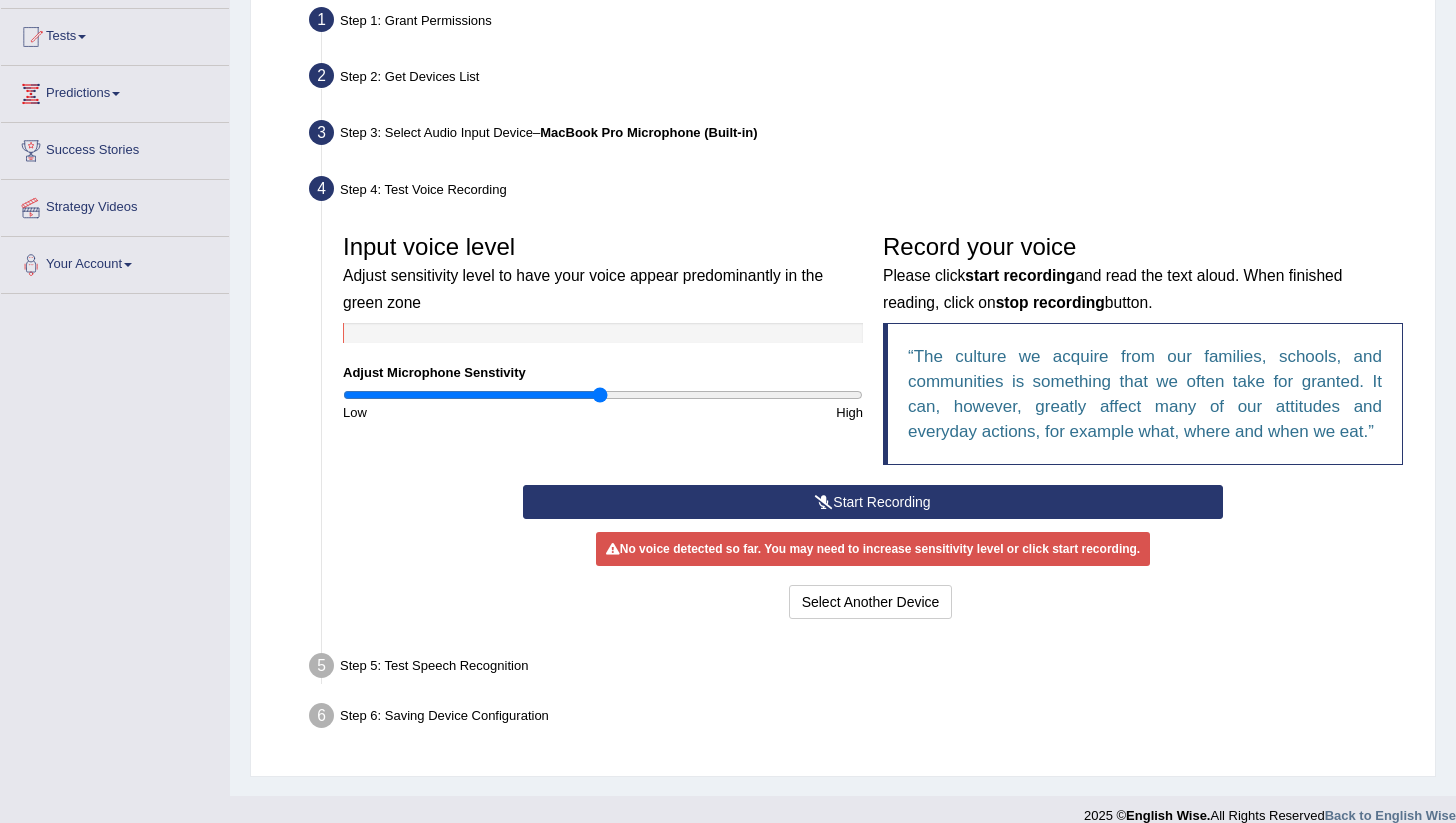 click on "Start Recording" at bounding box center (873, 502) 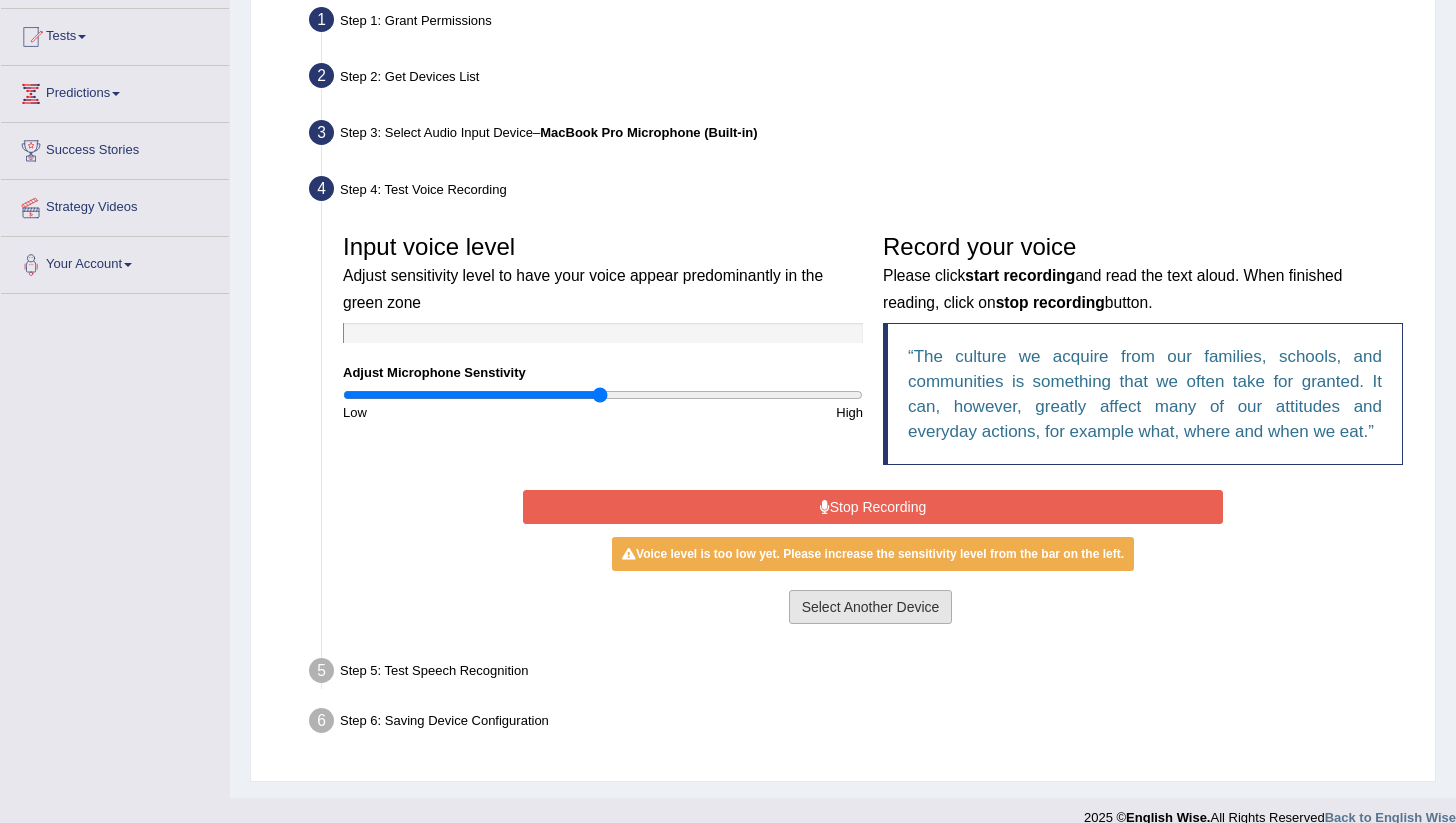 click on "Select Another Device" at bounding box center (871, 607) 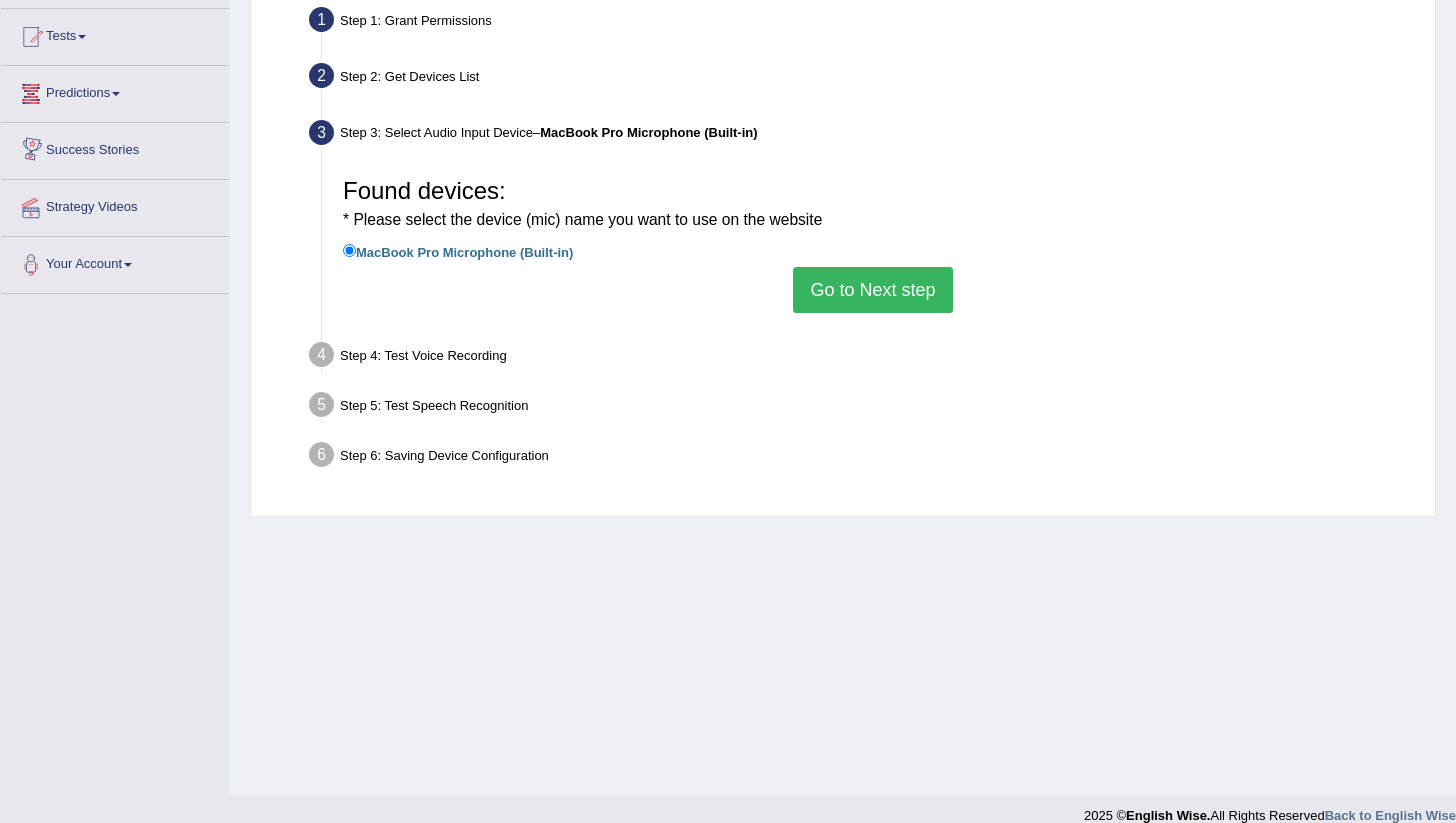 click on "Predictions" at bounding box center (115, 91) 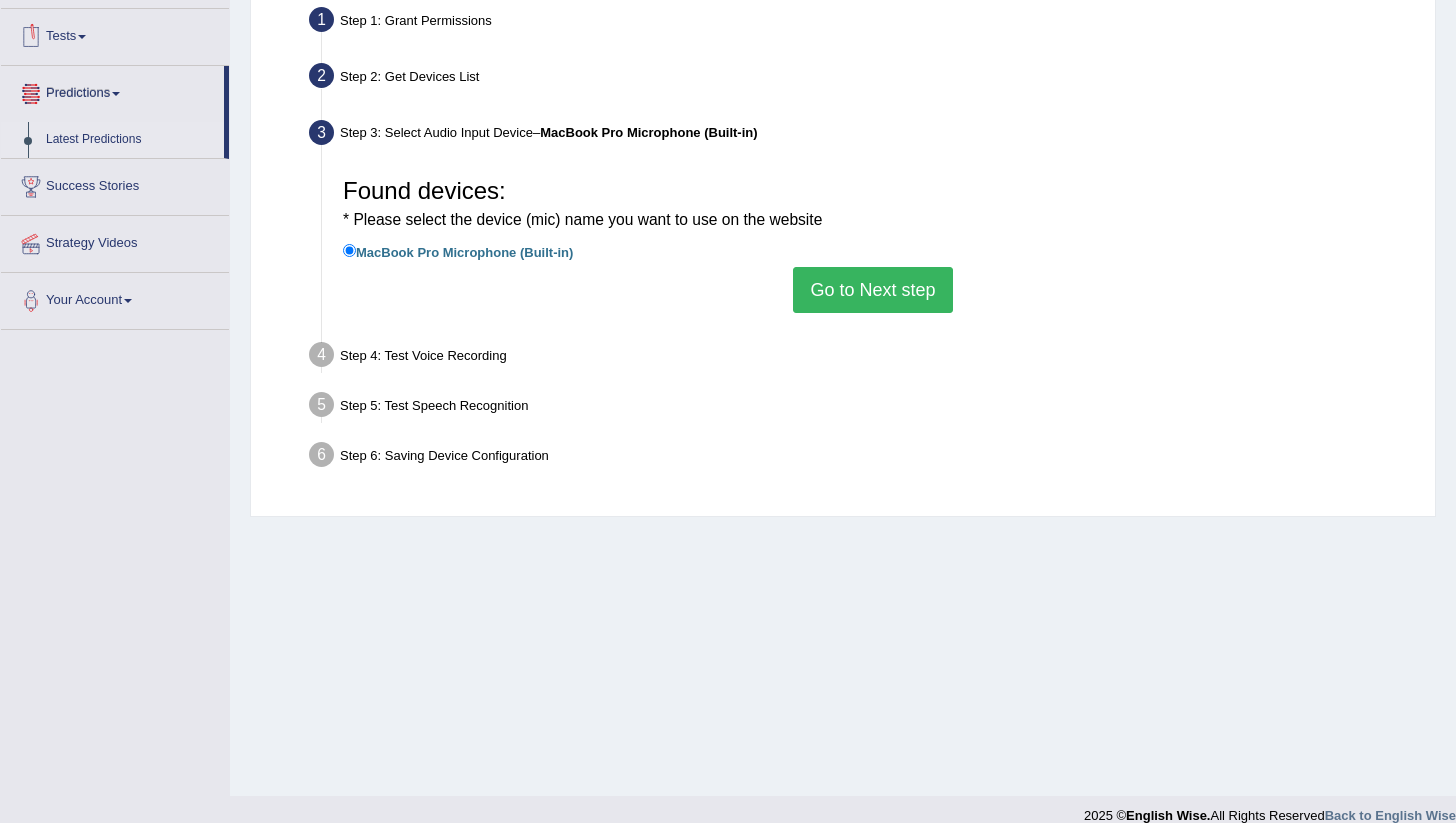 click on "Latest Predictions" at bounding box center (130, 140) 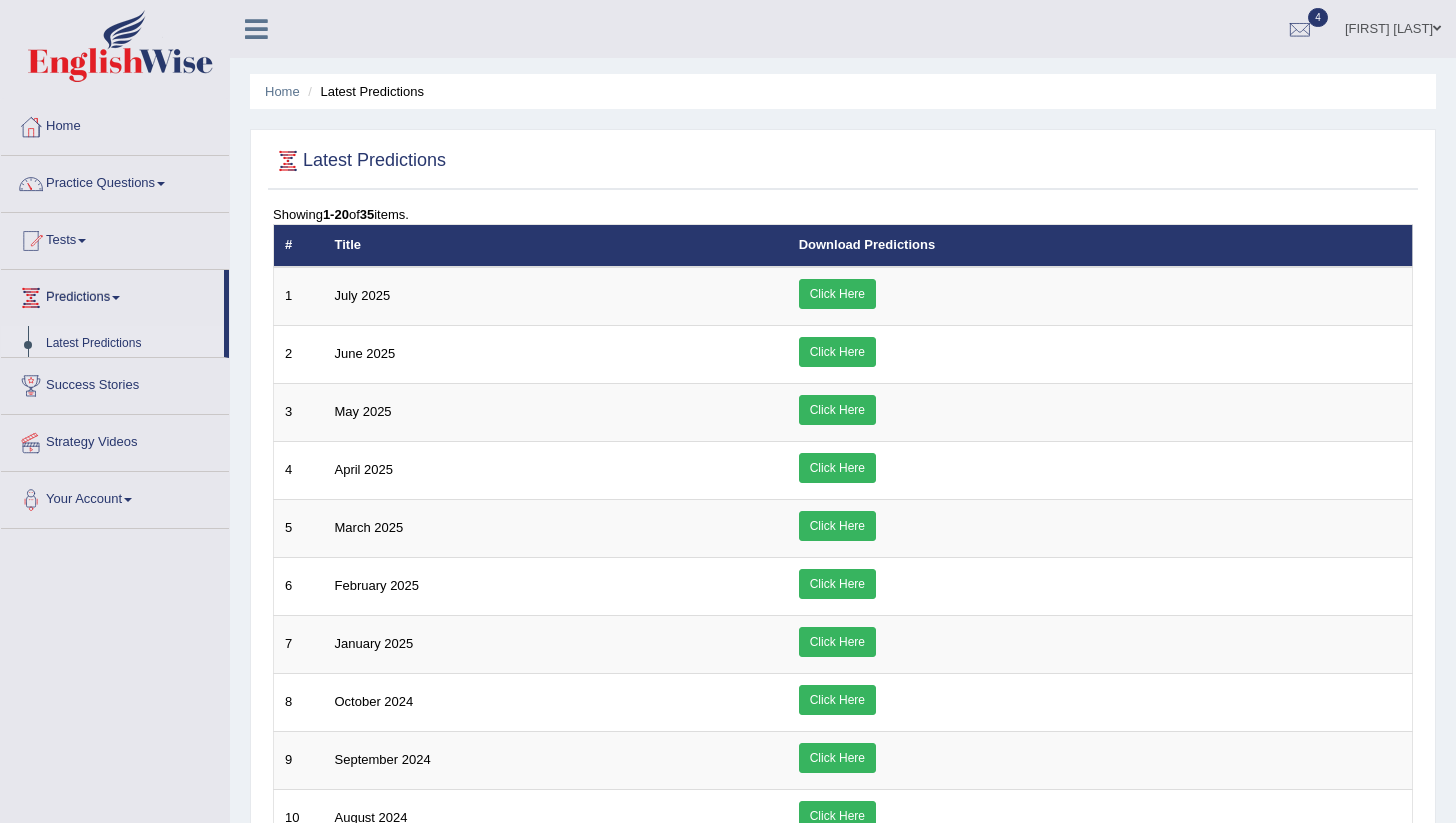 scroll, scrollTop: 0, scrollLeft: 0, axis: both 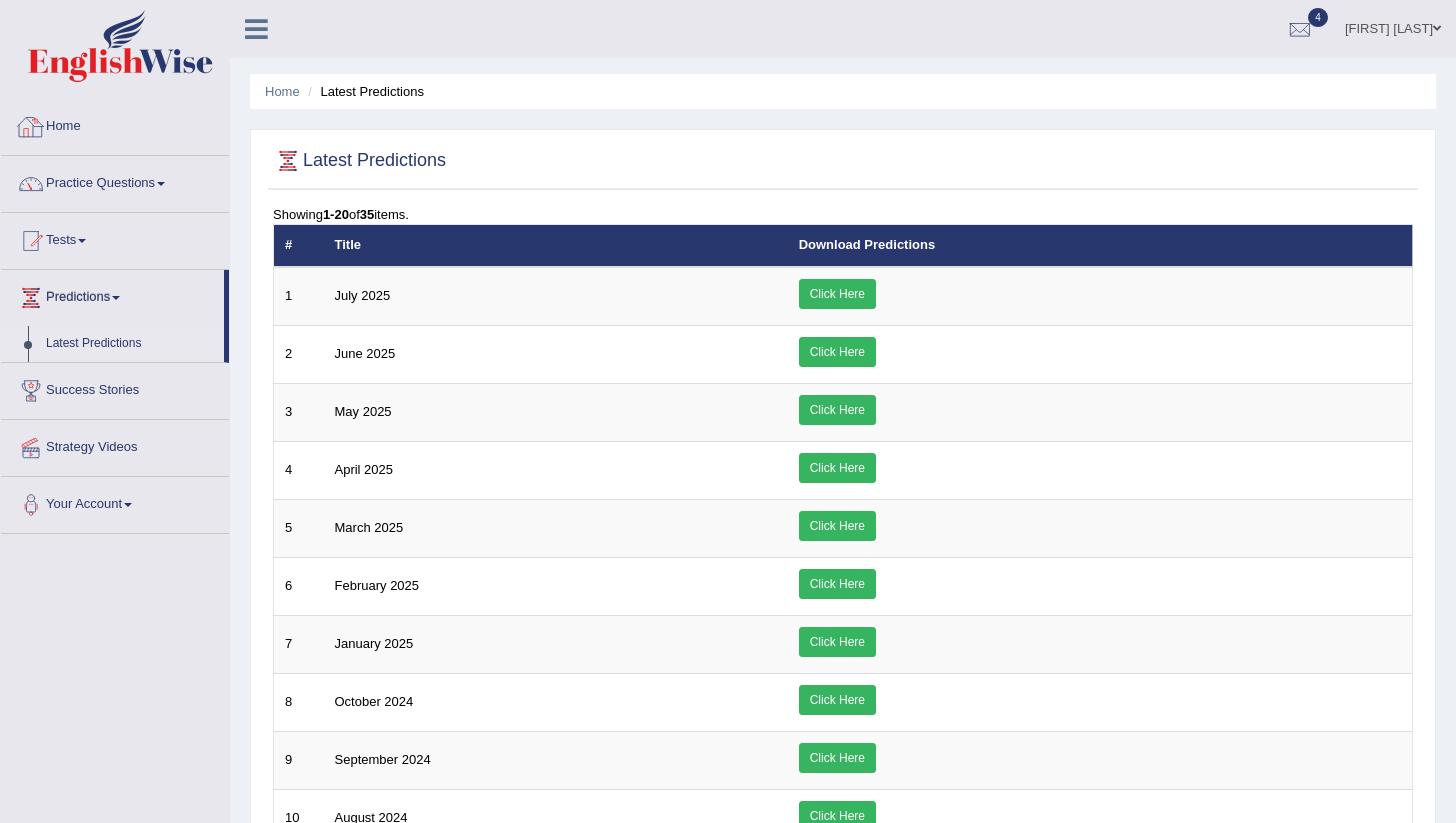 click on "Home" at bounding box center [115, 124] 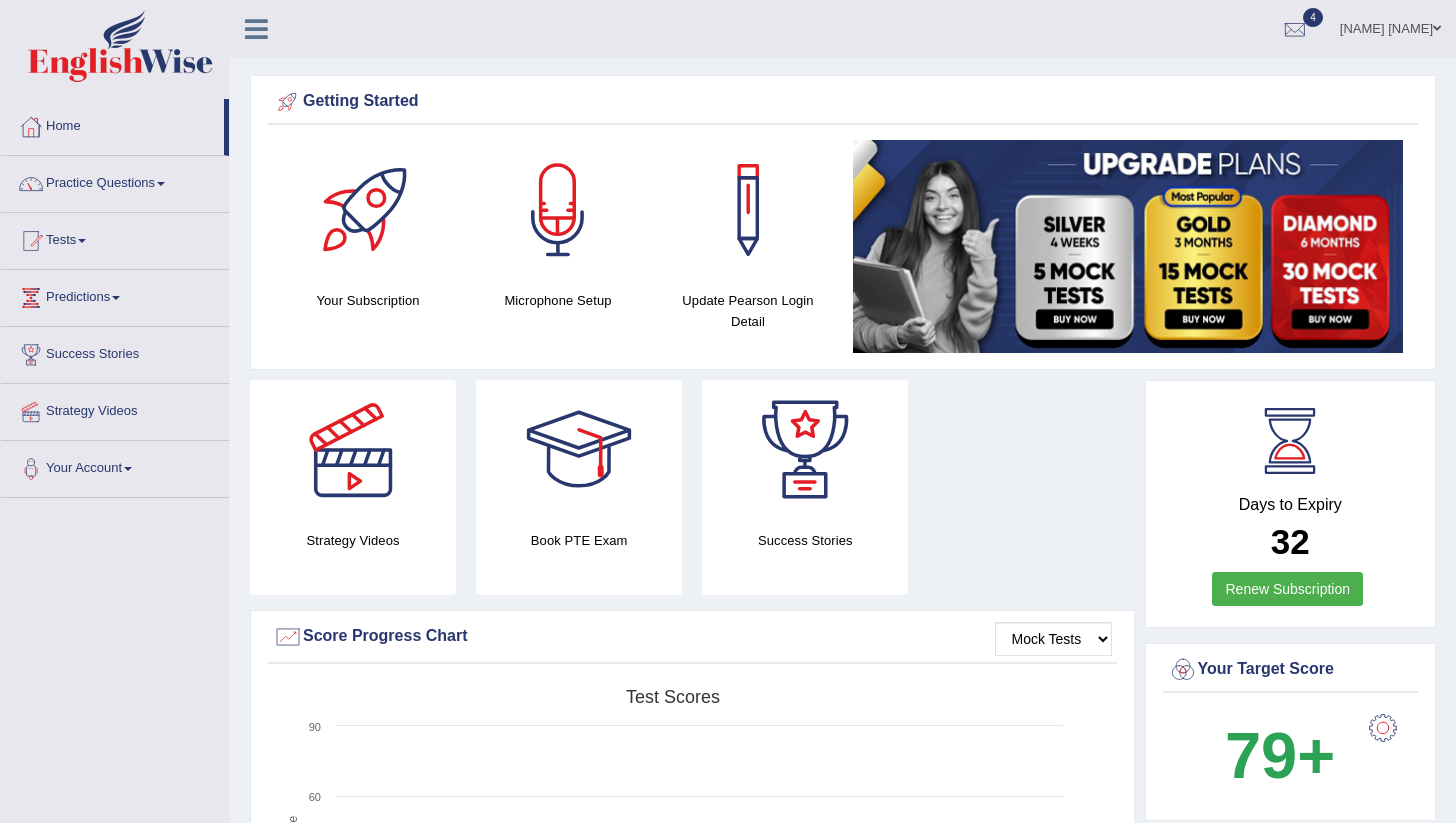 scroll, scrollTop: 0, scrollLeft: 0, axis: both 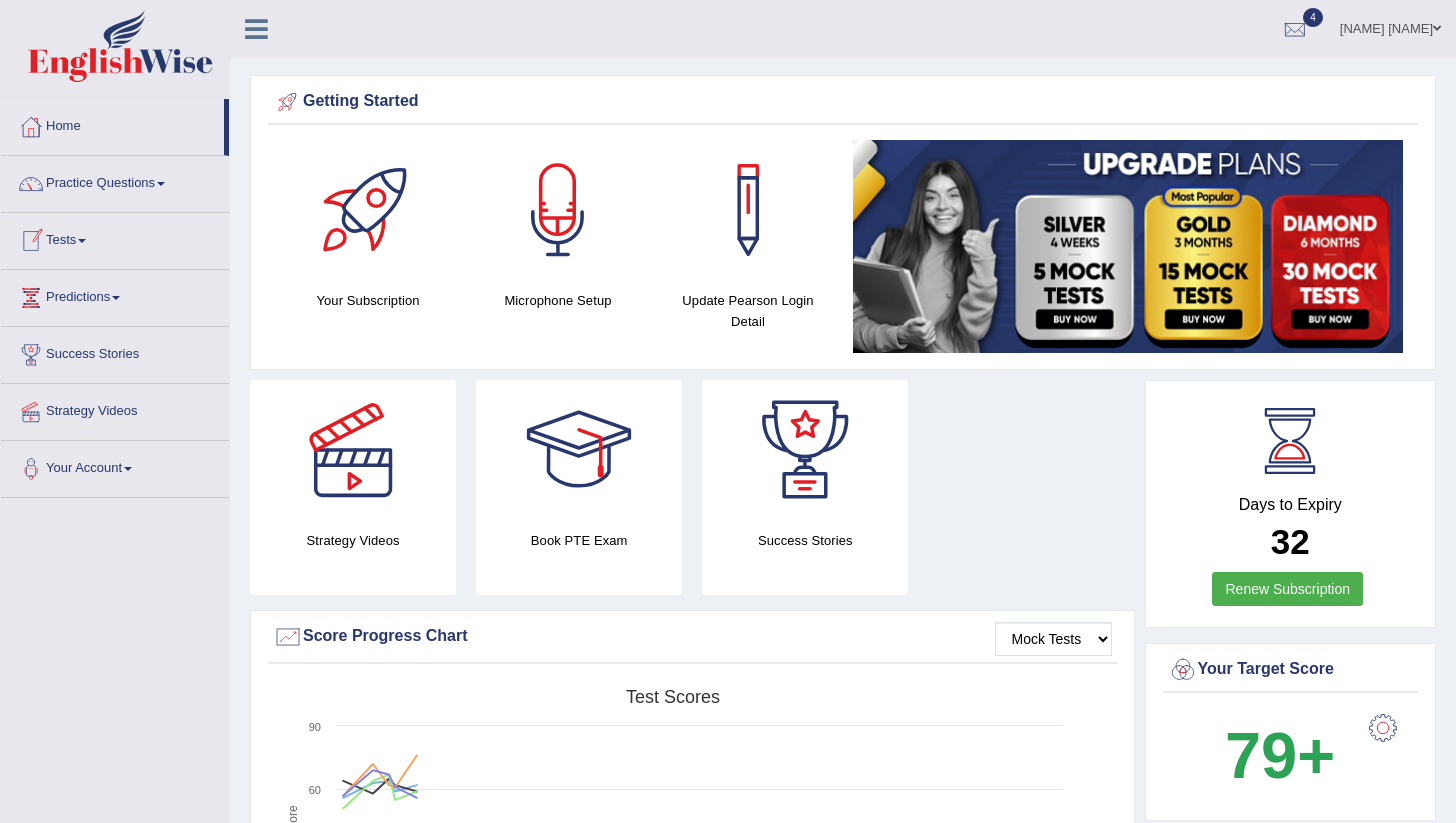 click on "Tests" at bounding box center [115, 238] 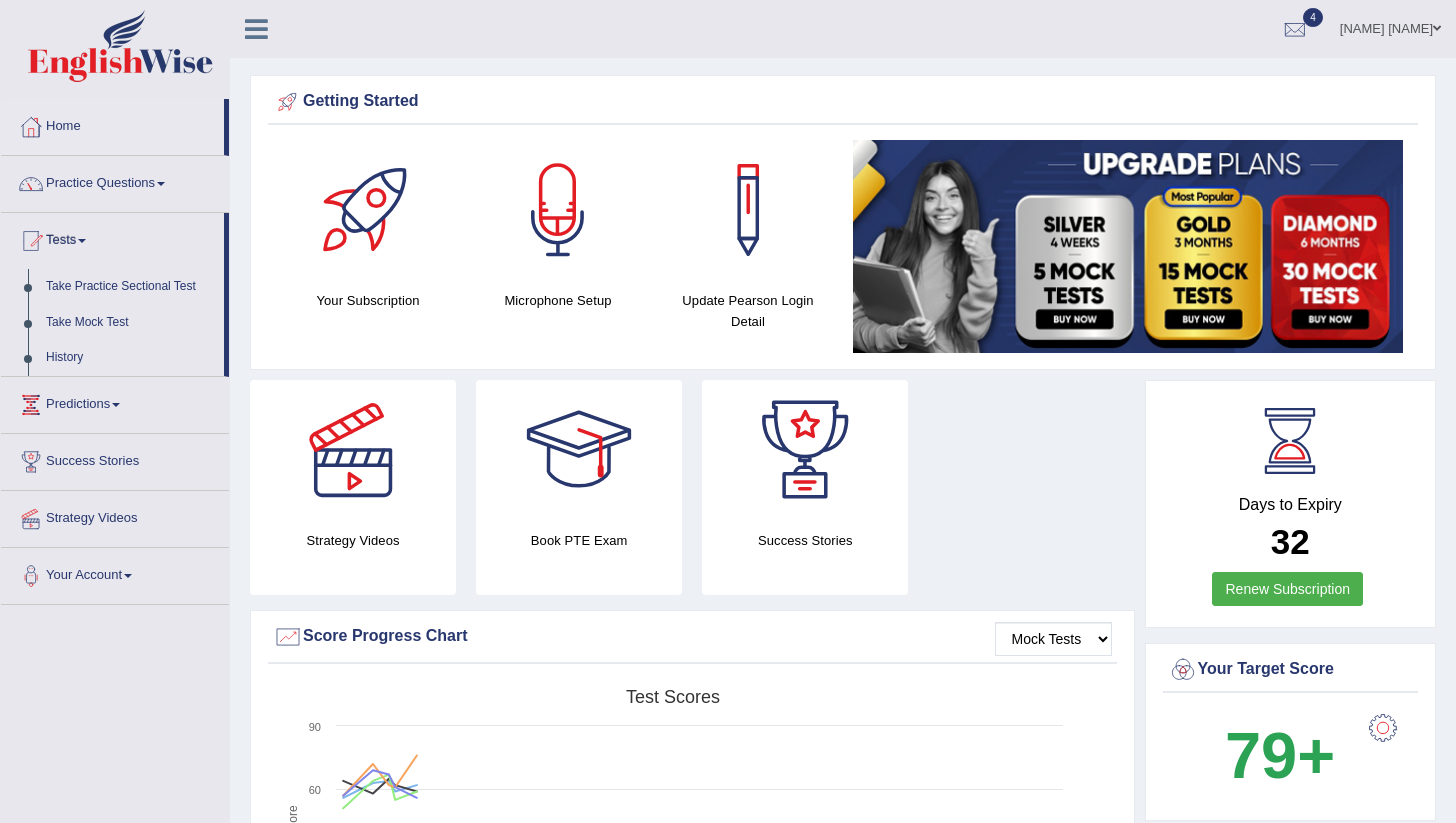 click on "Tests" at bounding box center [112, 238] 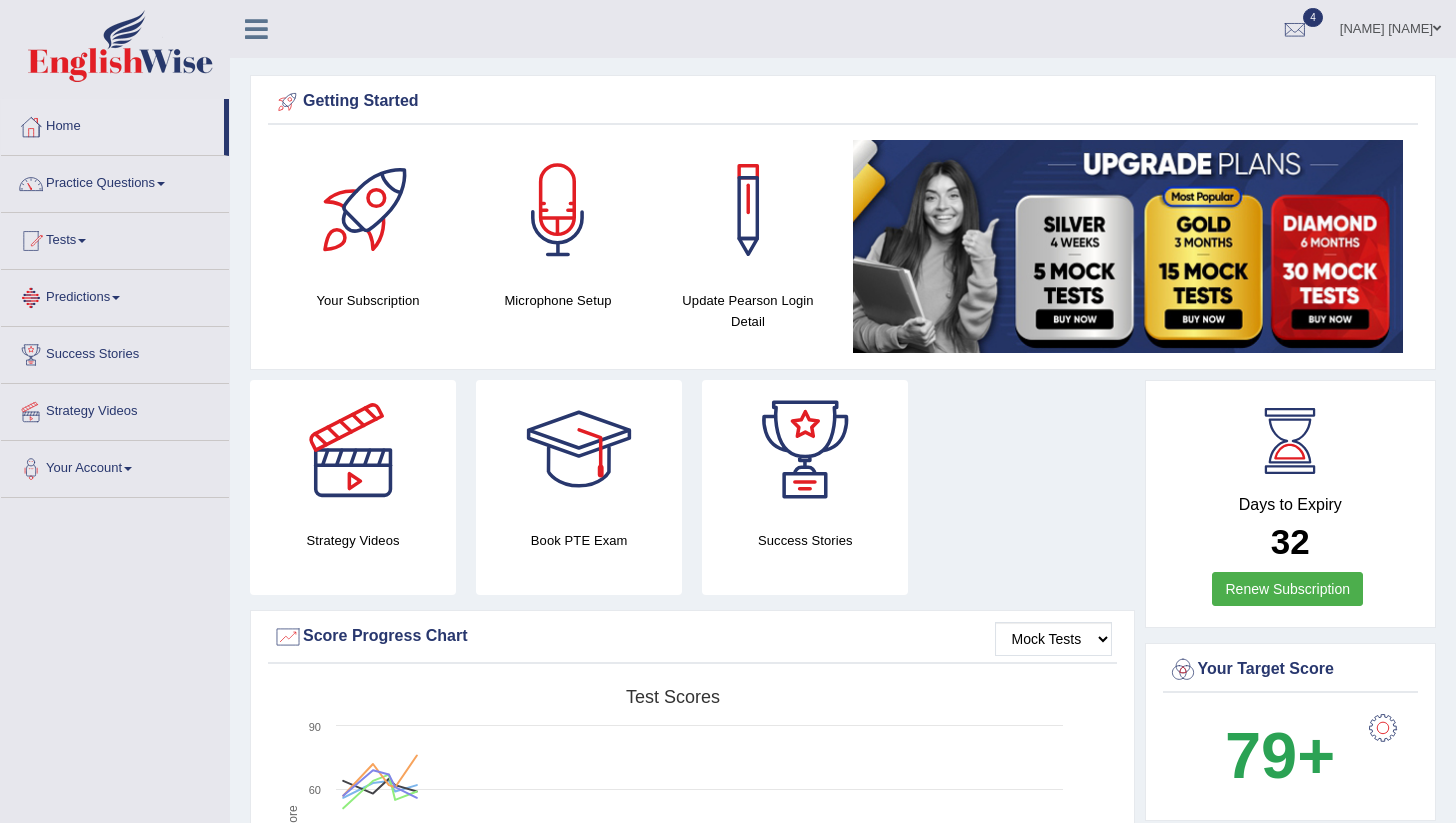 click on "Predictions" at bounding box center [115, 295] 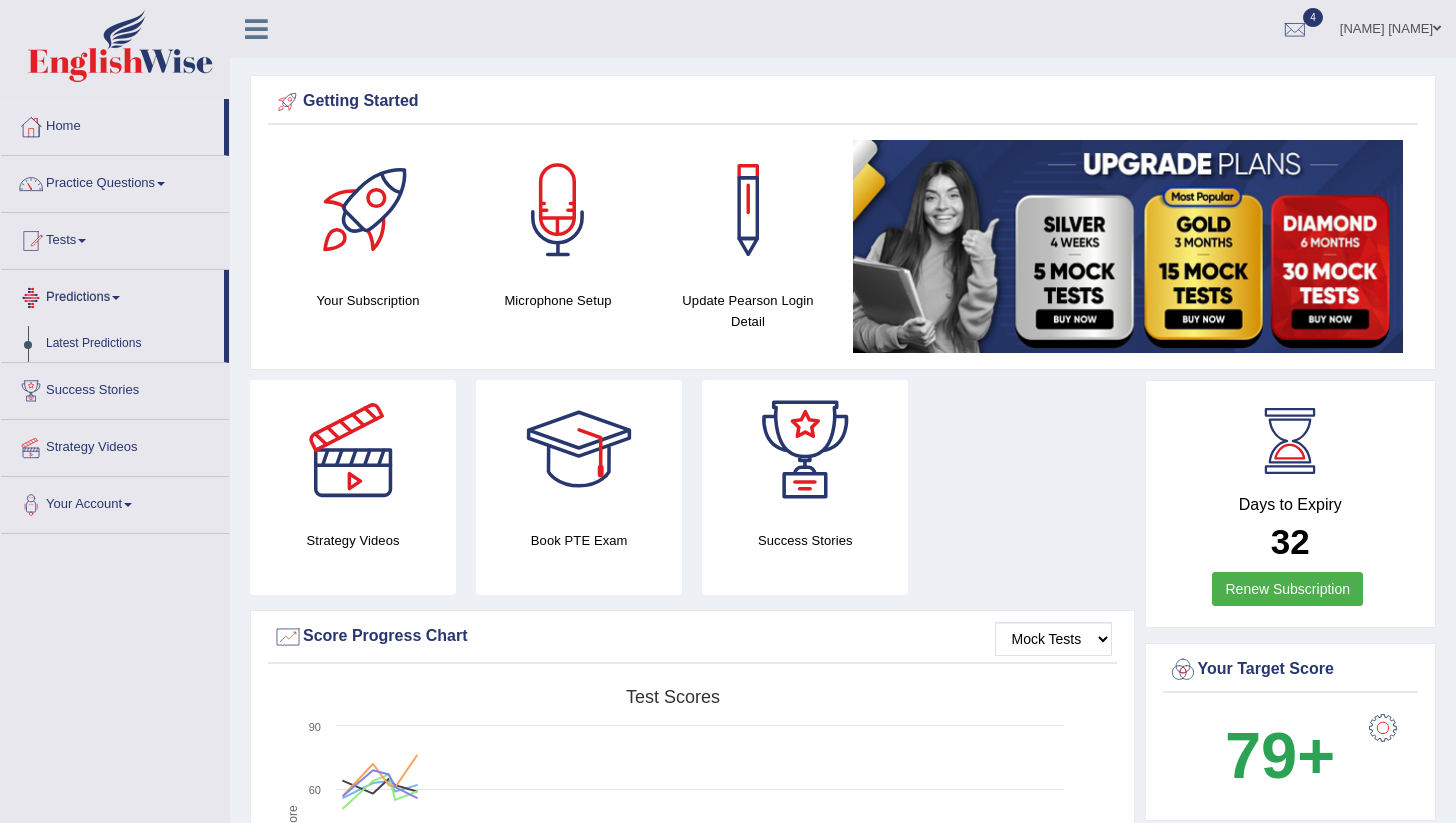 click on "Predictions" at bounding box center (112, 295) 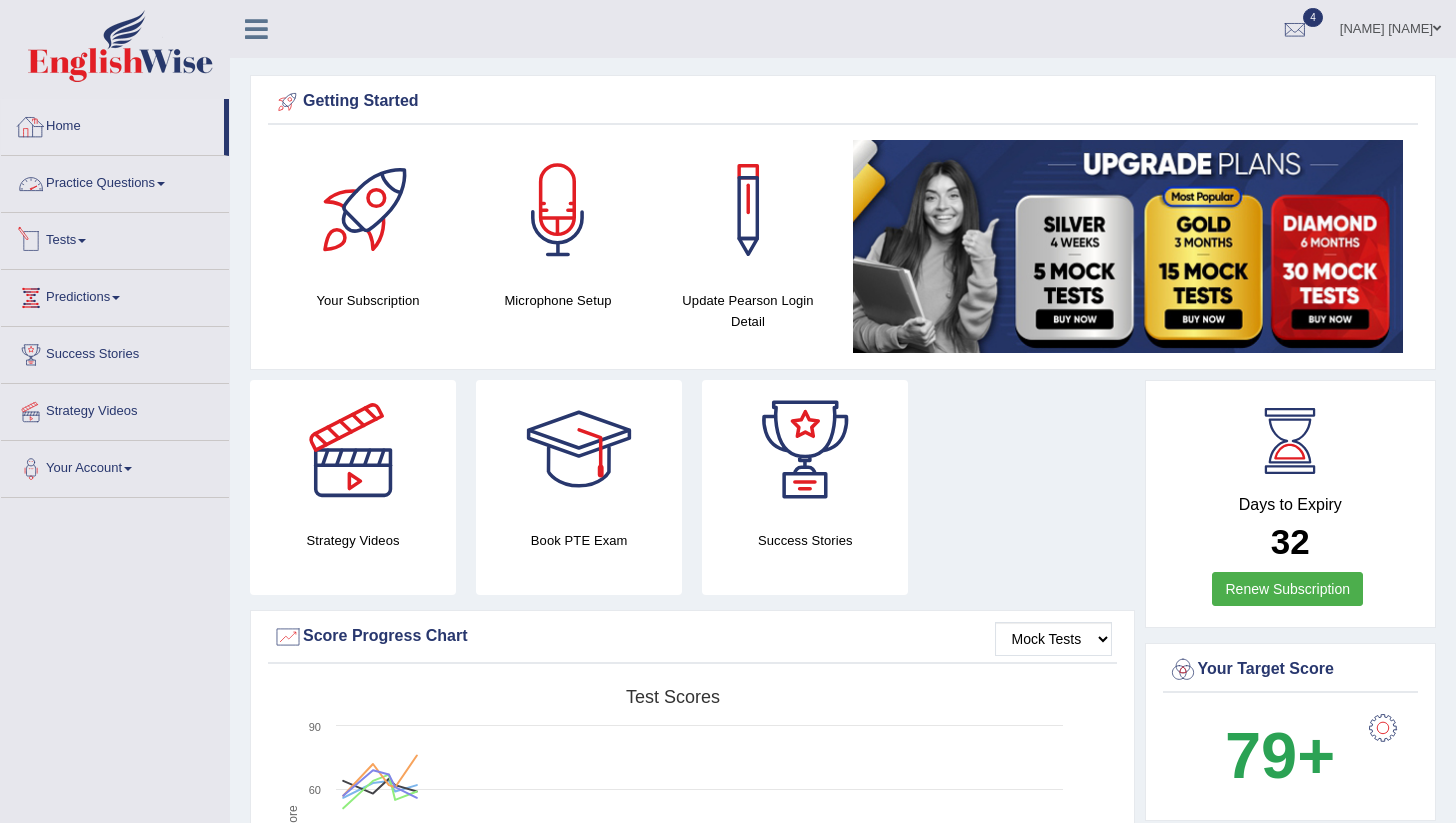 click on "Home" at bounding box center (112, 124) 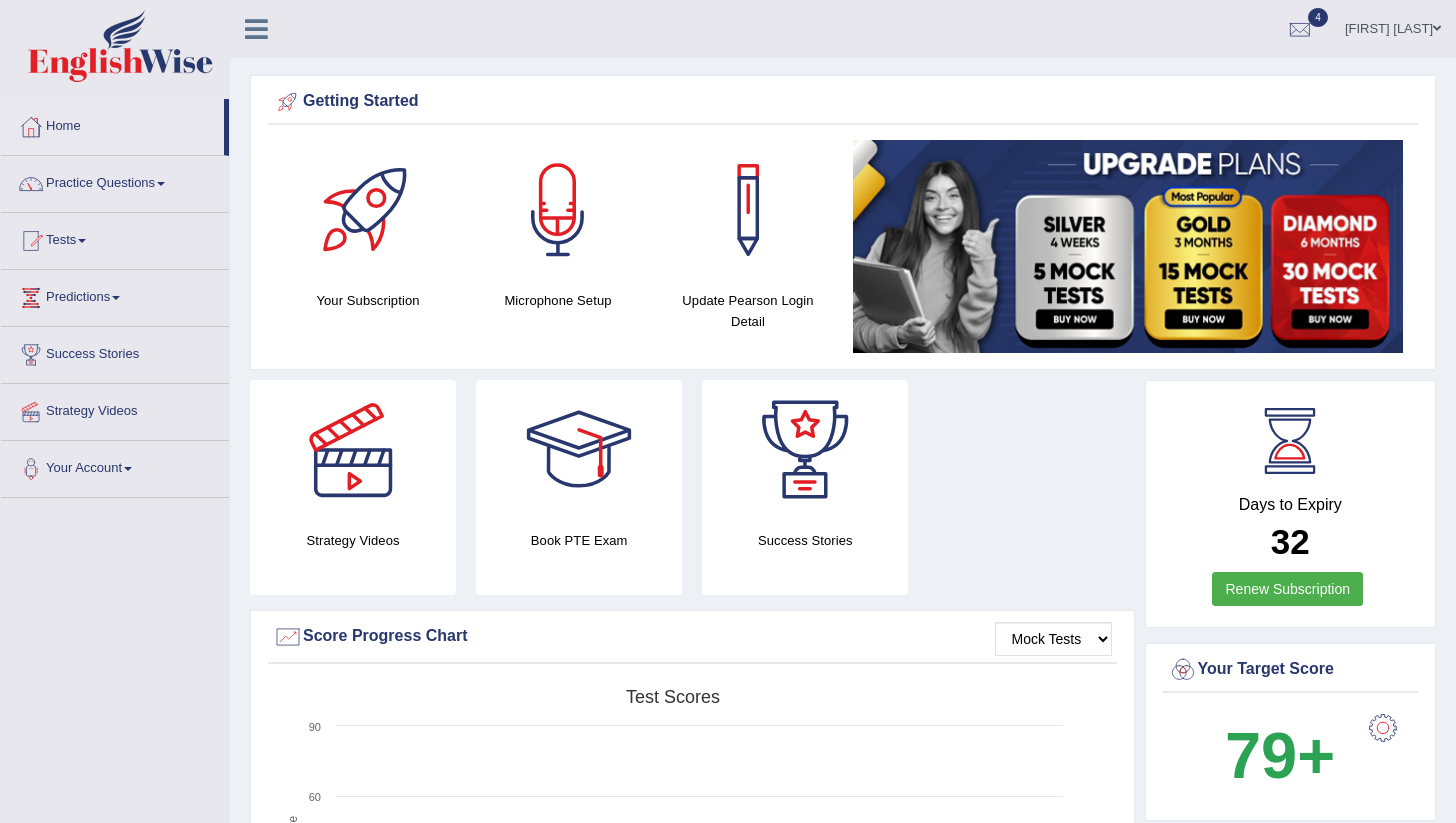 scroll, scrollTop: 0, scrollLeft: 0, axis: both 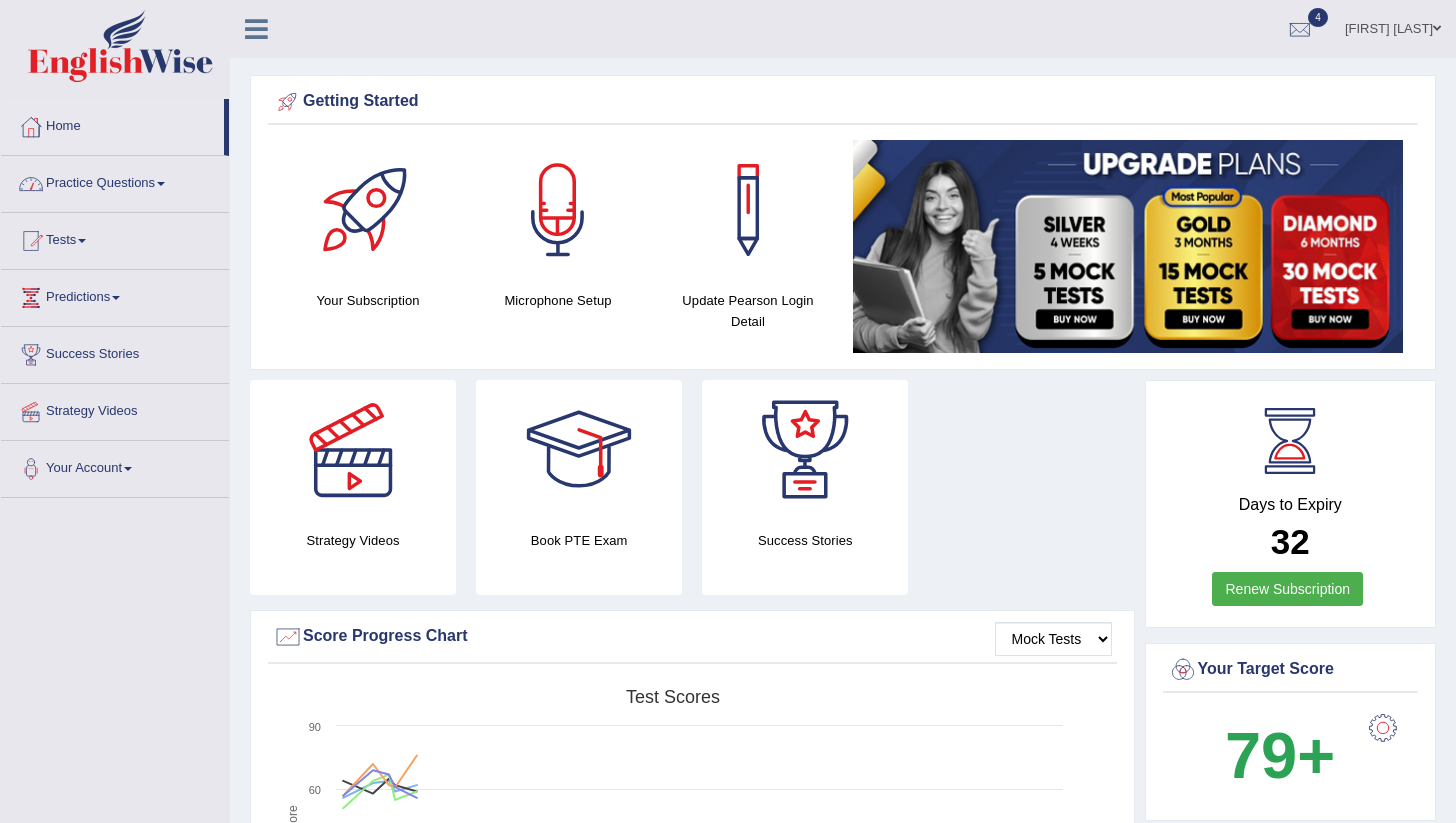 click on "Practice Questions" at bounding box center [115, 181] 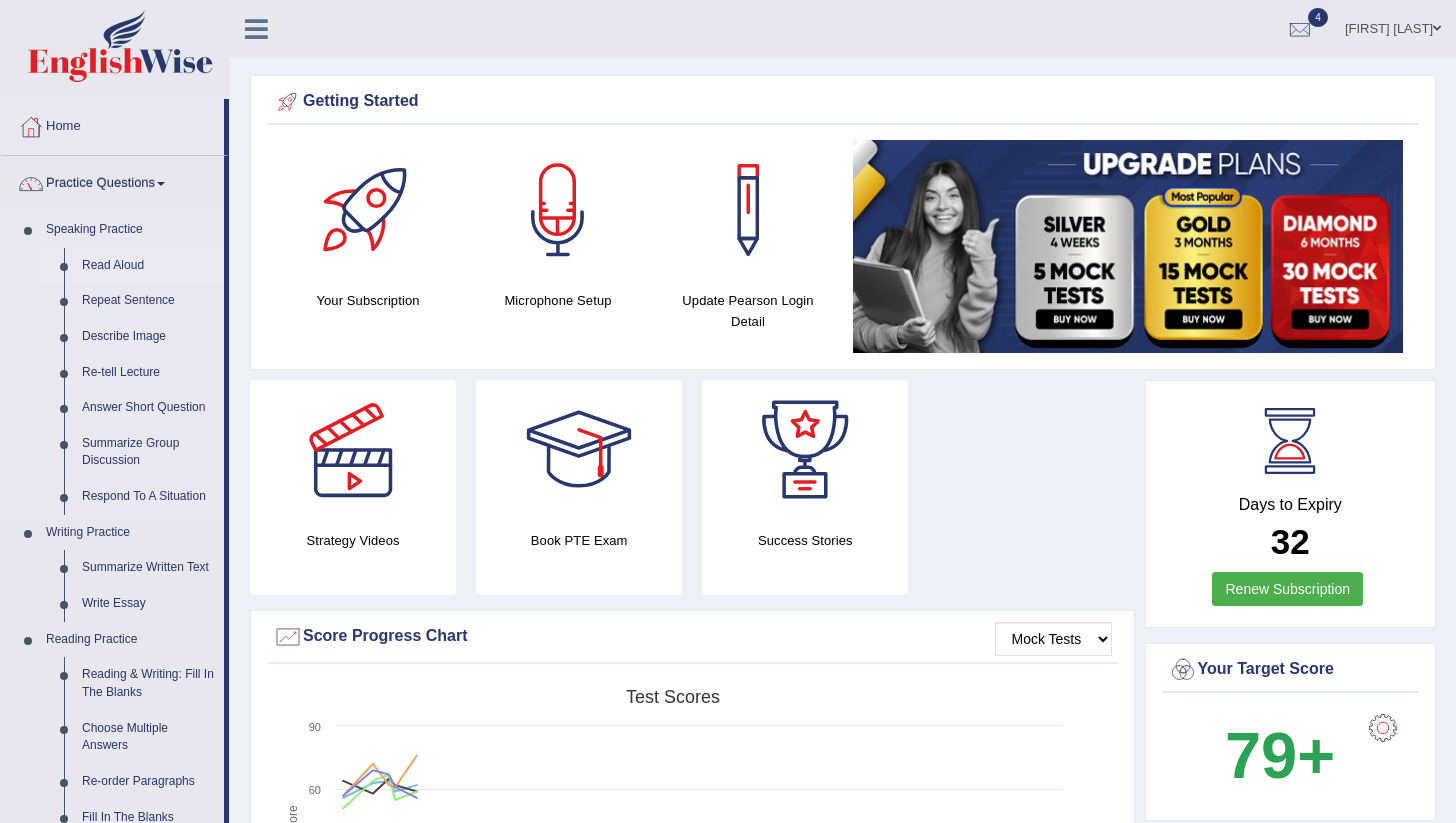 click on "Read Aloud" at bounding box center [148, 266] 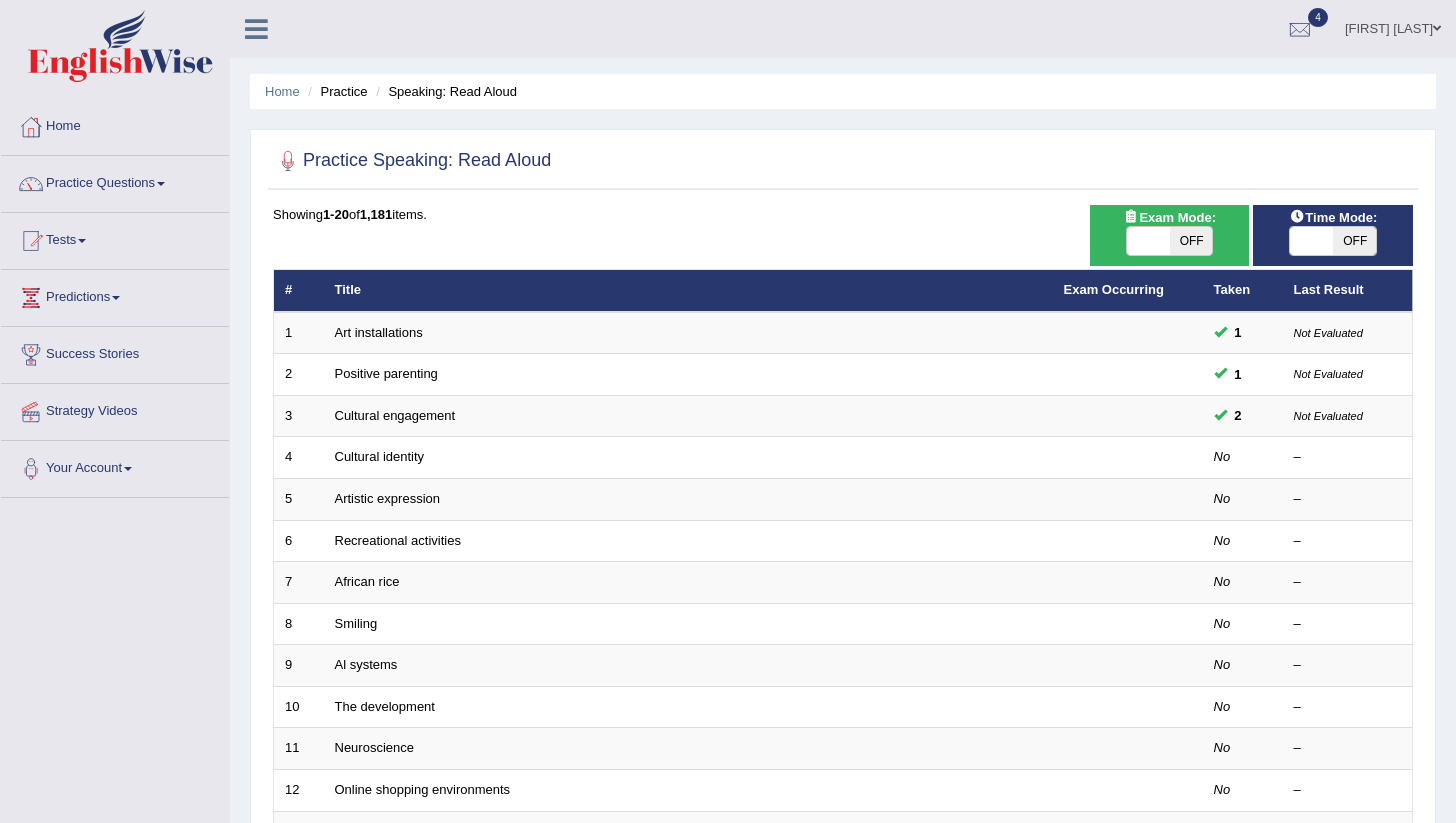 scroll, scrollTop: 0, scrollLeft: 0, axis: both 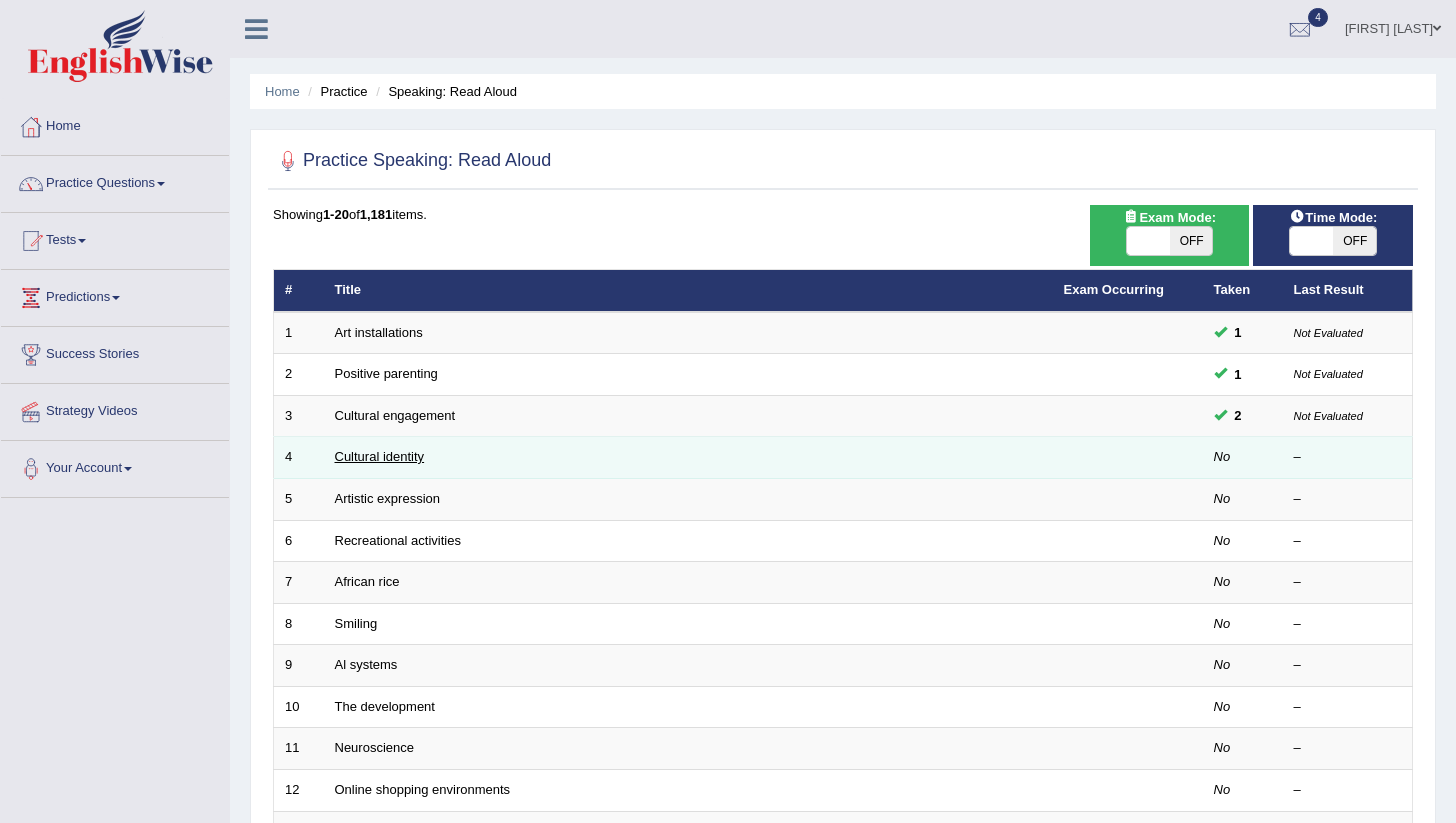 click on "Cultural identity" at bounding box center [380, 456] 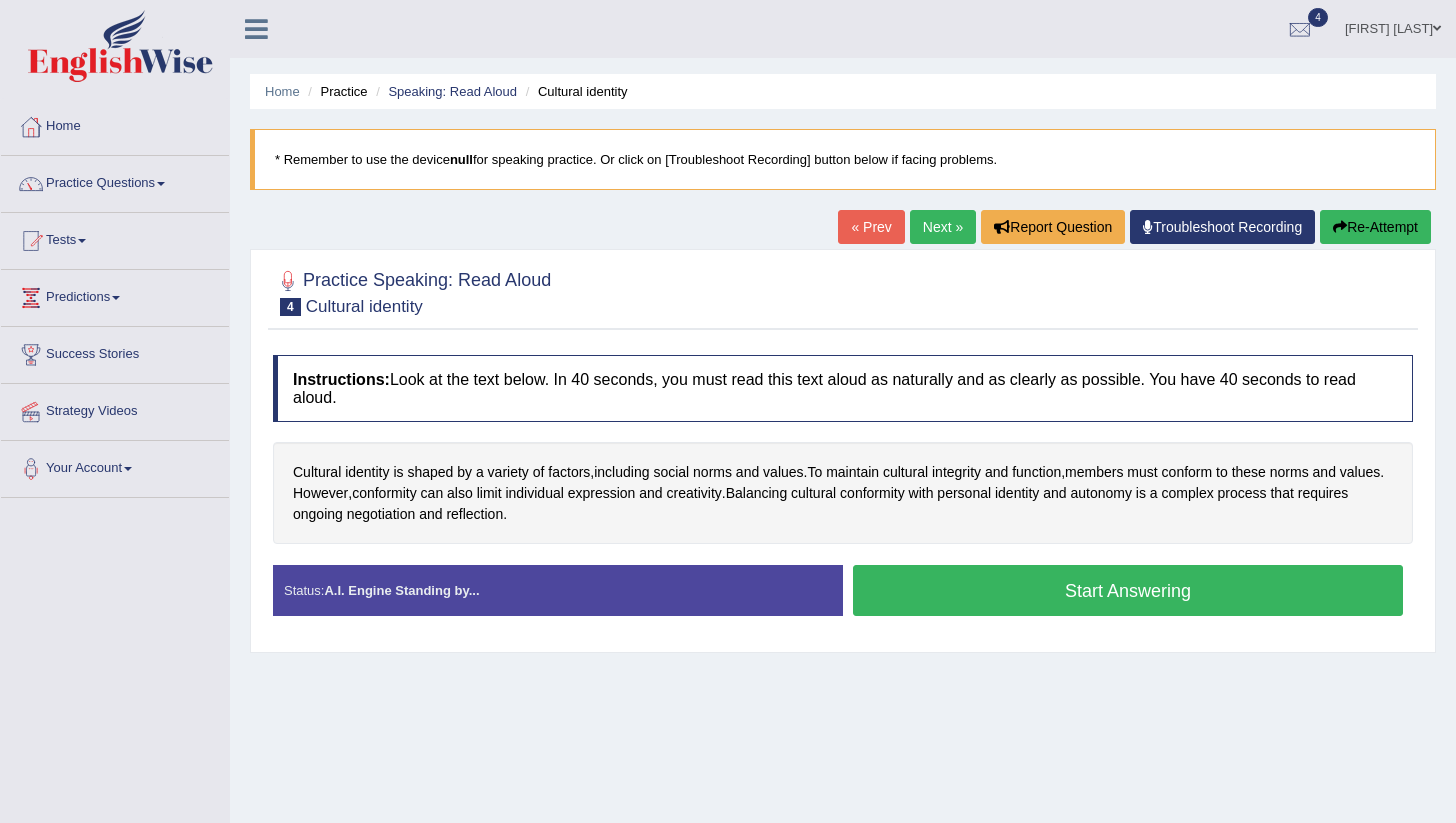 scroll, scrollTop: 0, scrollLeft: 0, axis: both 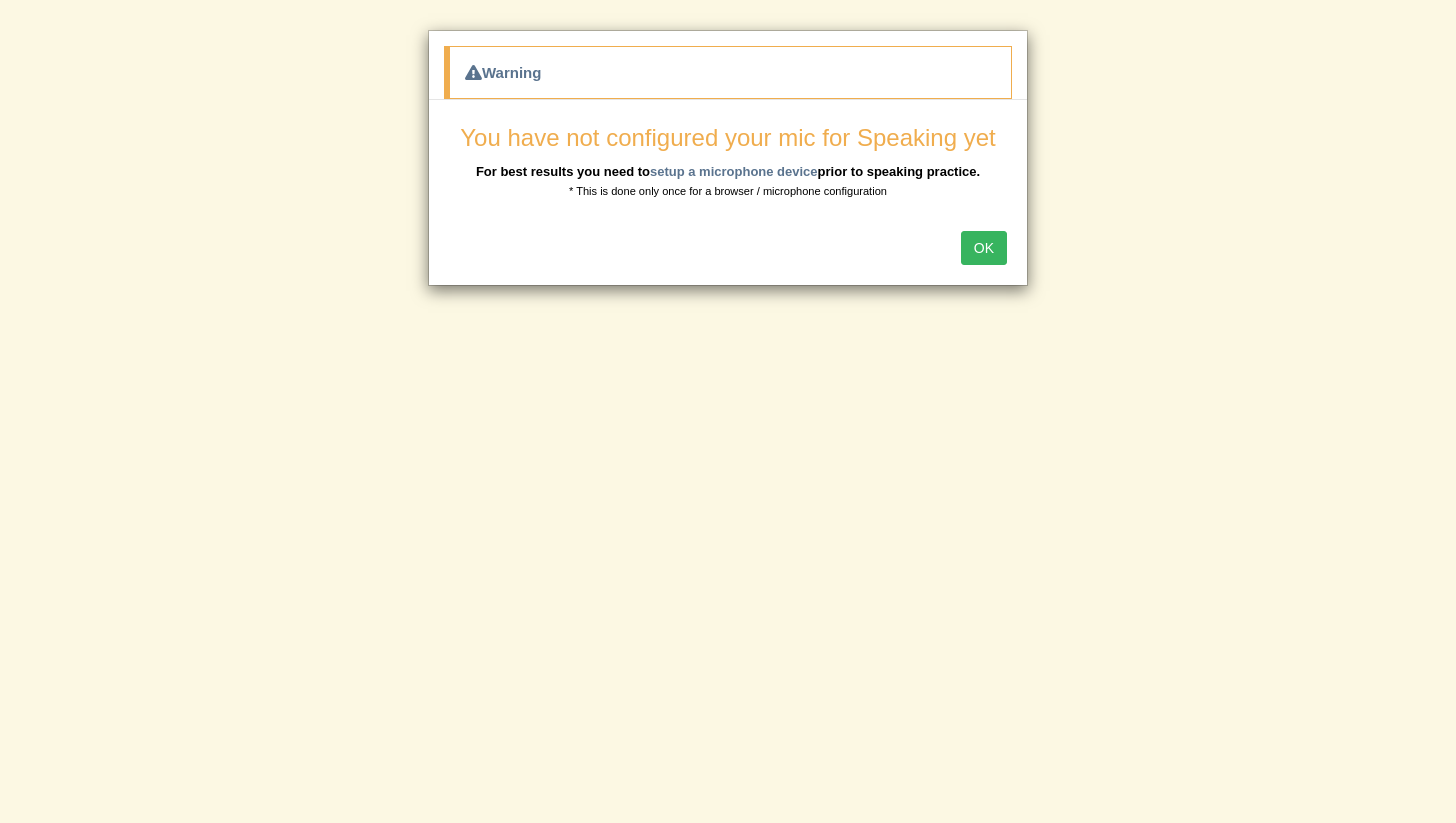 click on "OK" at bounding box center [984, 248] 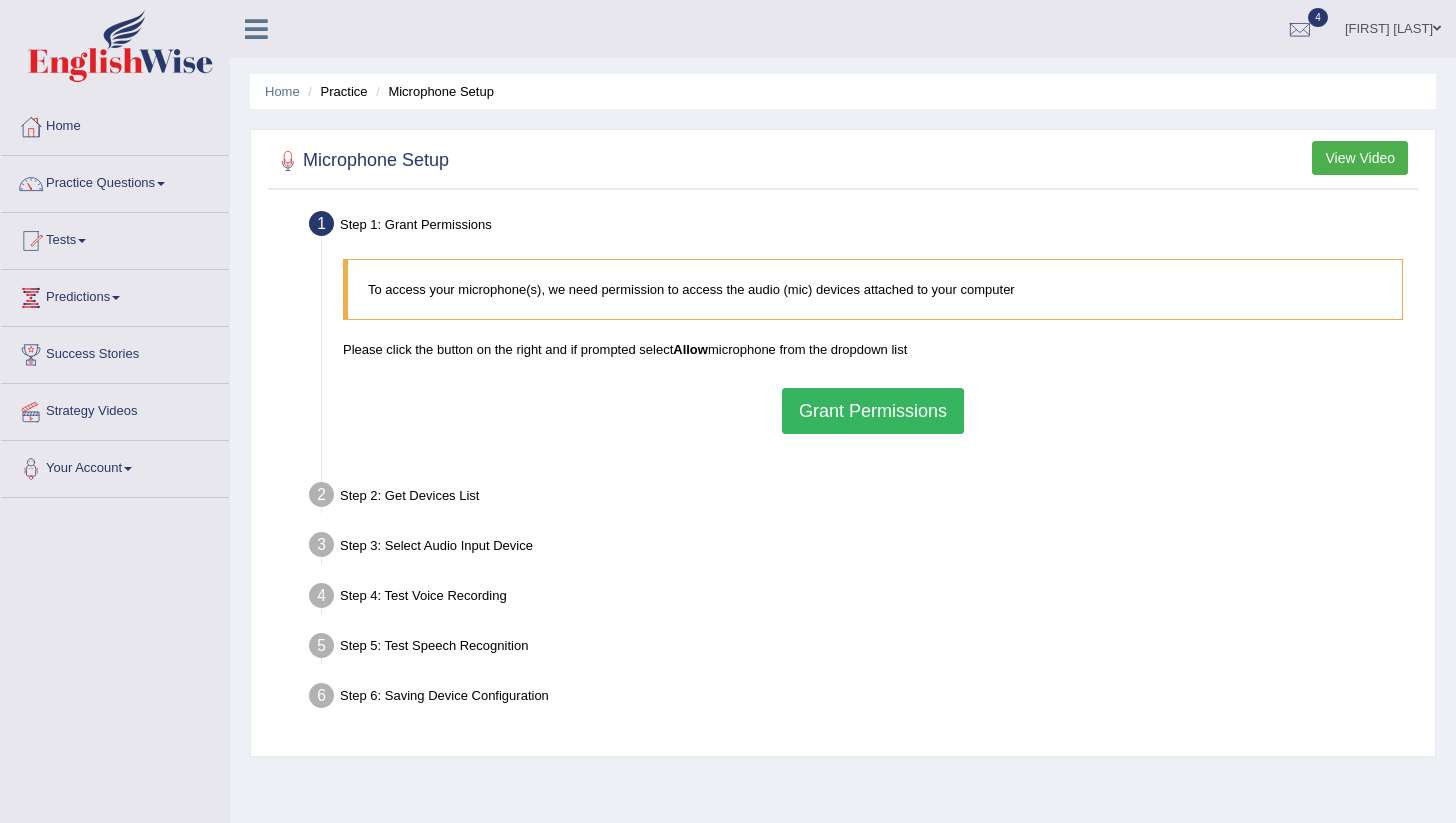 scroll, scrollTop: 0, scrollLeft: 0, axis: both 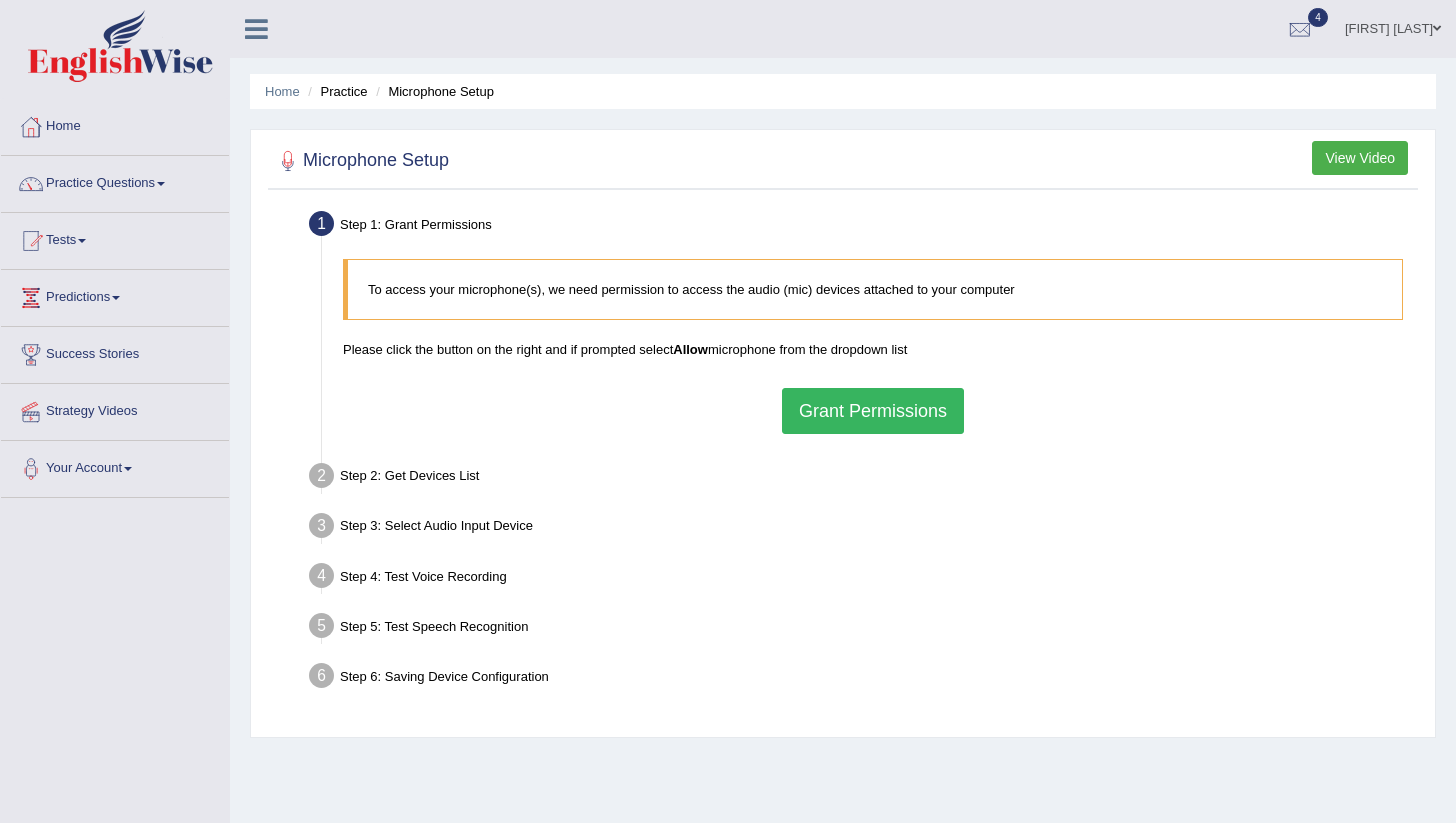 click on "Grant Permissions" at bounding box center (873, 411) 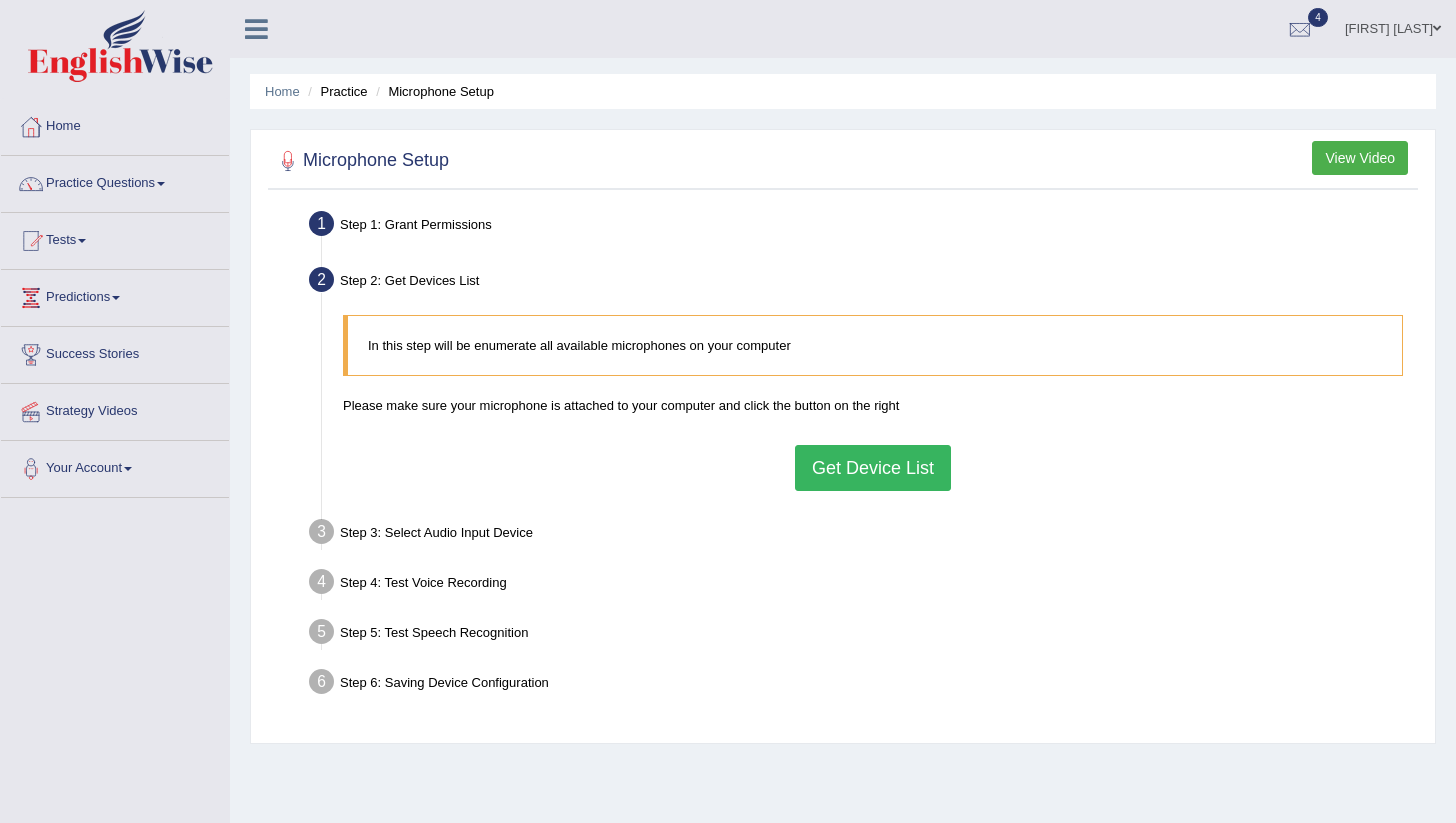 click on "Get Device List" at bounding box center (873, 468) 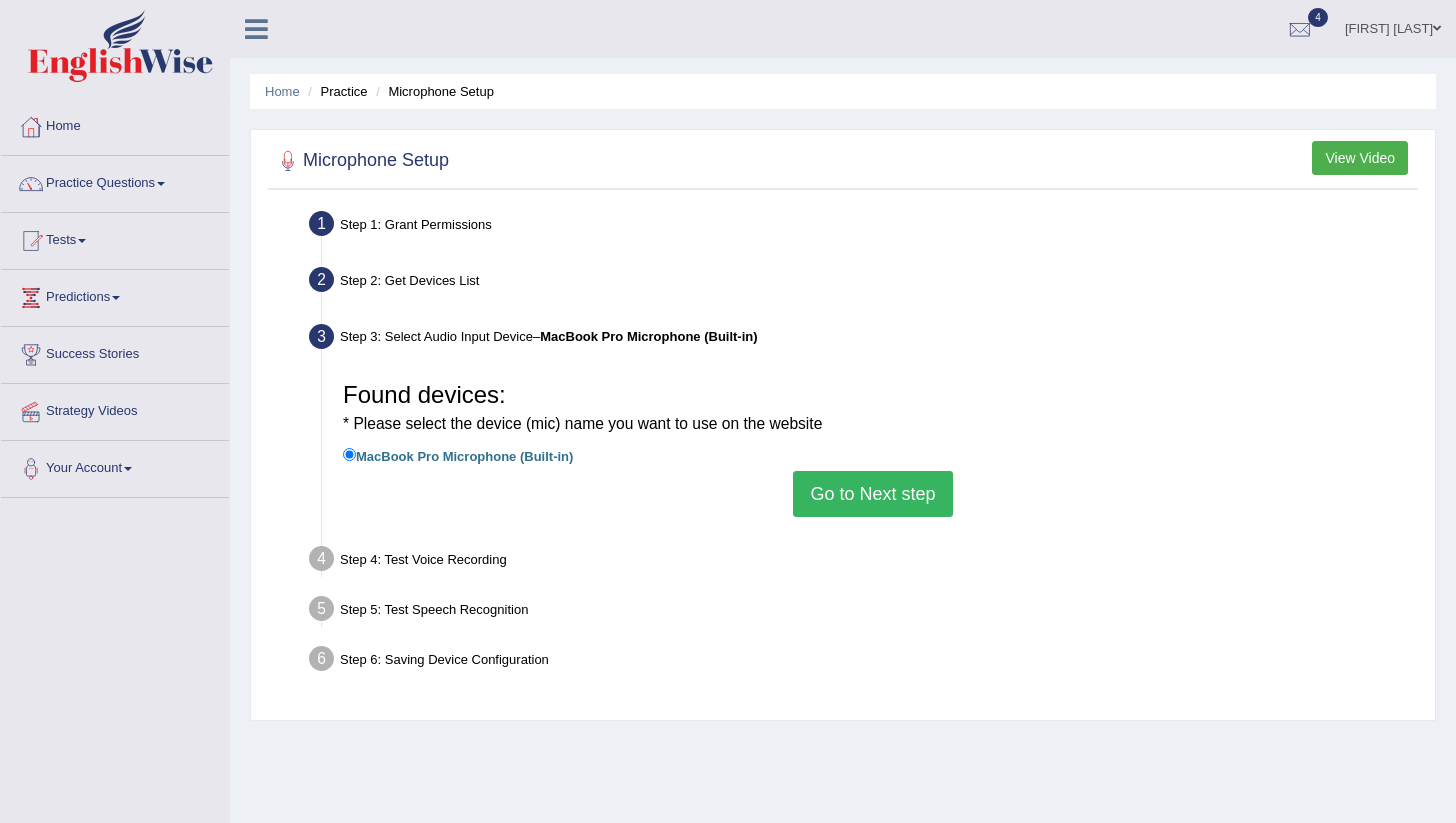 click on "Go to Next step" at bounding box center [872, 494] 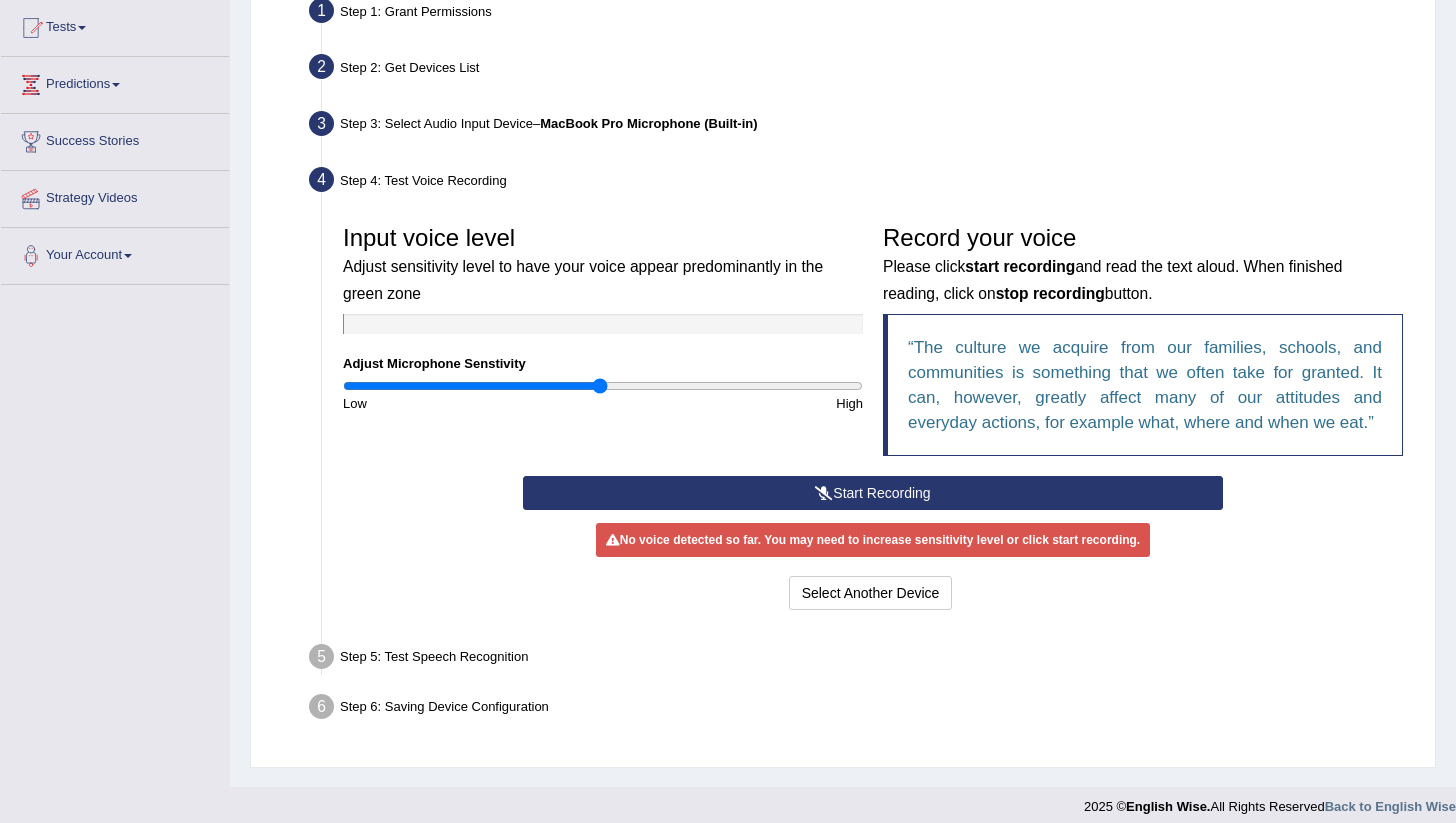 scroll, scrollTop: 227, scrollLeft: 0, axis: vertical 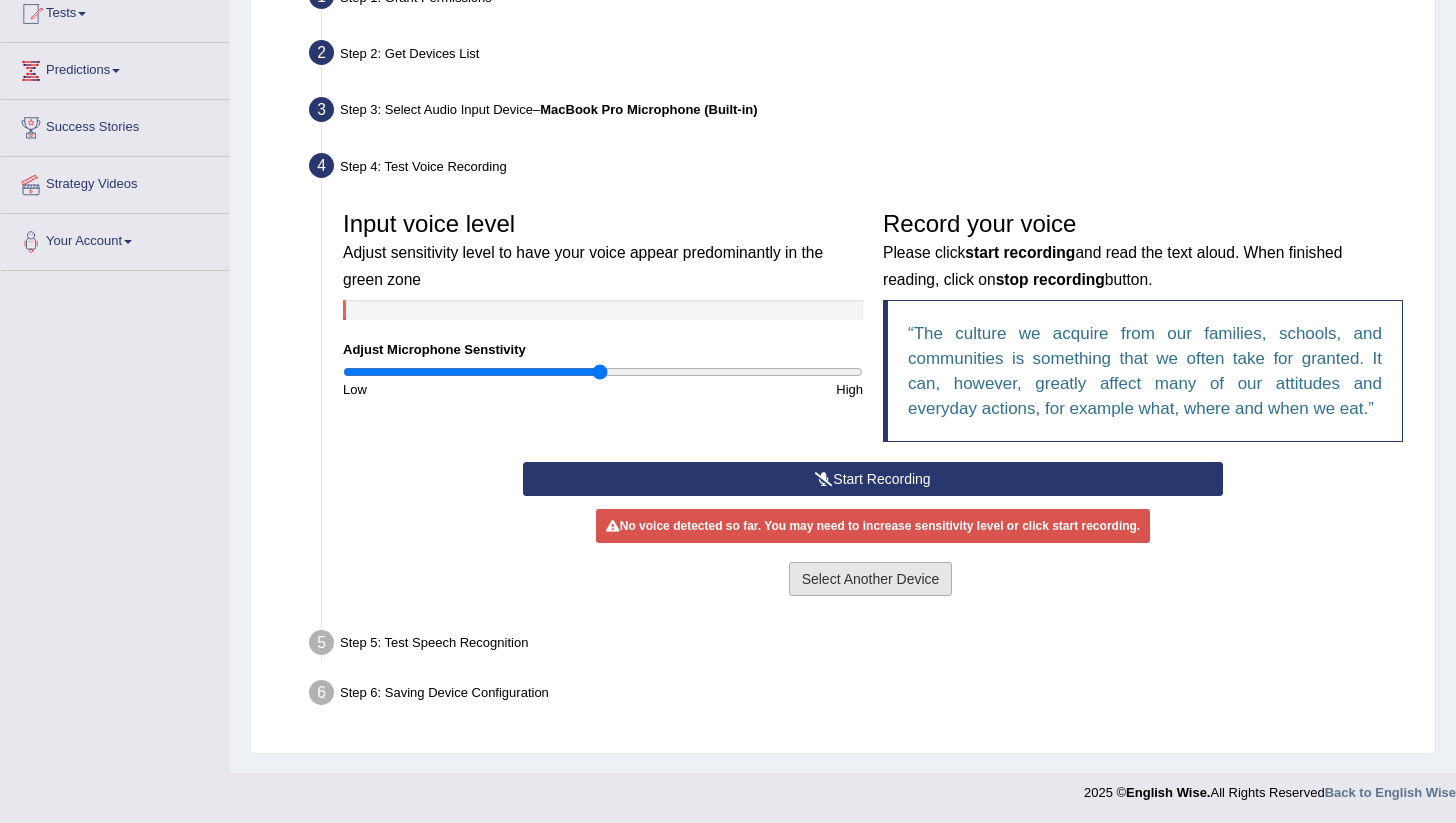 click on "Select Another Device" at bounding box center (871, 579) 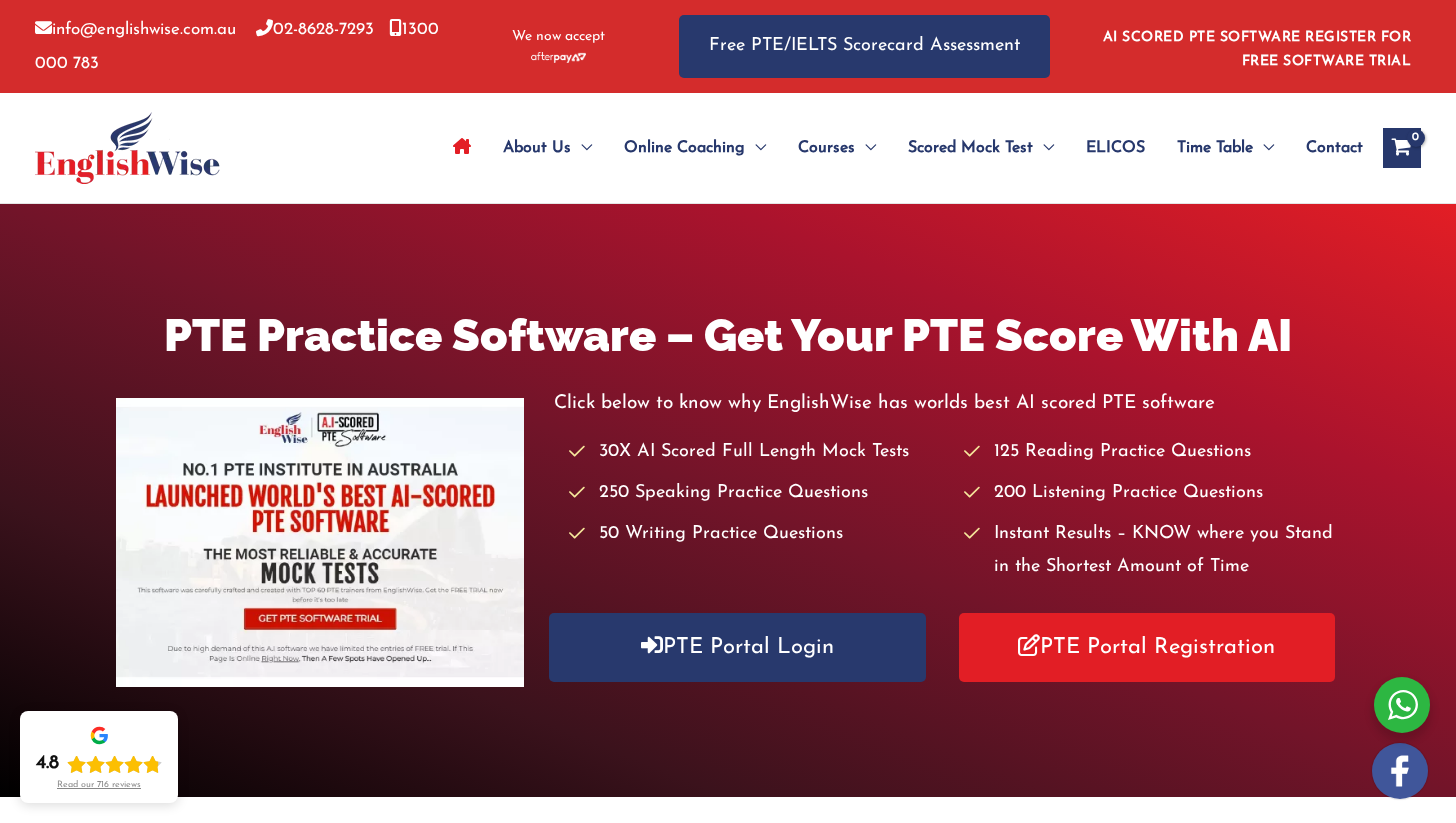 scroll, scrollTop: 0, scrollLeft: 0, axis: both 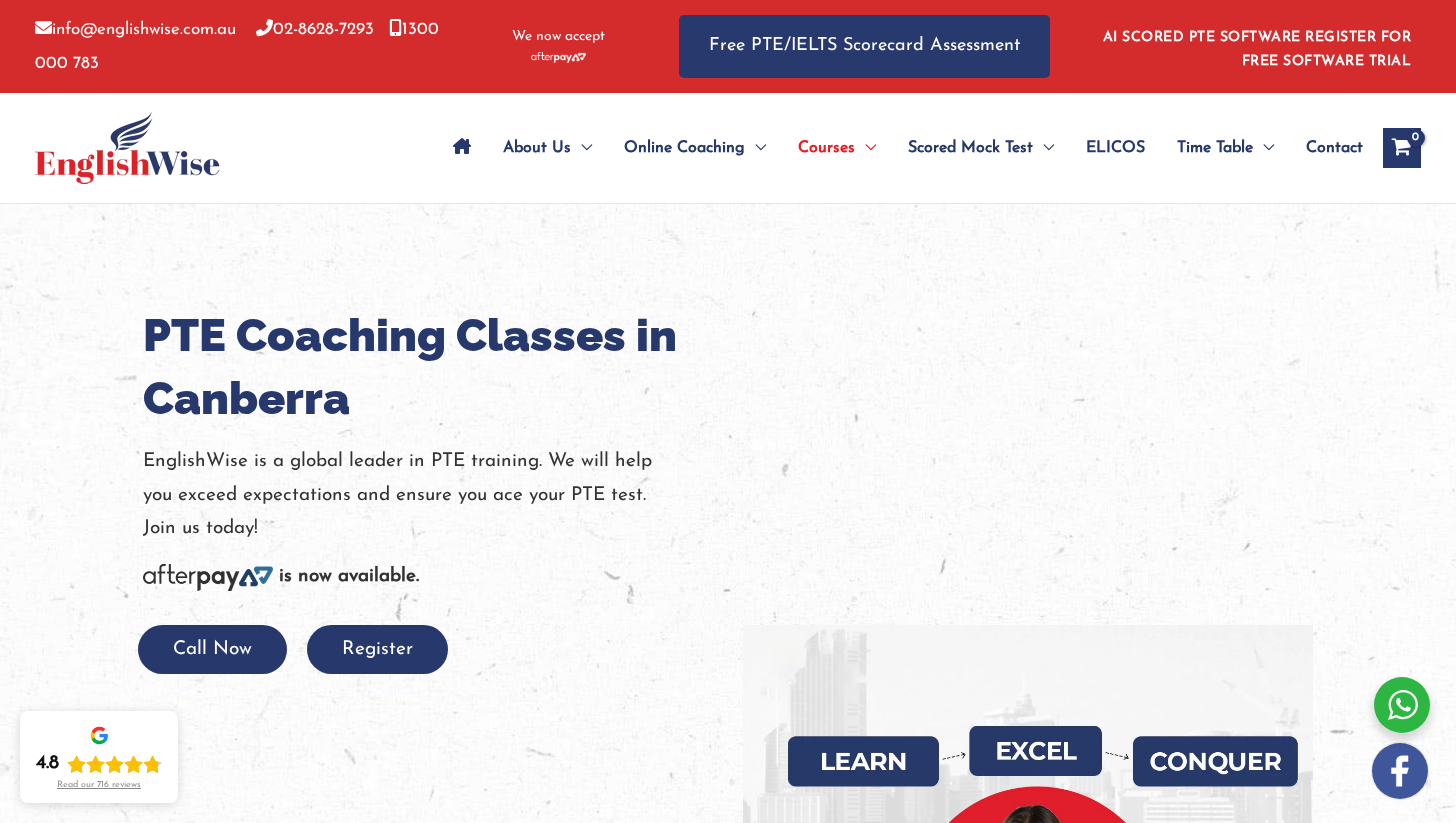 click on "Contact" at bounding box center [1334, 148] 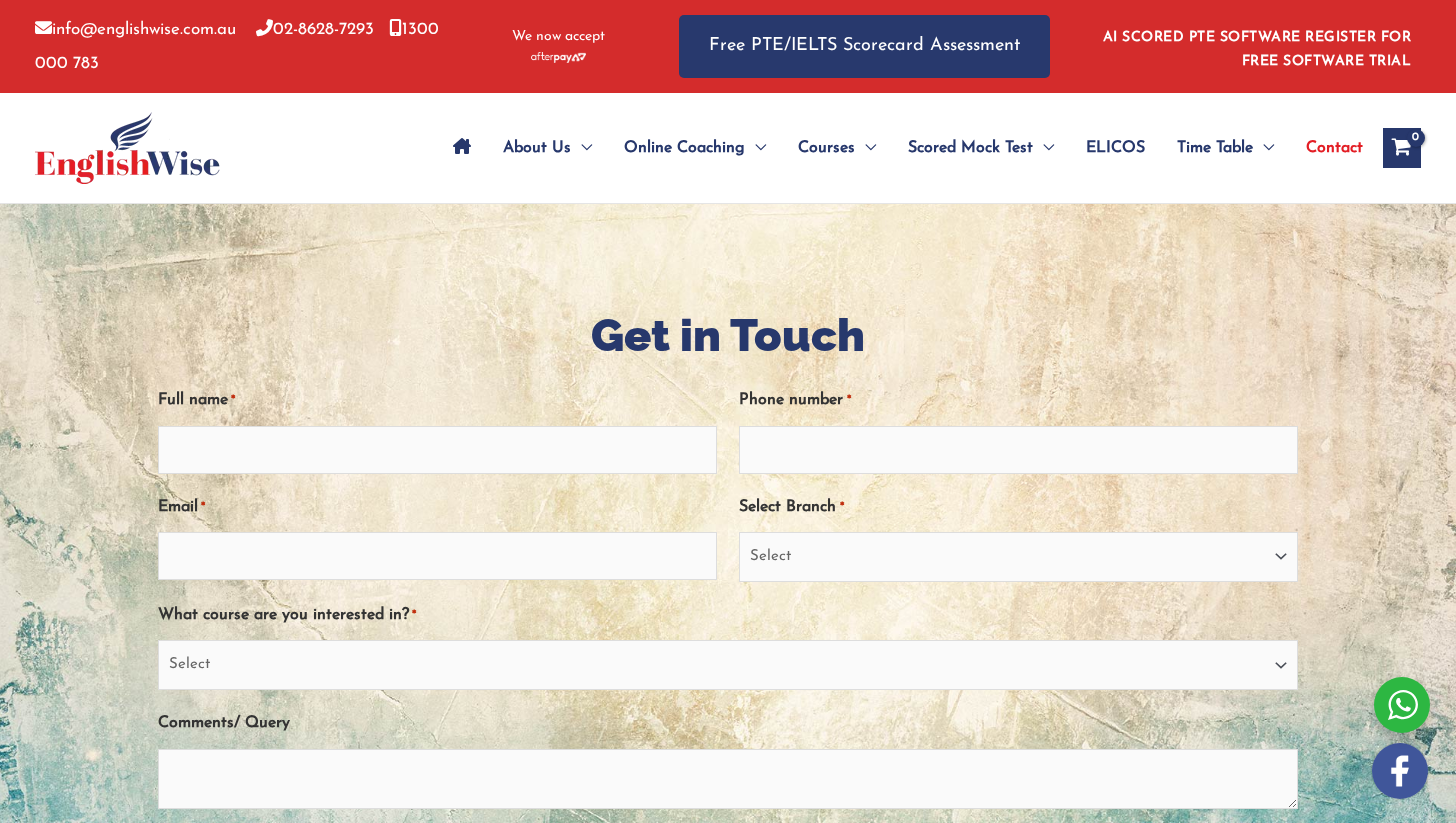 scroll, scrollTop: 0, scrollLeft: 0, axis: both 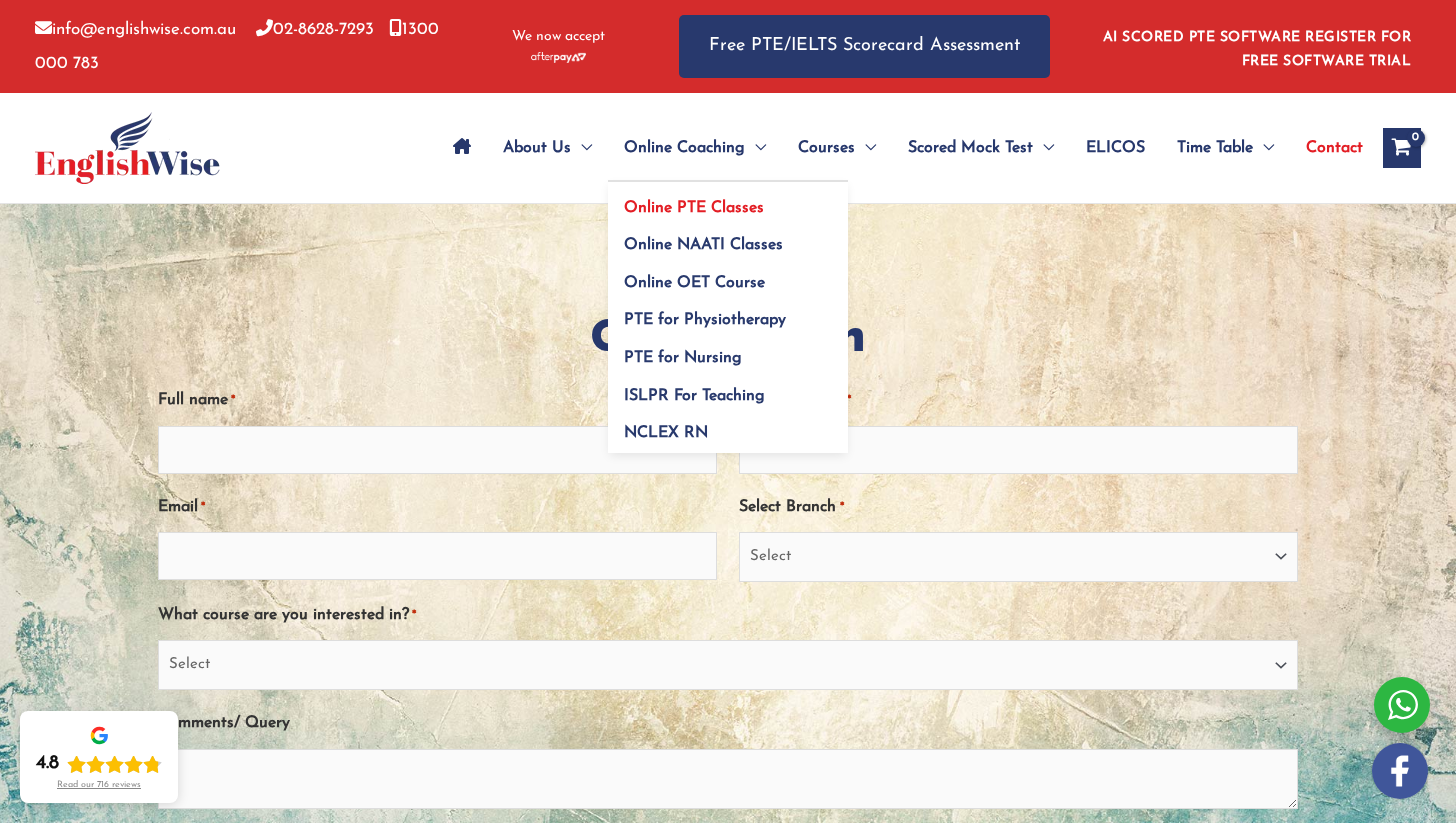 click on "Online PTE Classes" at bounding box center (694, 208) 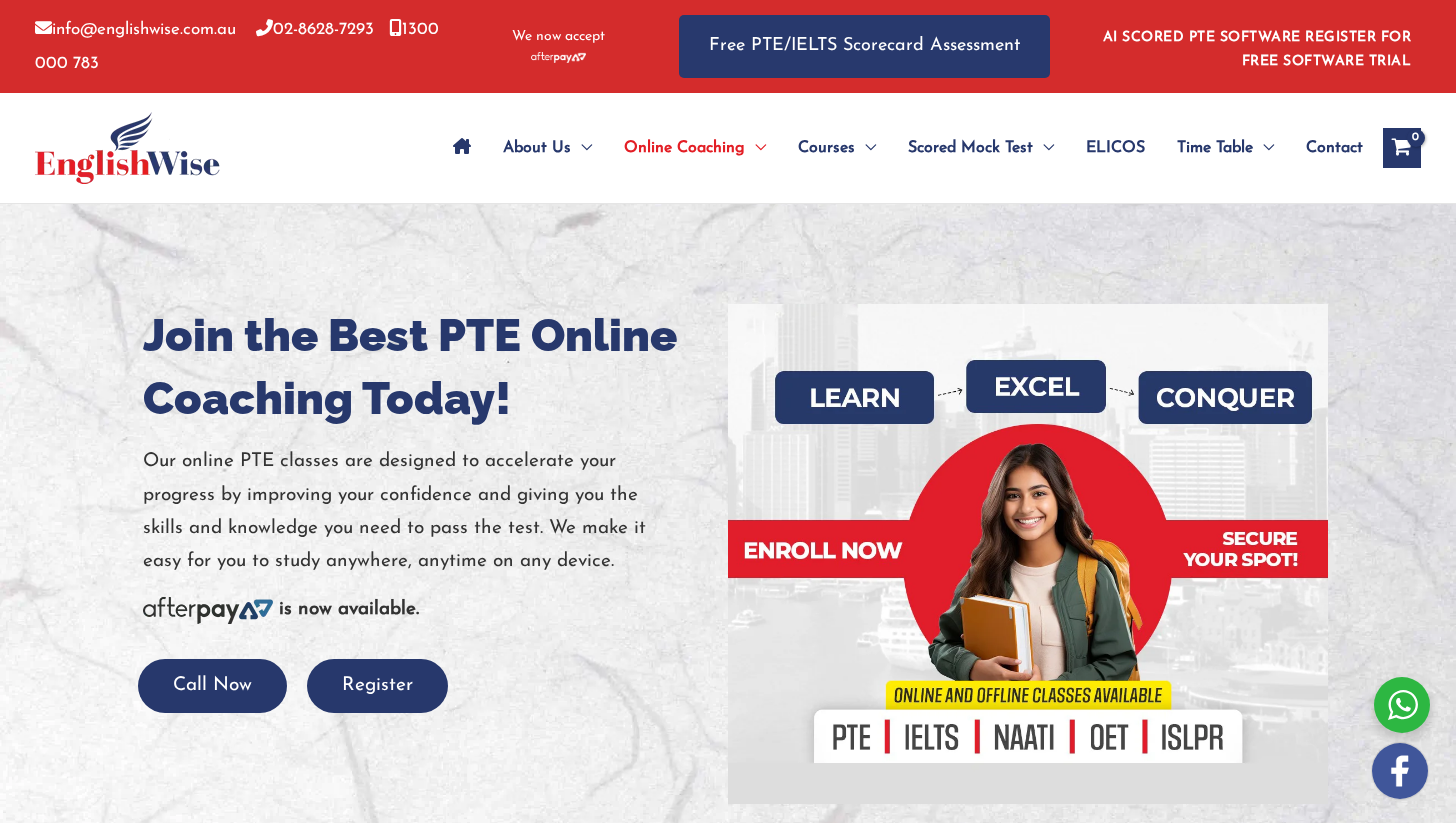scroll, scrollTop: 0, scrollLeft: 0, axis: both 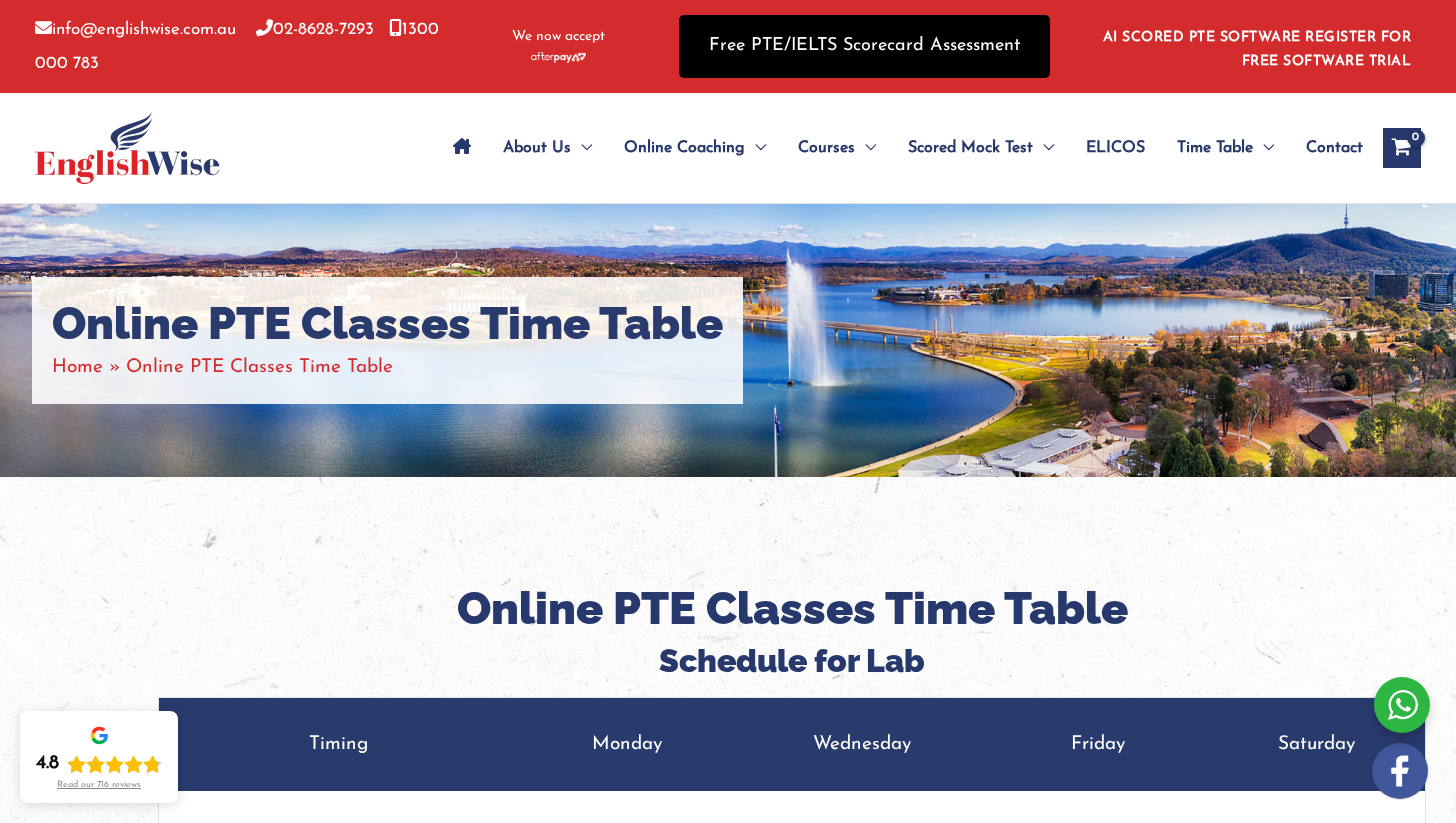 click on "Free PTE/IELTS Scorecard Assessment" at bounding box center (864, 46) 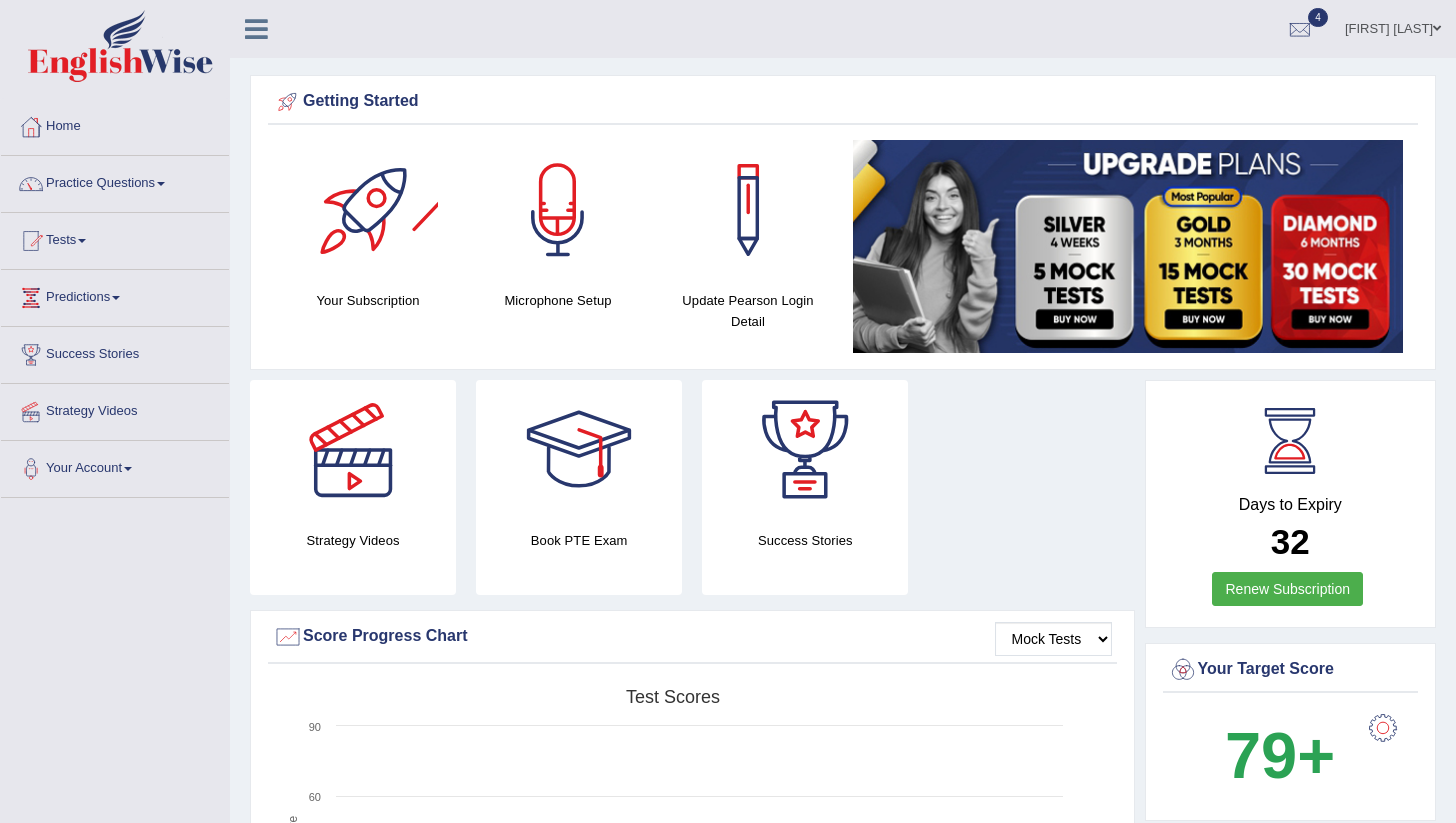 scroll, scrollTop: 0, scrollLeft: 0, axis: both 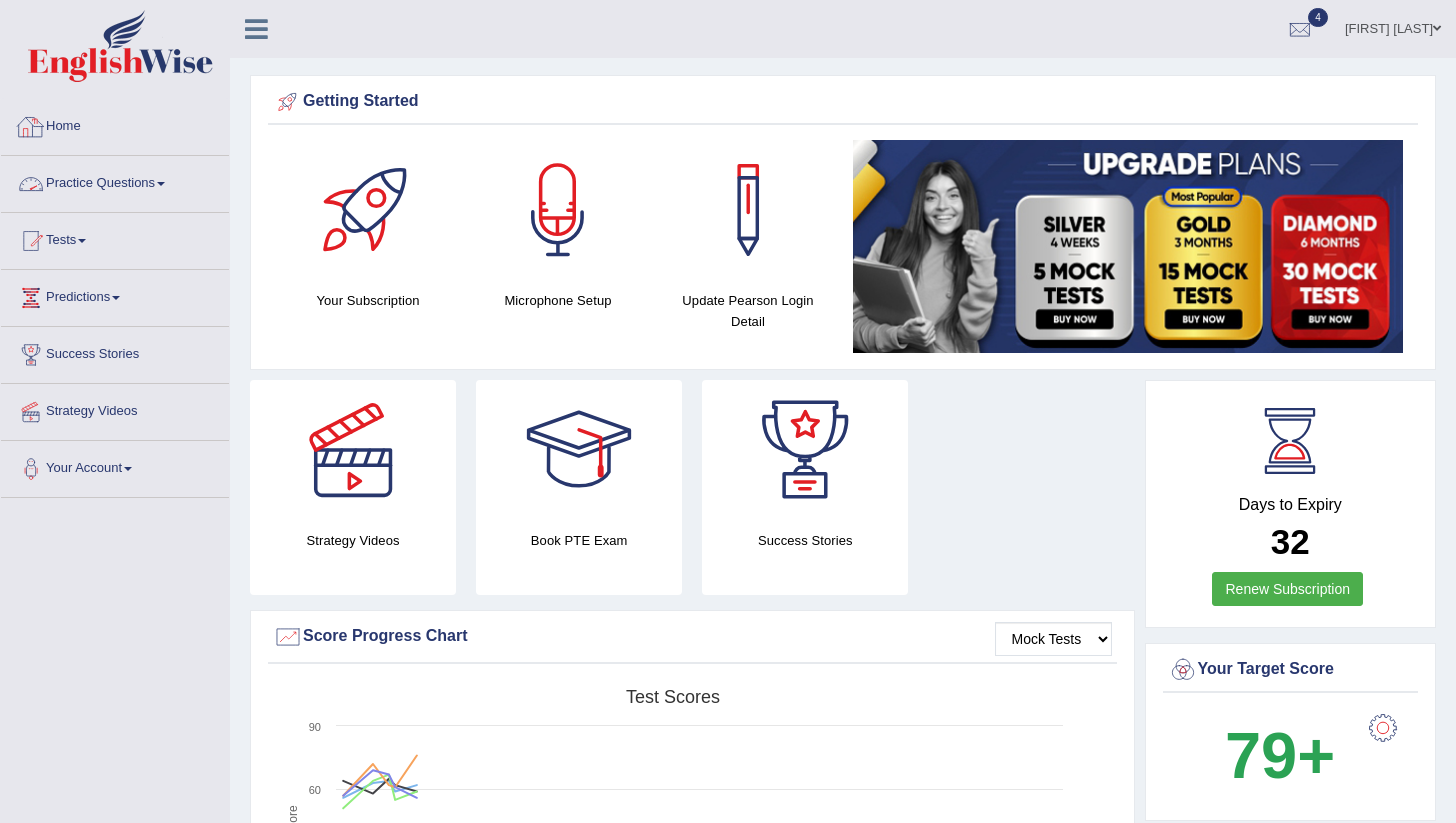 click on "Home" at bounding box center [115, 124] 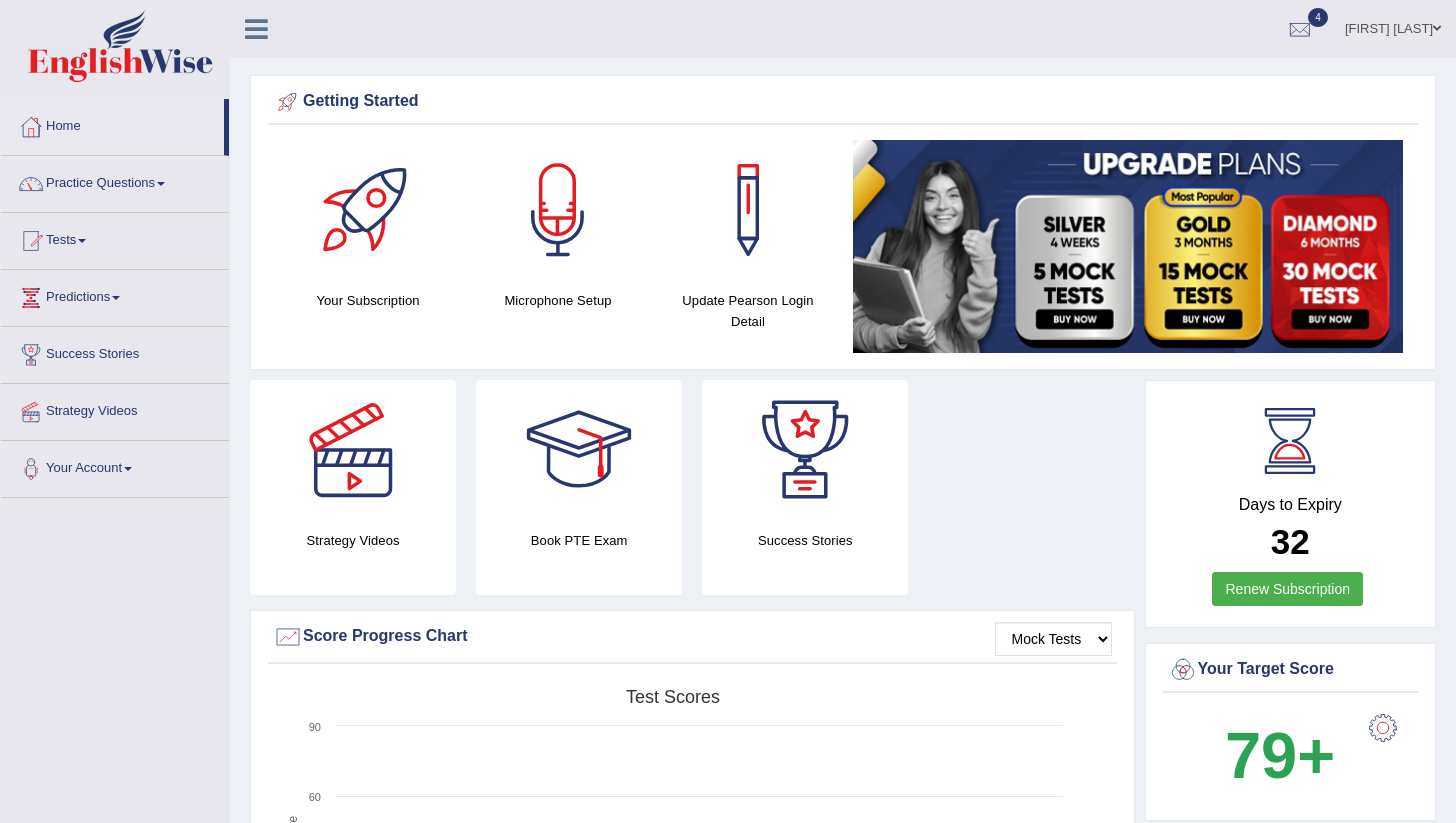 scroll, scrollTop: 0, scrollLeft: 0, axis: both 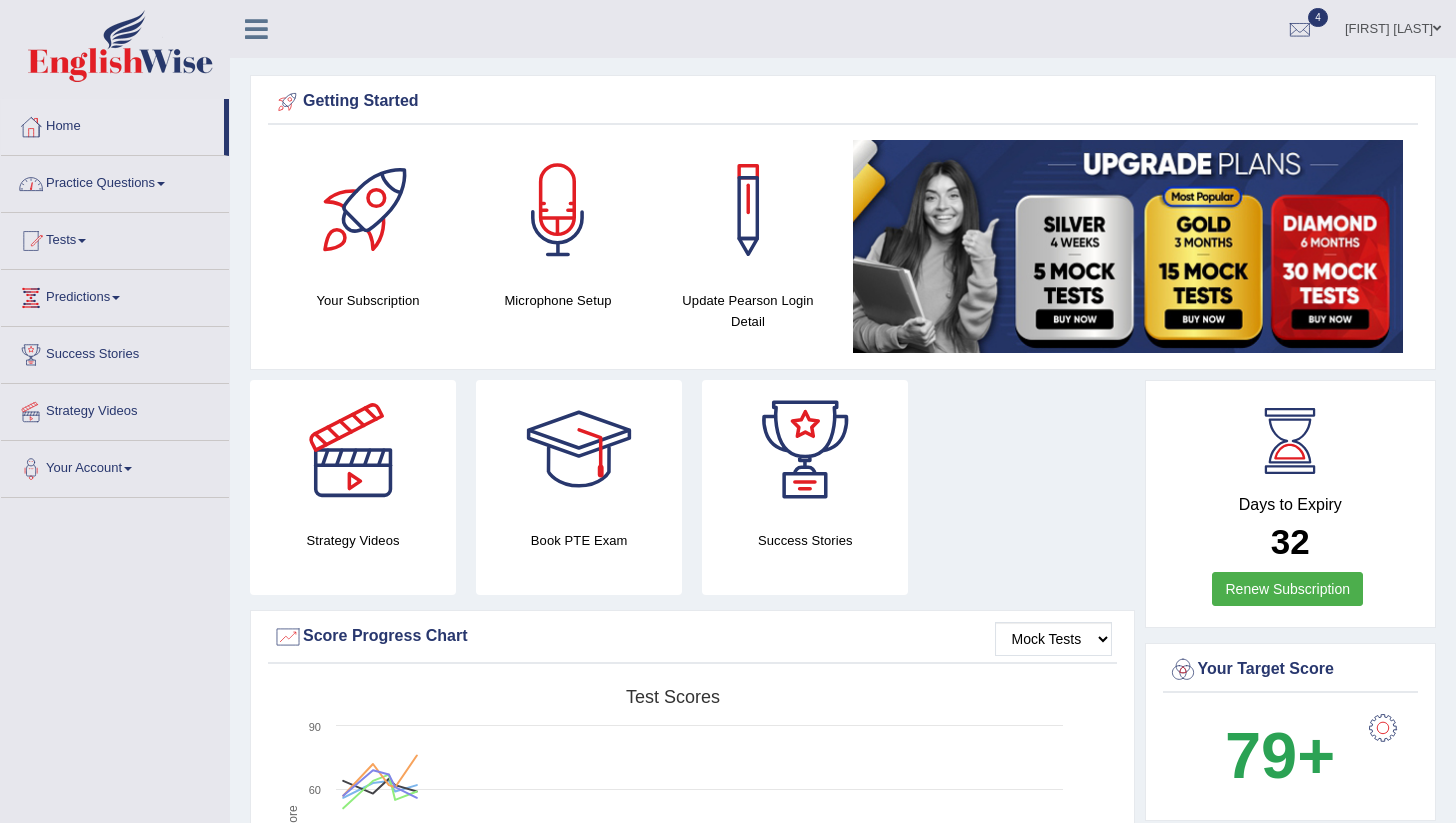 click on "Practice Questions" at bounding box center [115, 181] 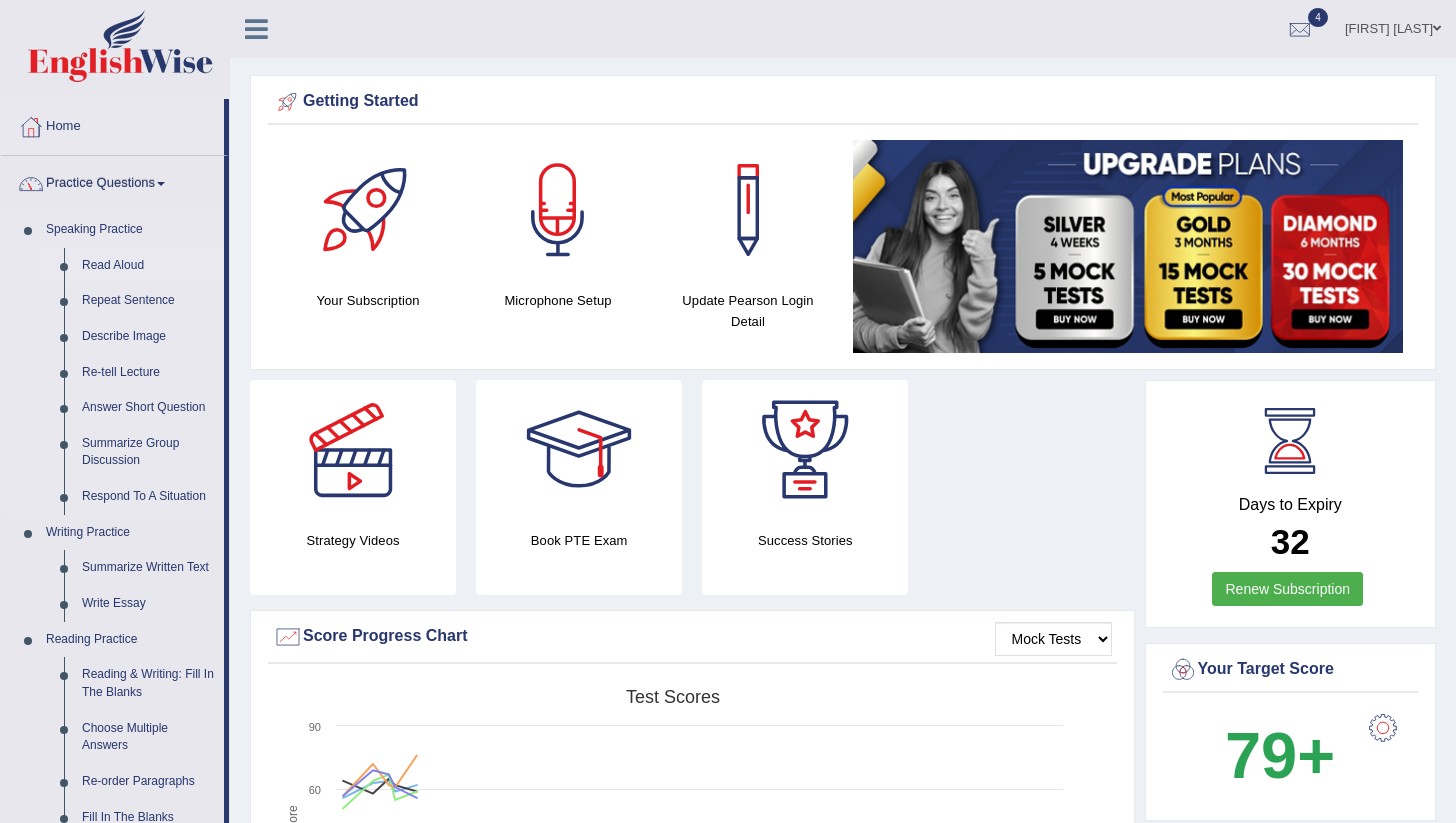 click on "Read Aloud" at bounding box center (148, 266) 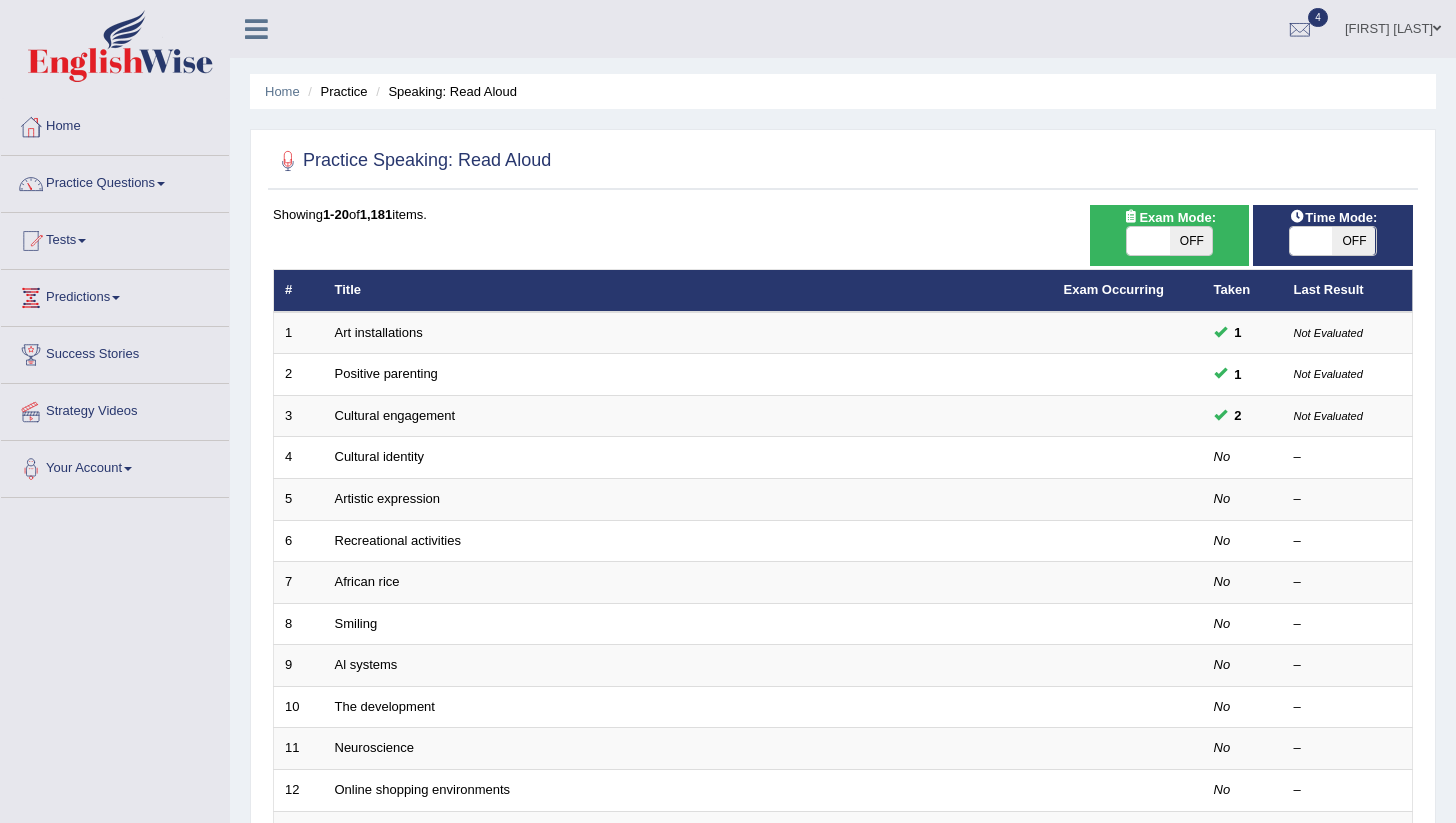 scroll, scrollTop: 0, scrollLeft: 0, axis: both 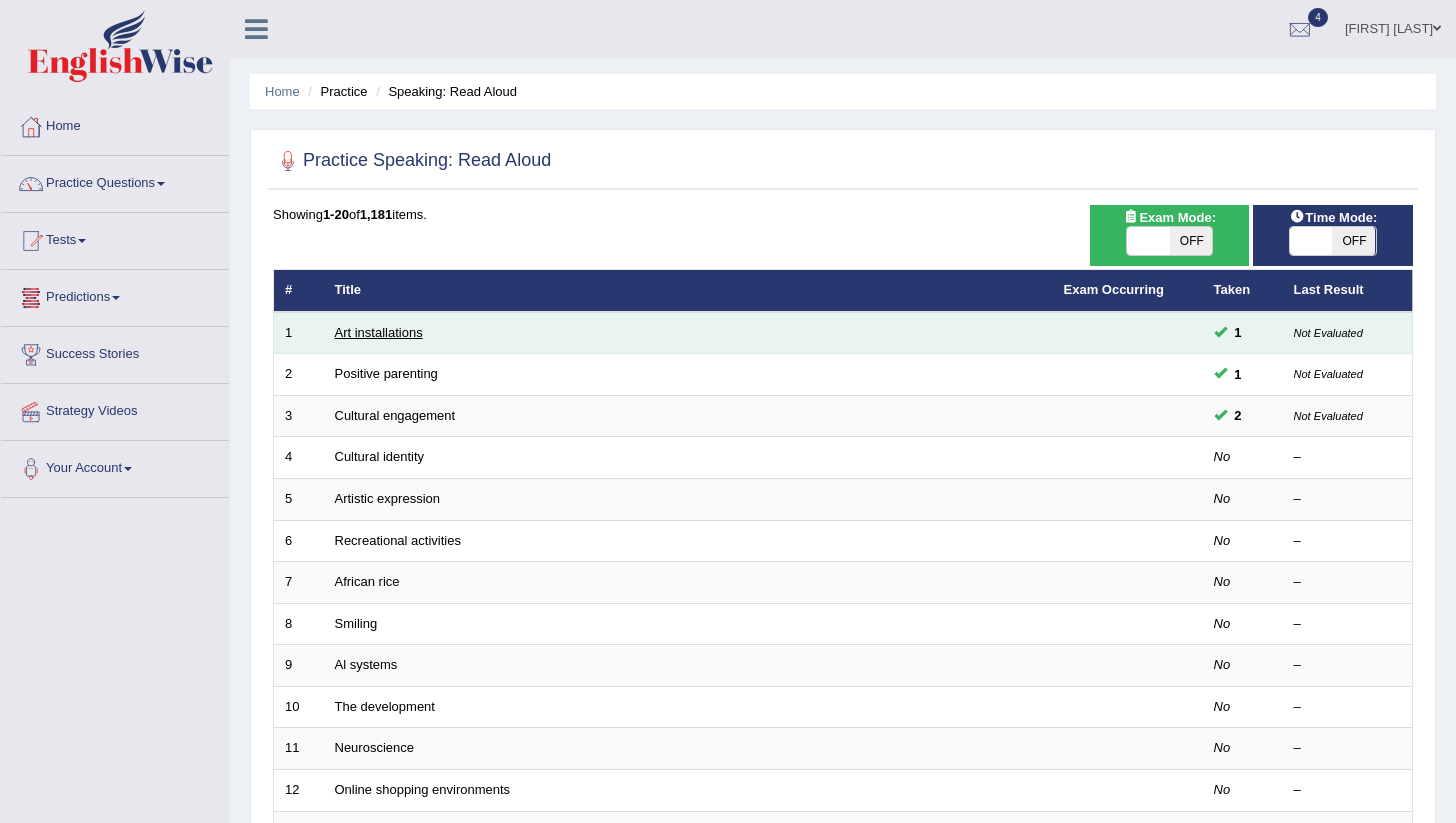 click on "Art installations" at bounding box center [379, 332] 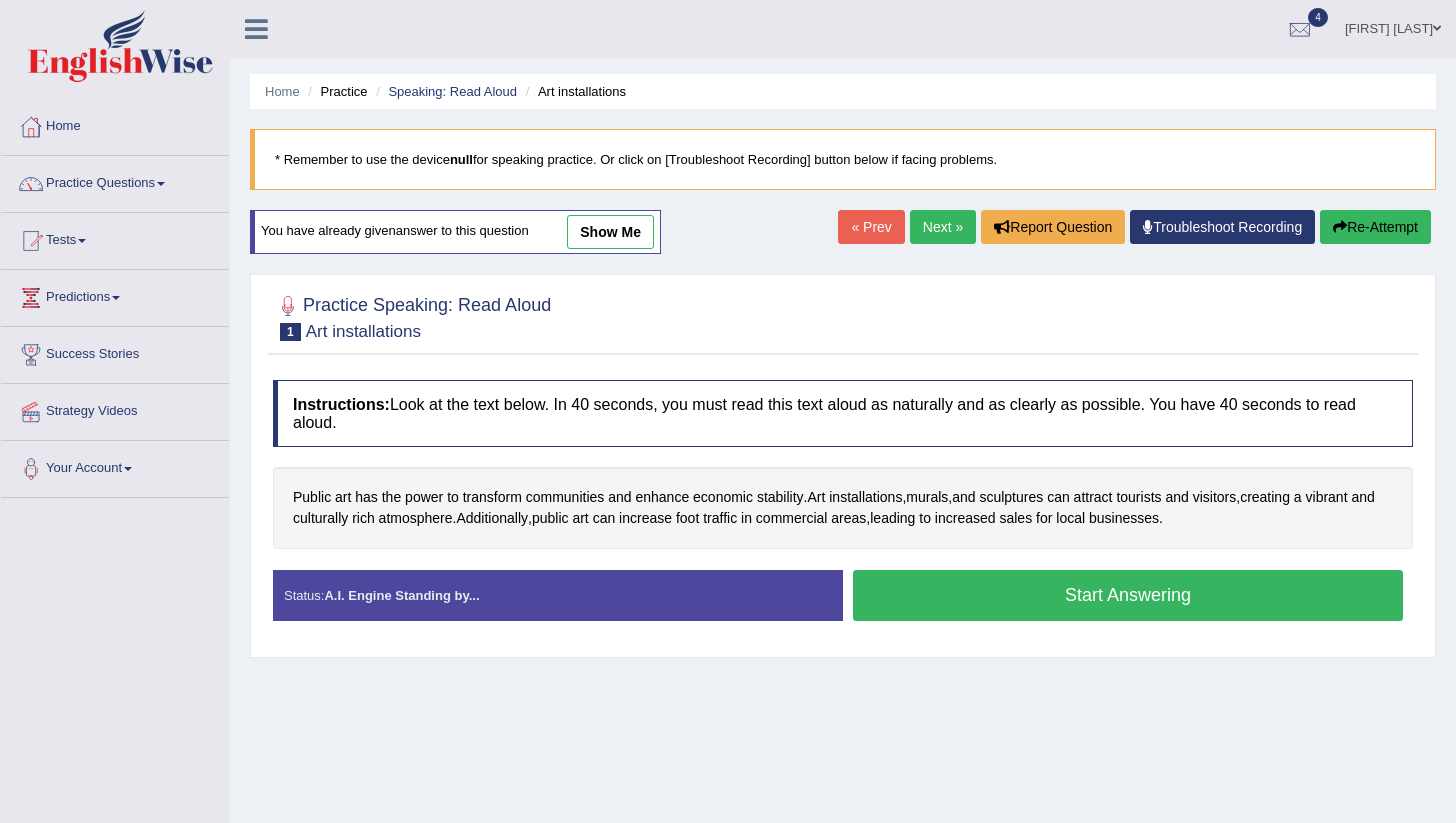 scroll, scrollTop: 0, scrollLeft: 0, axis: both 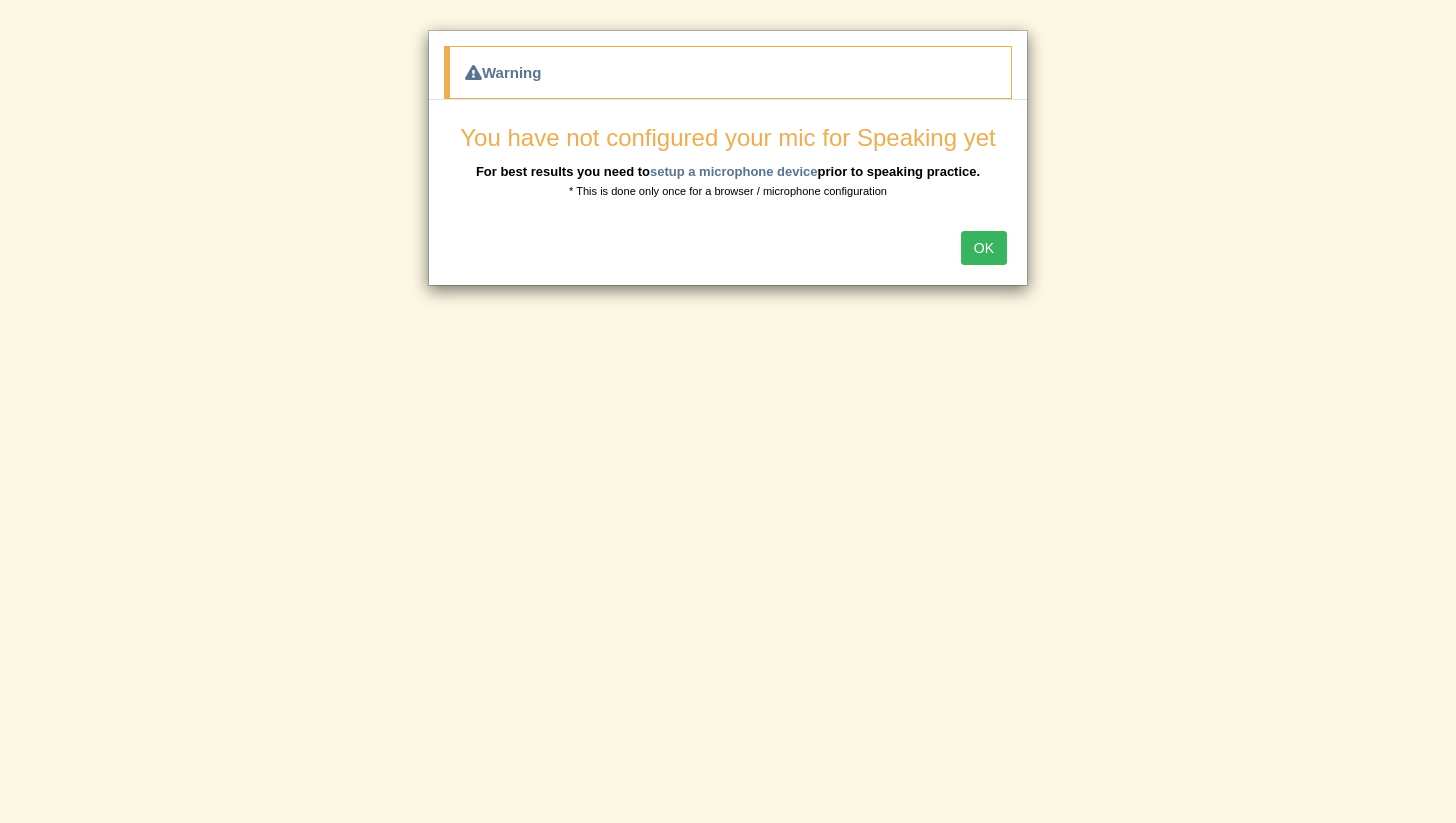 click on "OK" at bounding box center (984, 248) 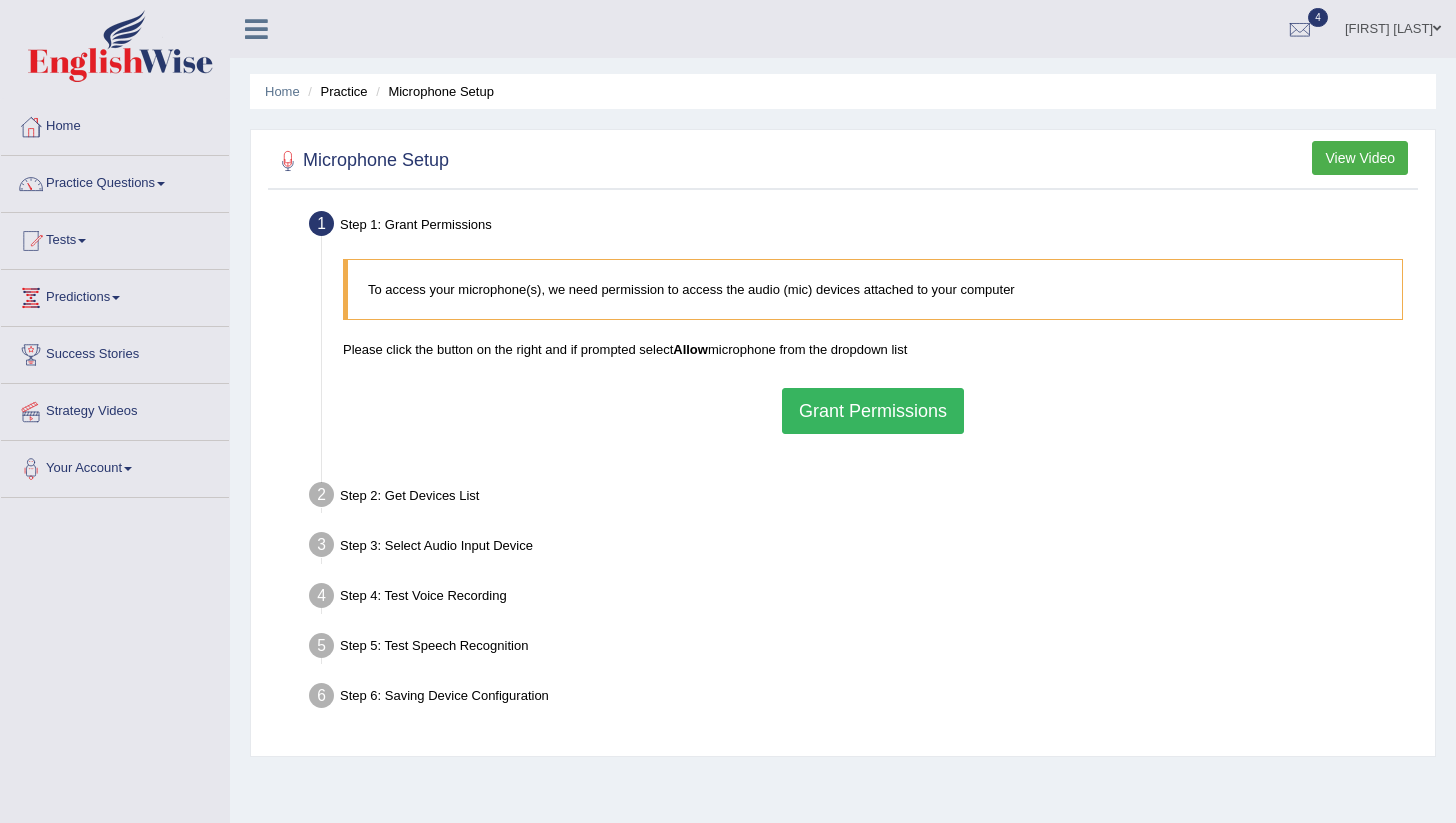 scroll, scrollTop: 0, scrollLeft: 0, axis: both 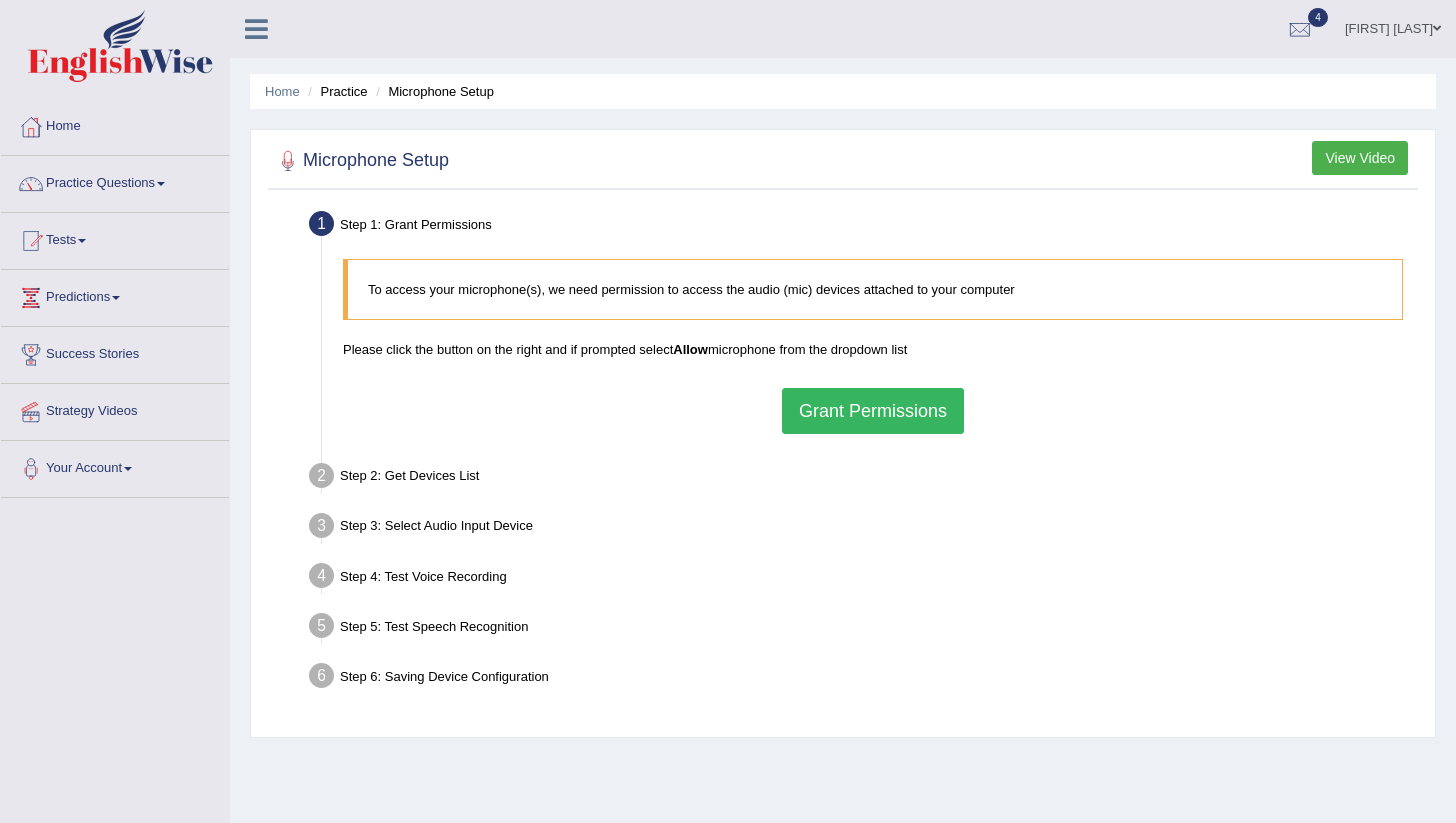 click on "Grant Permissions" at bounding box center (873, 411) 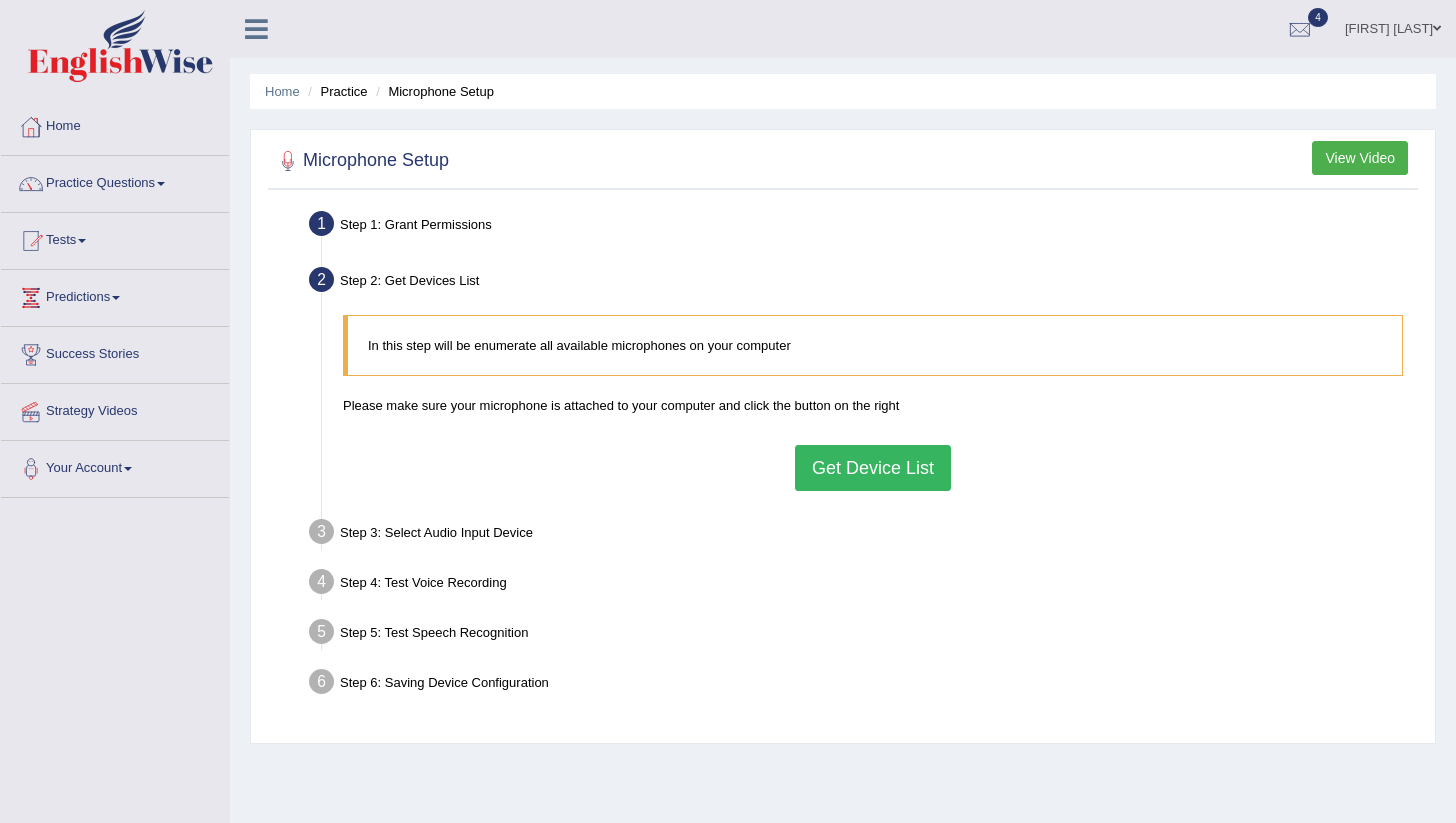 click on "Get Device List" at bounding box center [873, 468] 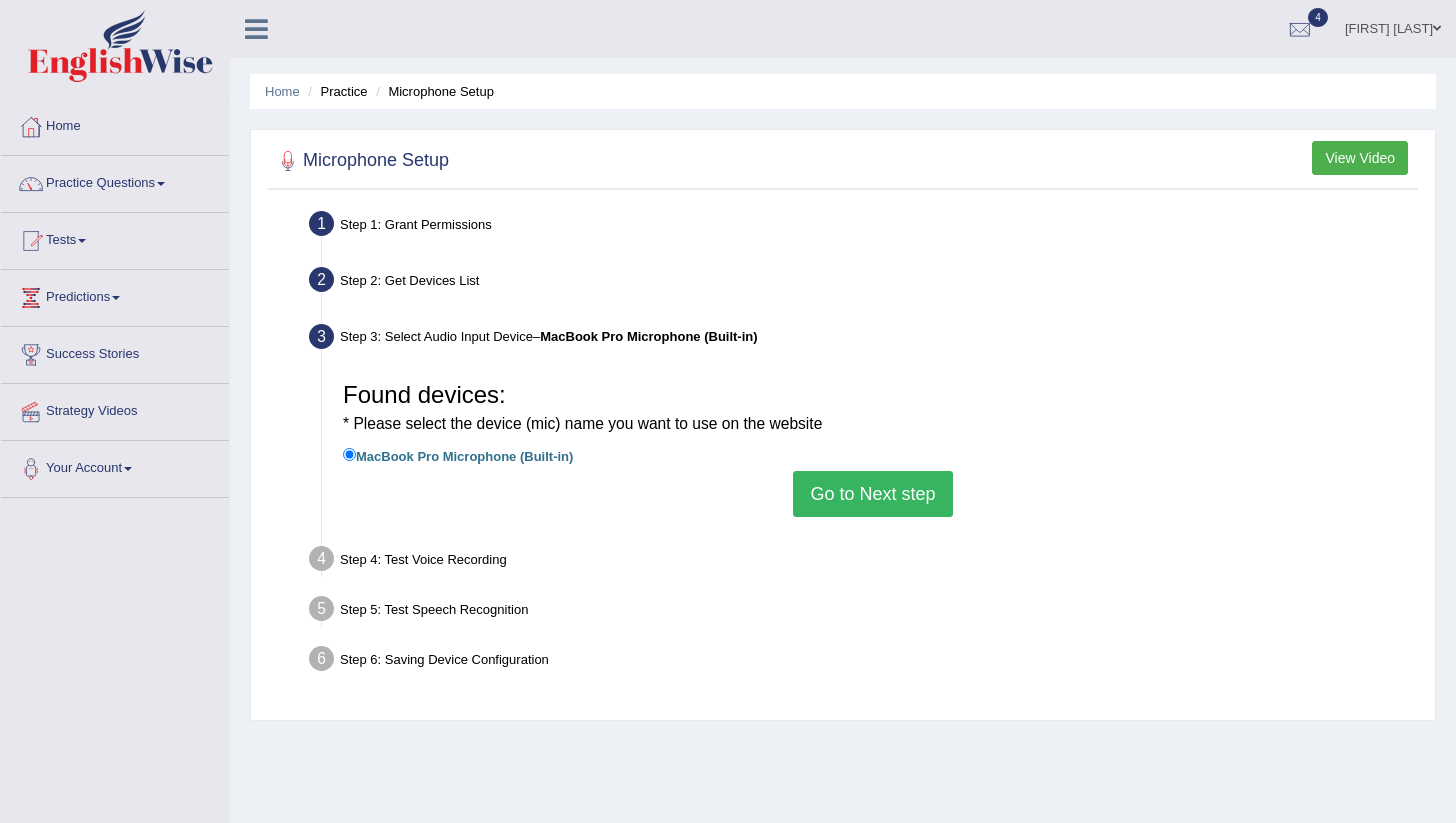 click on "MacBook Pro Microphone (Built-in)" at bounding box center (458, 455) 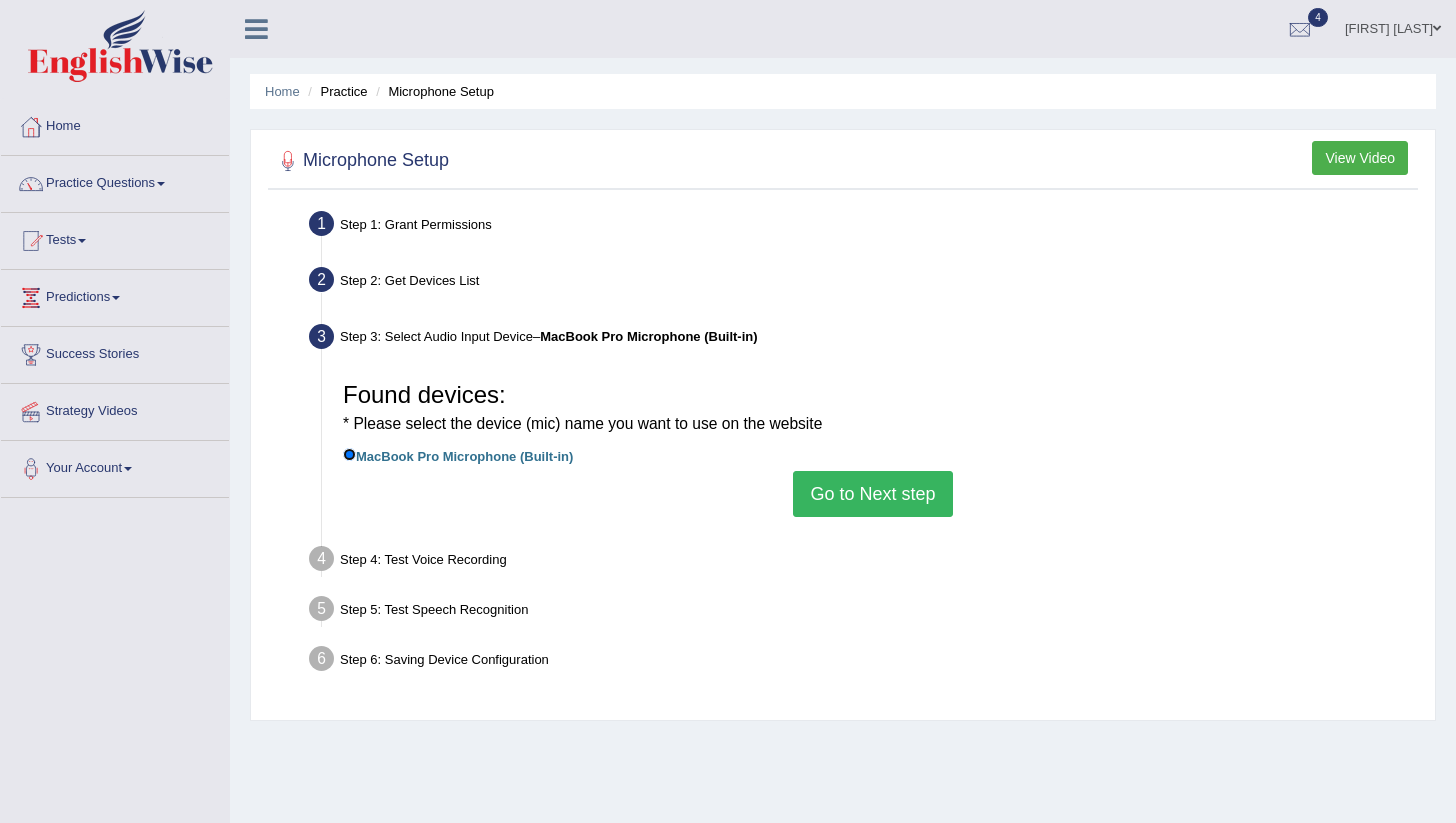 click on "MacBook Pro Microphone (Built-in)" at bounding box center (349, 454) 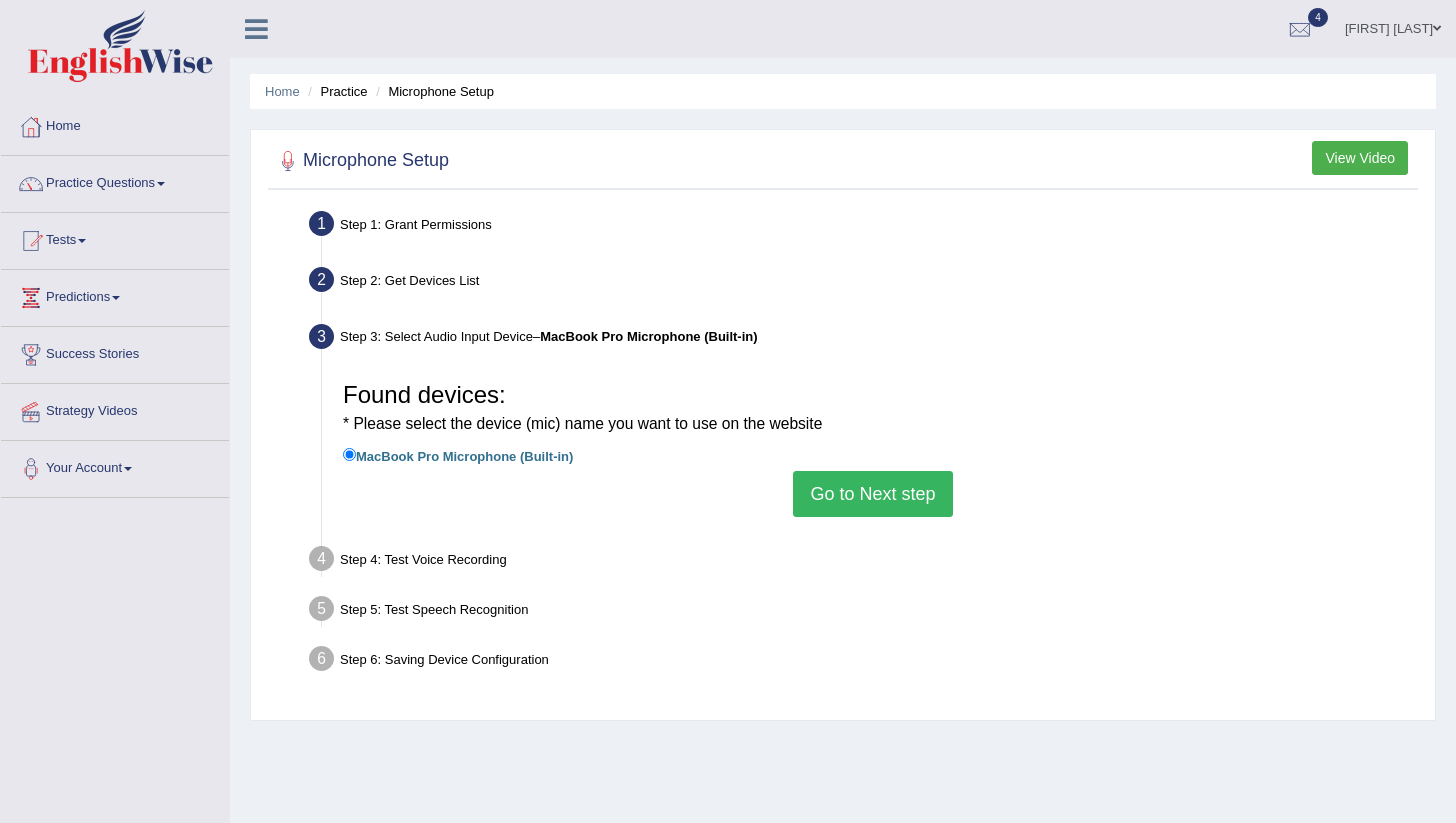 click on "Go to Next step" at bounding box center (872, 494) 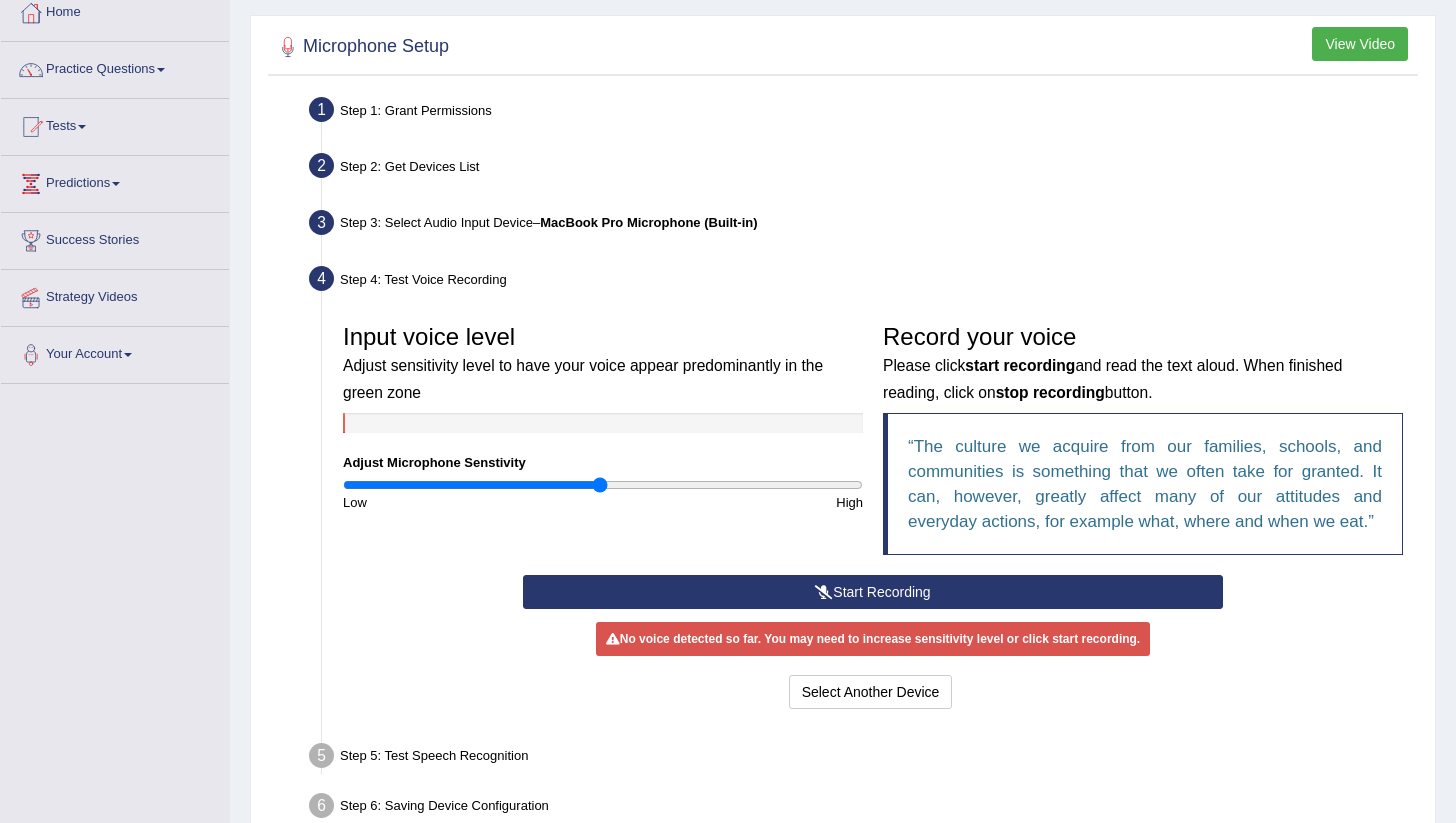 scroll, scrollTop: 125, scrollLeft: 0, axis: vertical 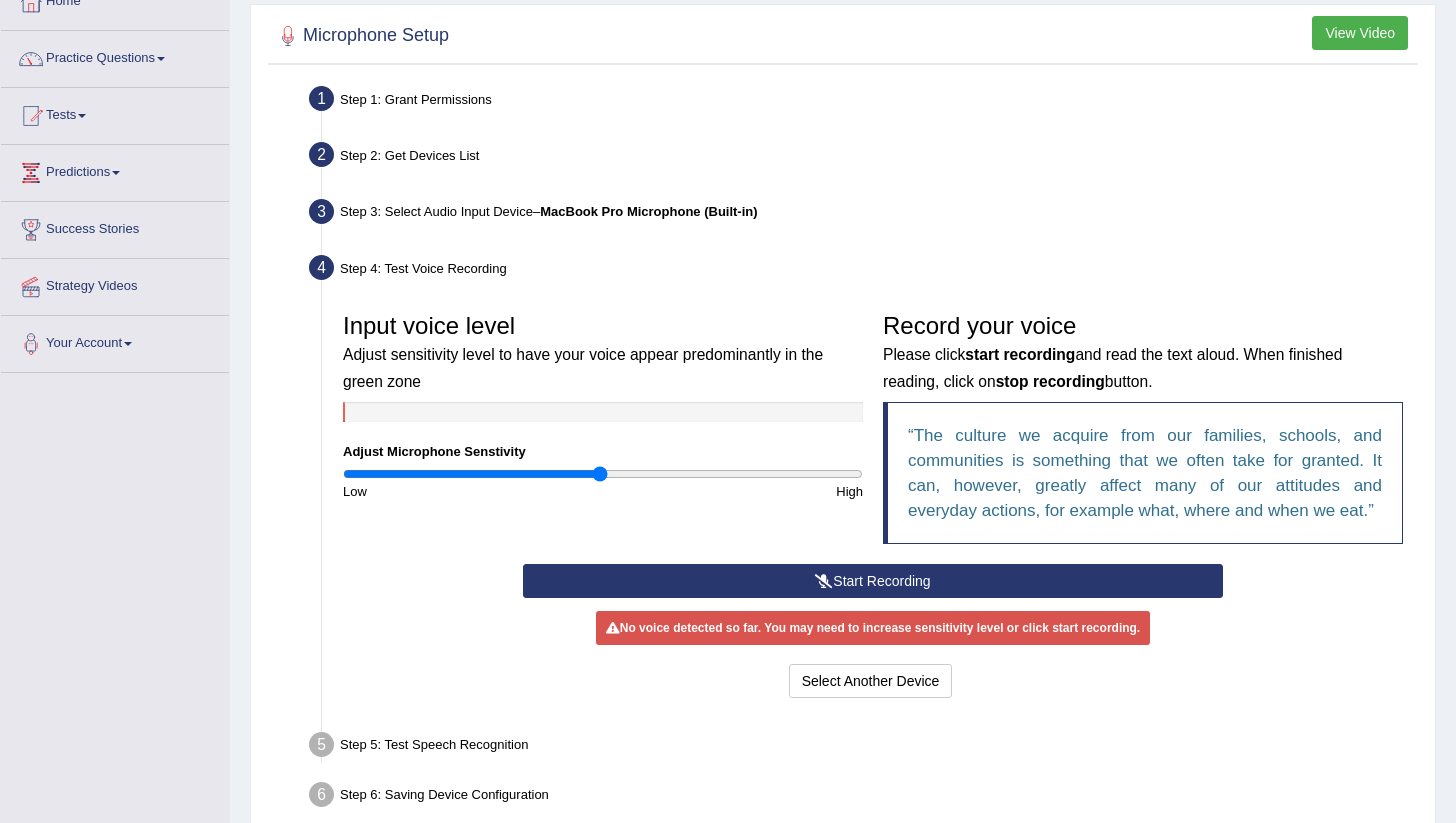 click on "Start Recording" at bounding box center [873, 581] 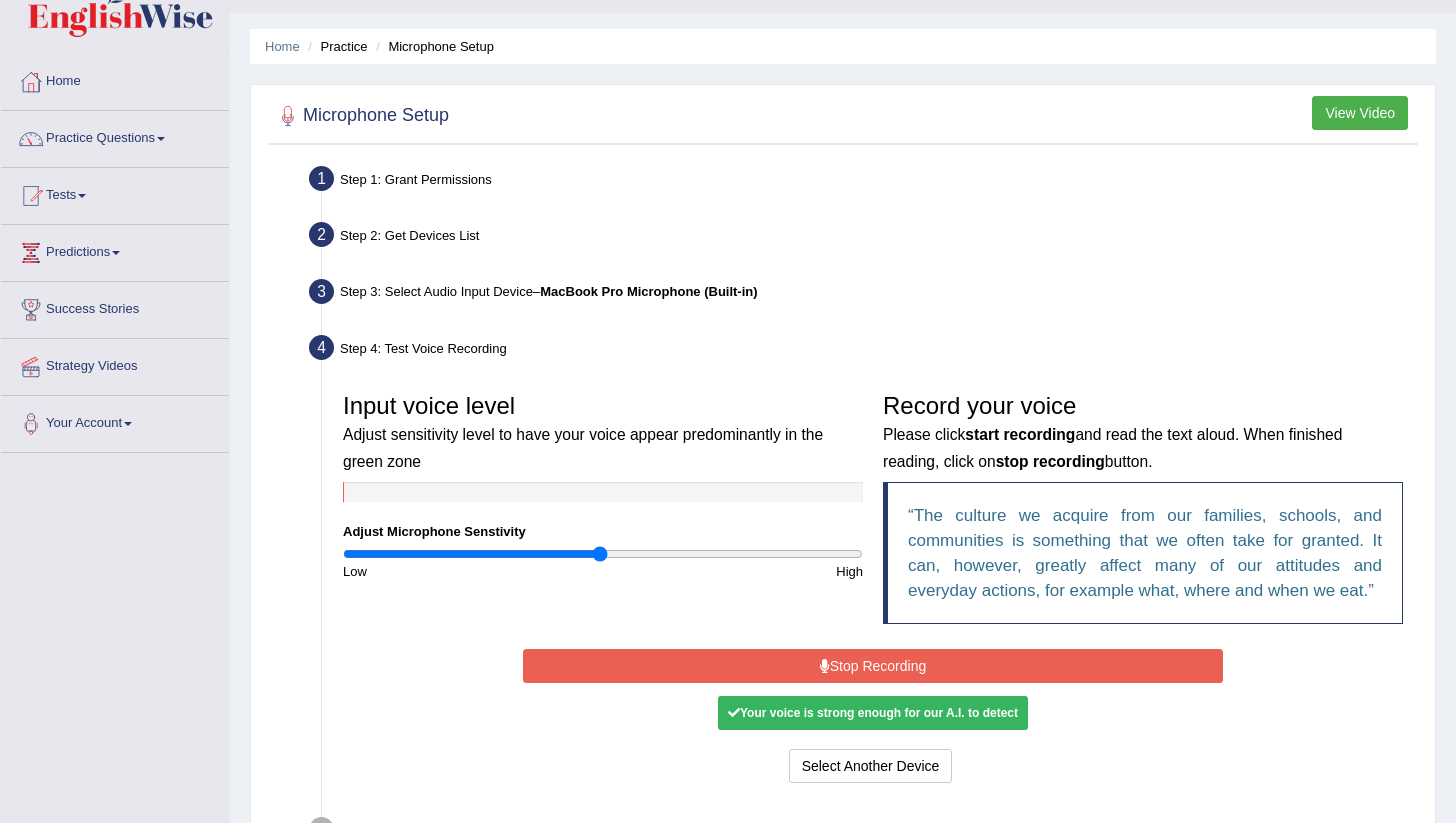 scroll, scrollTop: 0, scrollLeft: 0, axis: both 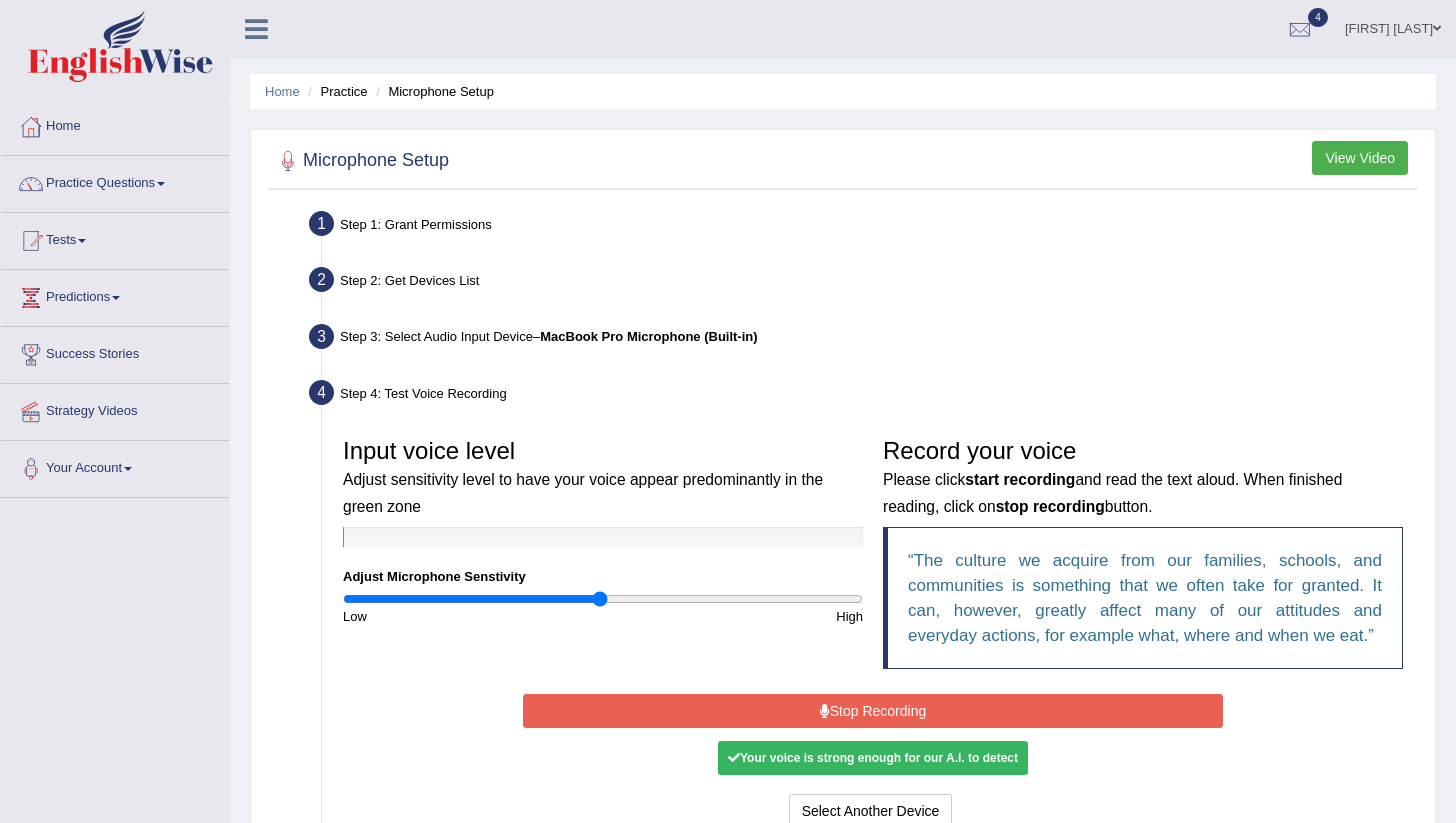 click on "View Video" at bounding box center (1360, 158) 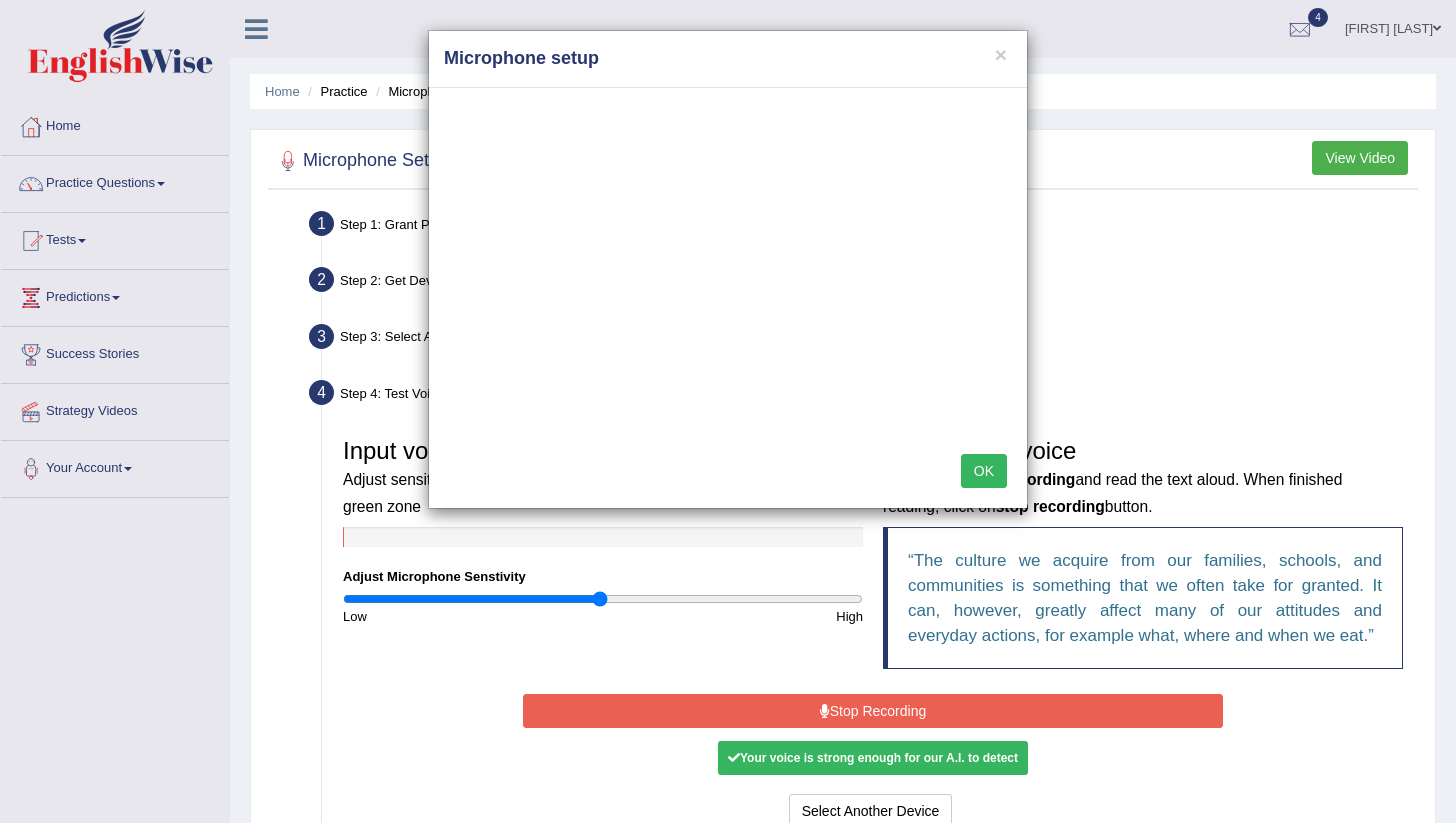 click on "OK" at bounding box center (984, 471) 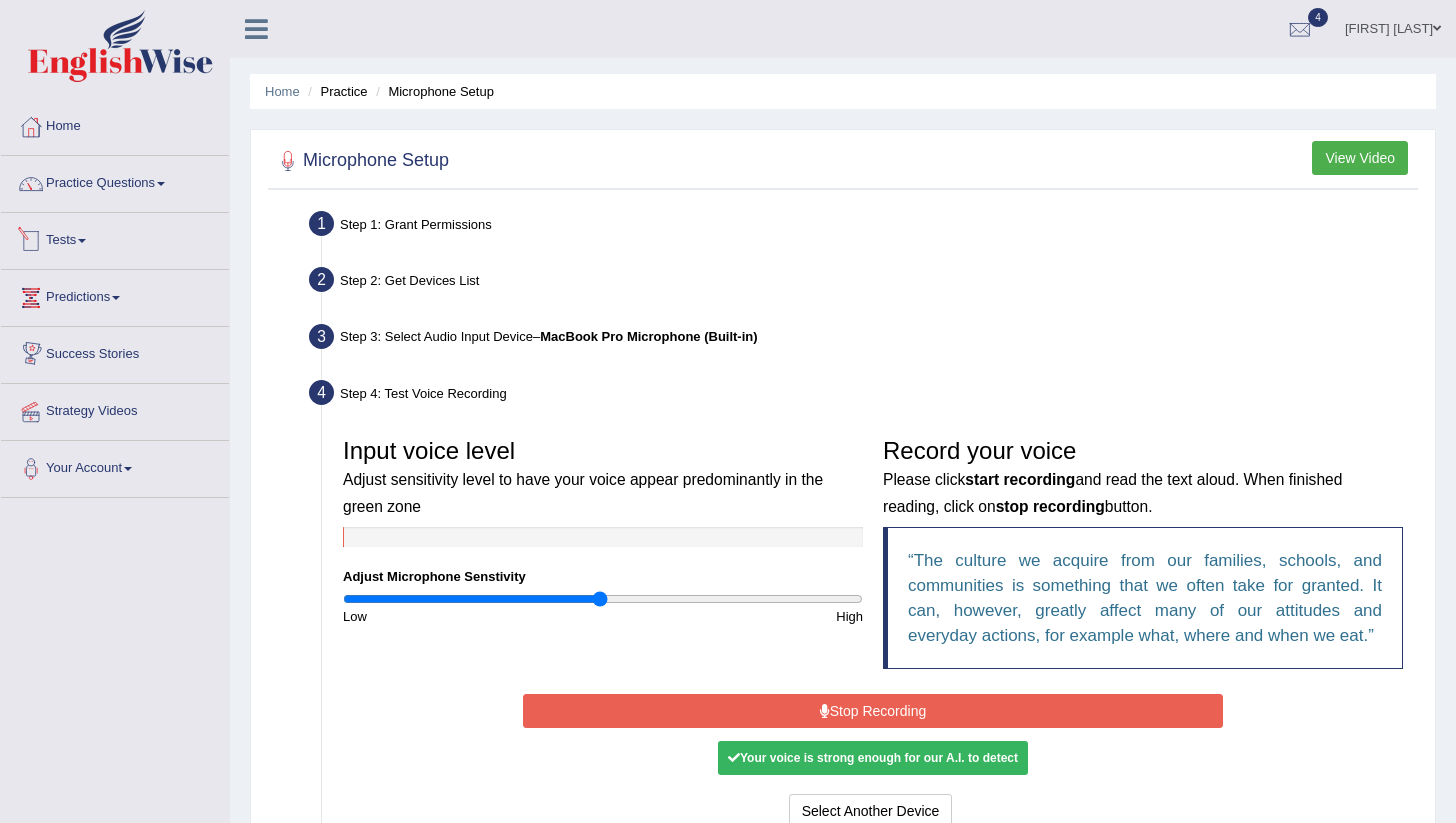 click on "Tests" at bounding box center [115, 238] 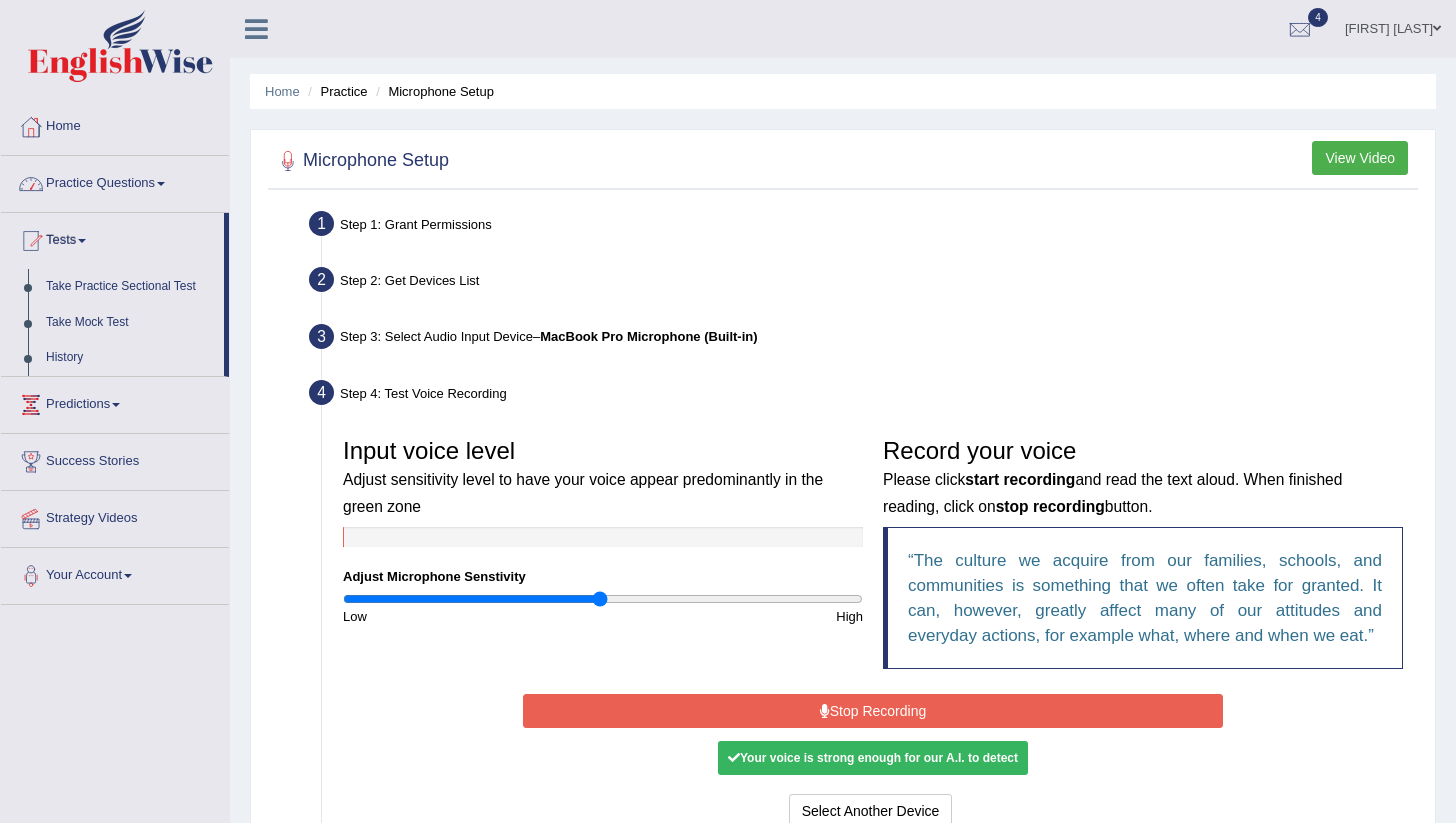 click on "Practice Questions" at bounding box center (115, 181) 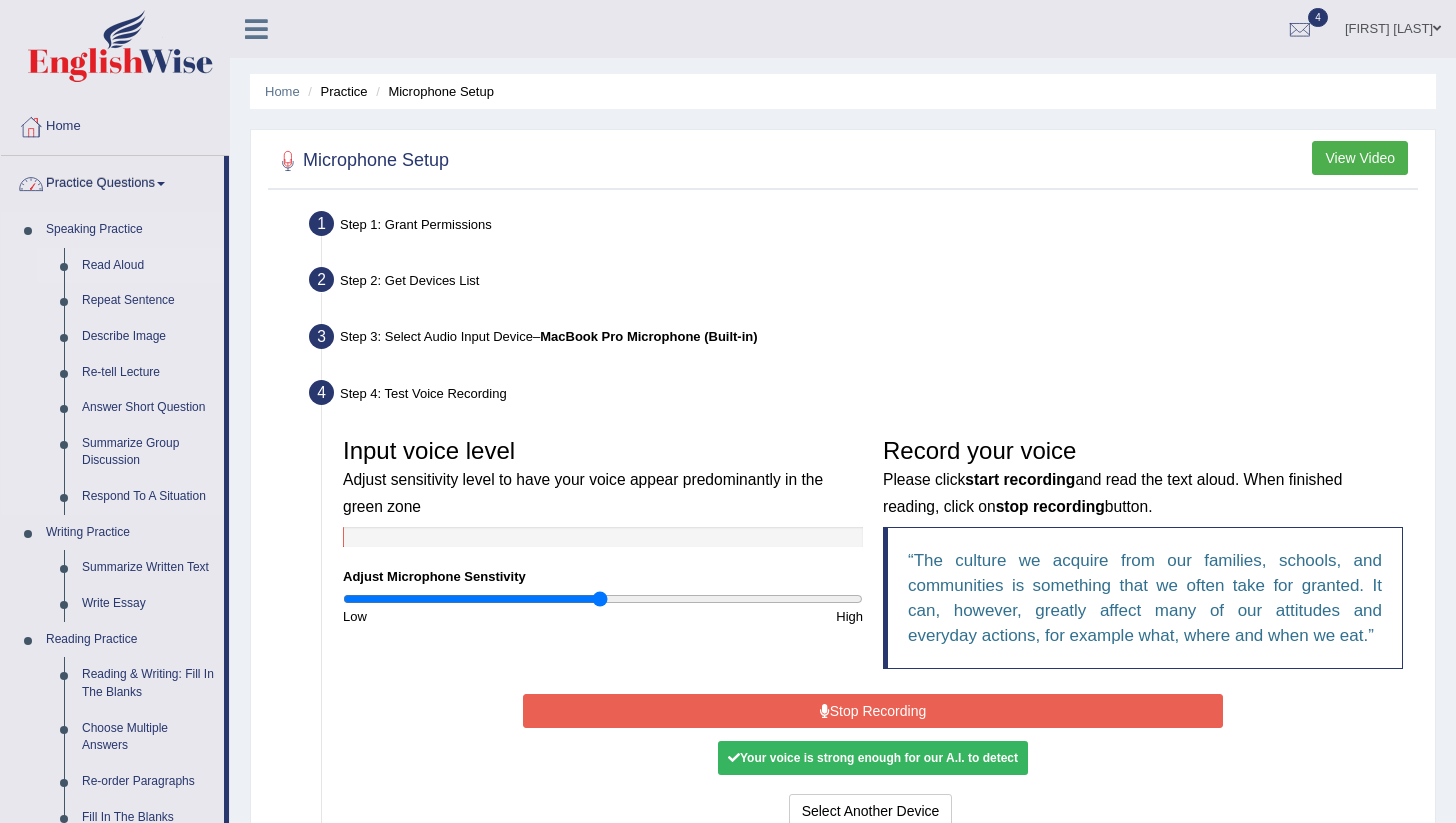 click on "Read Aloud" at bounding box center (148, 266) 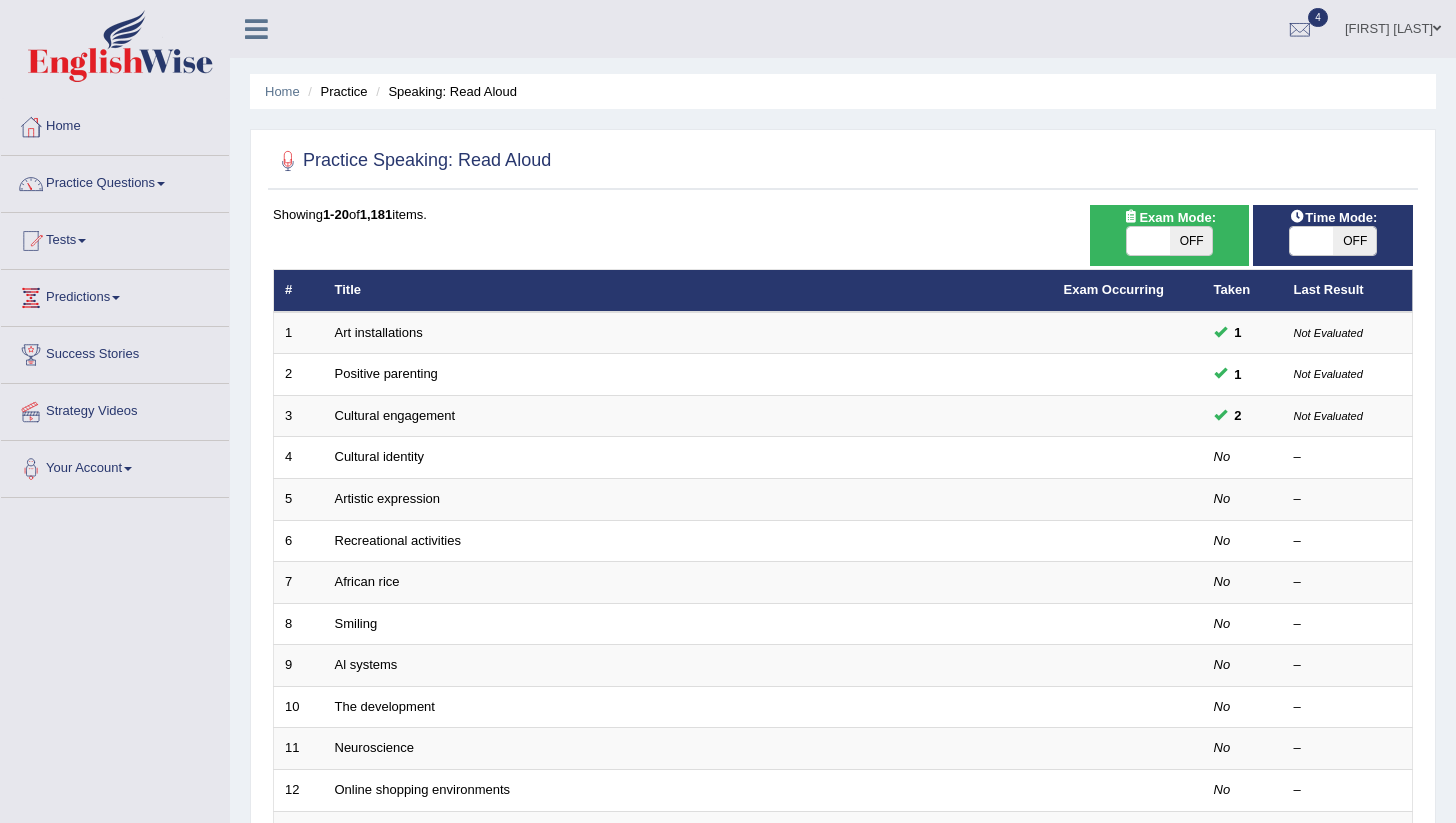 scroll, scrollTop: 0, scrollLeft: 0, axis: both 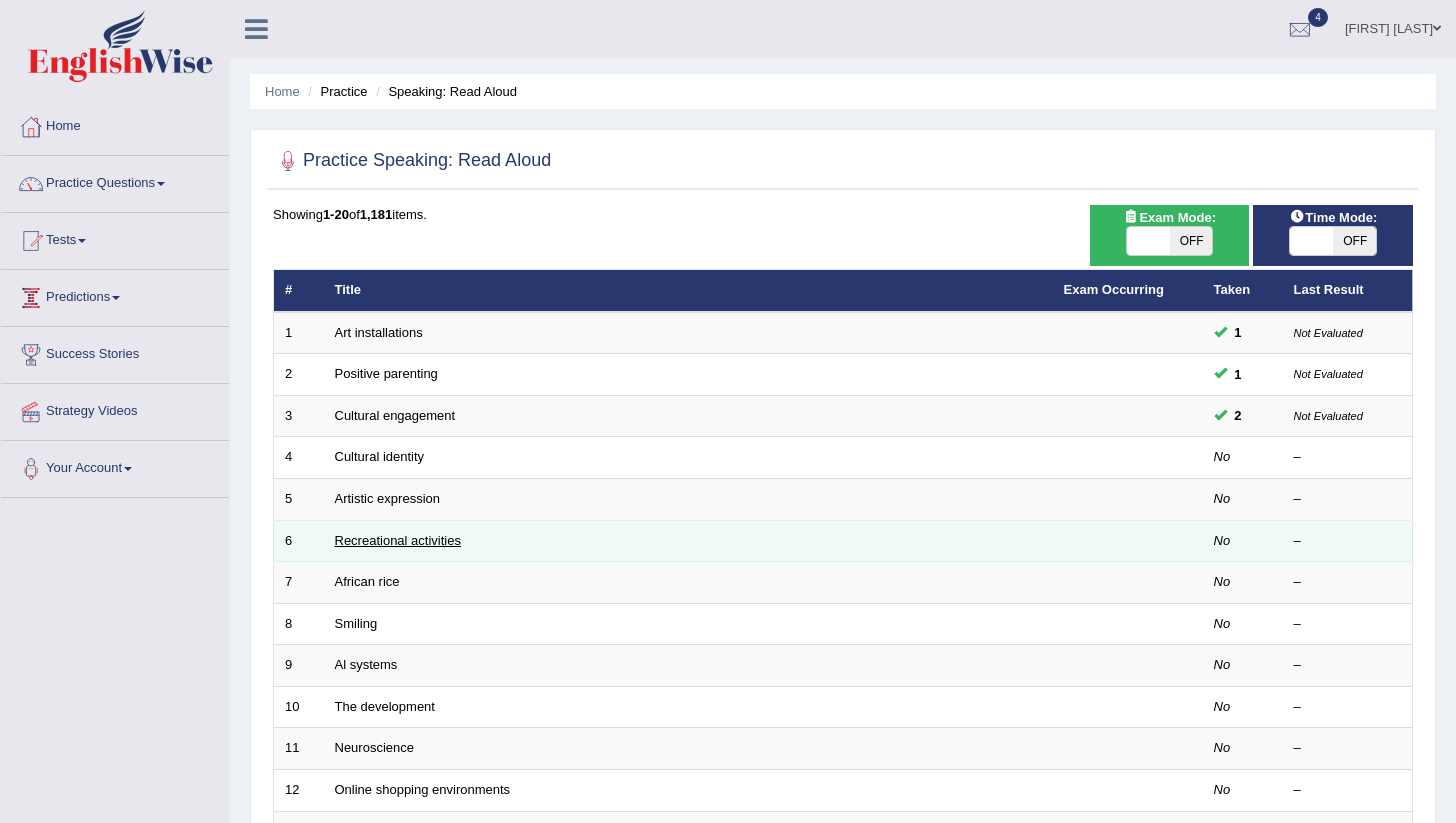 click on "Recreational activities" at bounding box center (398, 540) 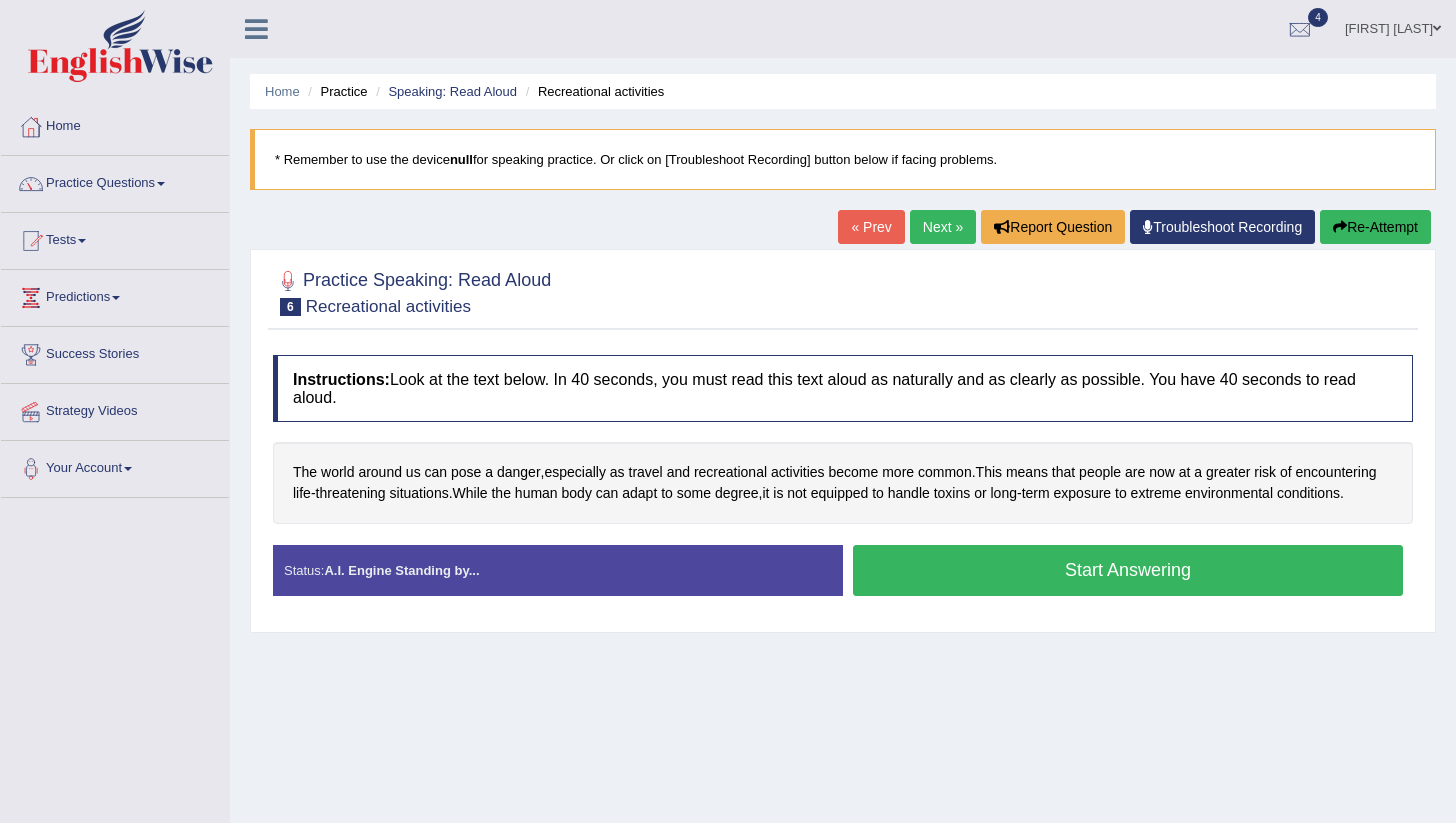scroll, scrollTop: 0, scrollLeft: 0, axis: both 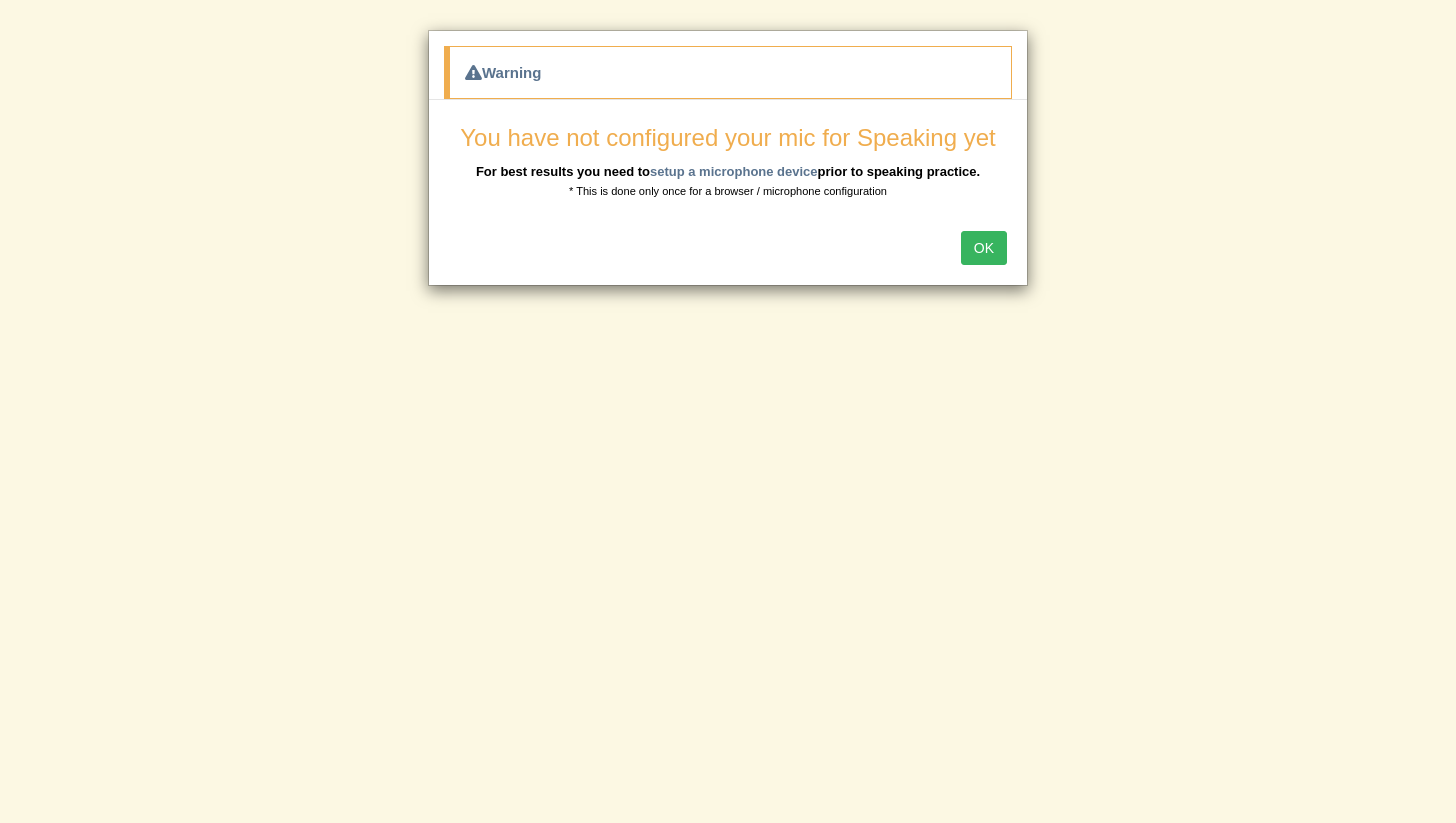 click on "OK" at bounding box center [984, 248] 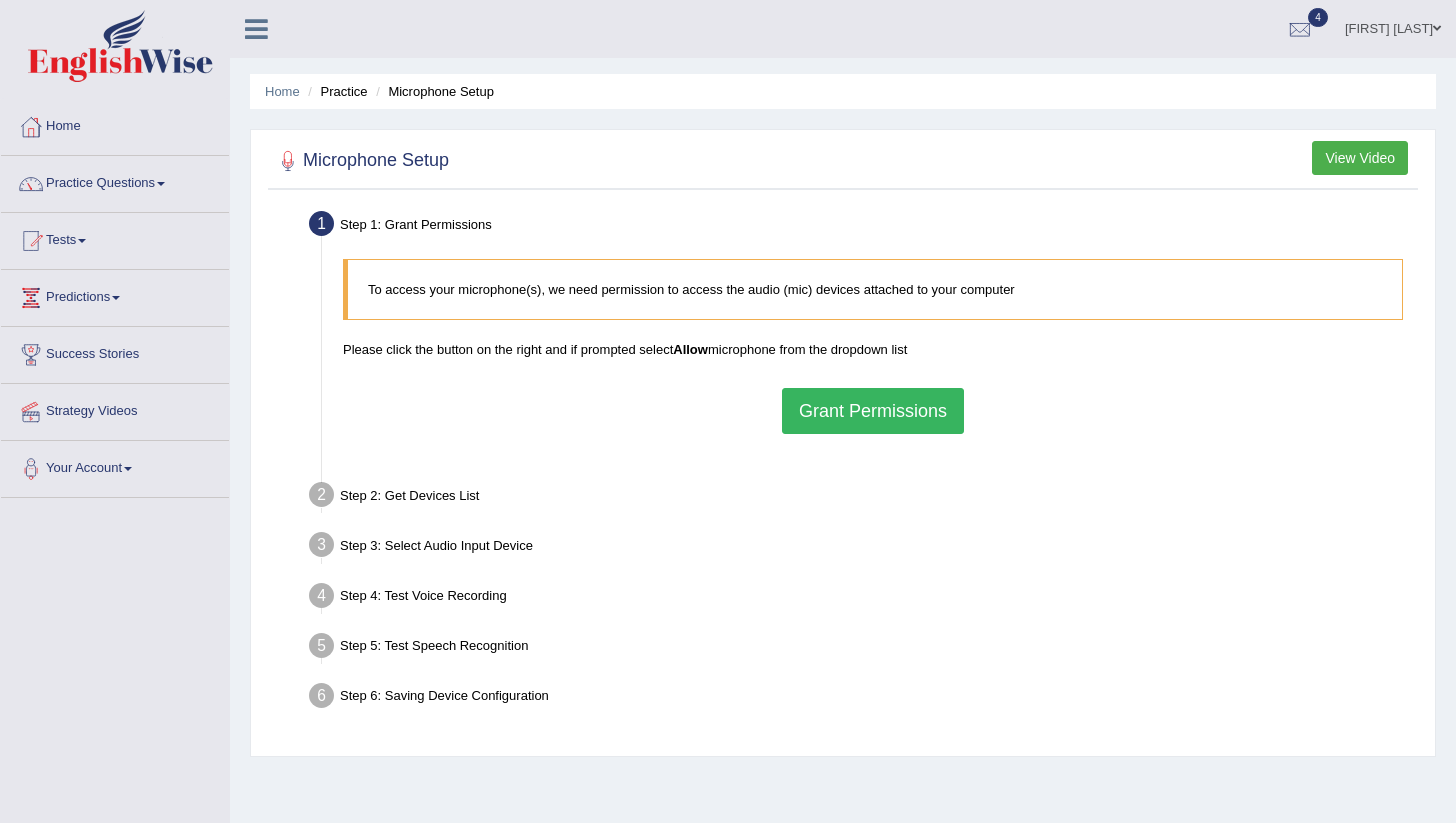 scroll, scrollTop: 0, scrollLeft: 0, axis: both 